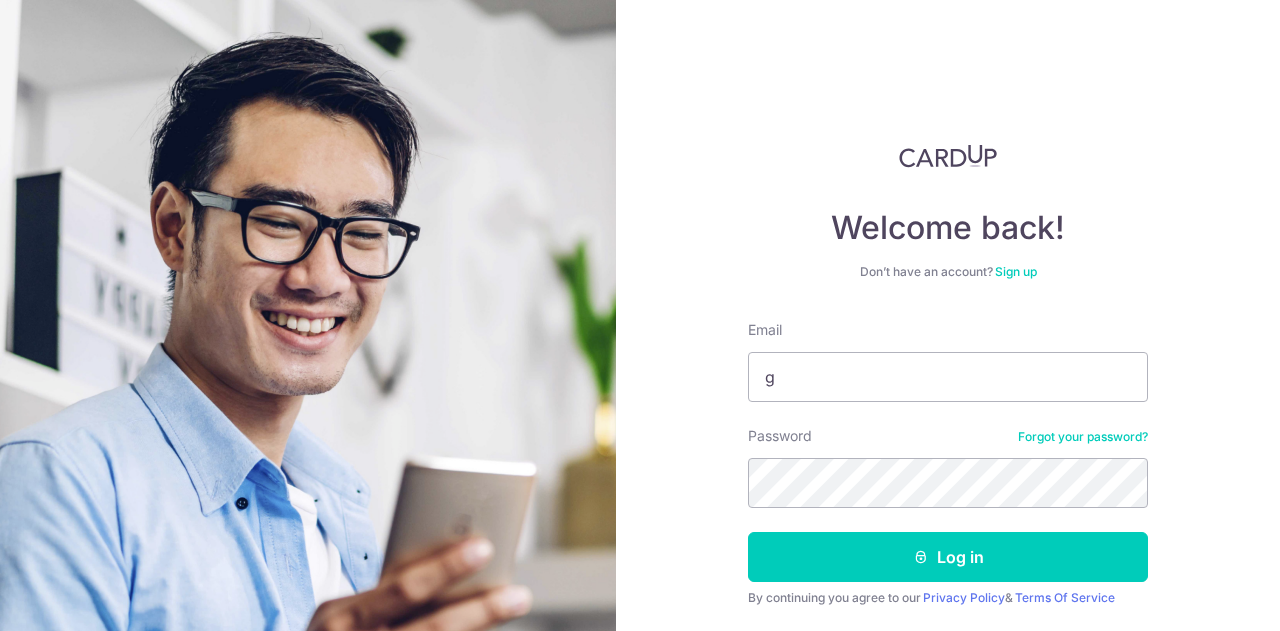 scroll, scrollTop: 0, scrollLeft: 0, axis: both 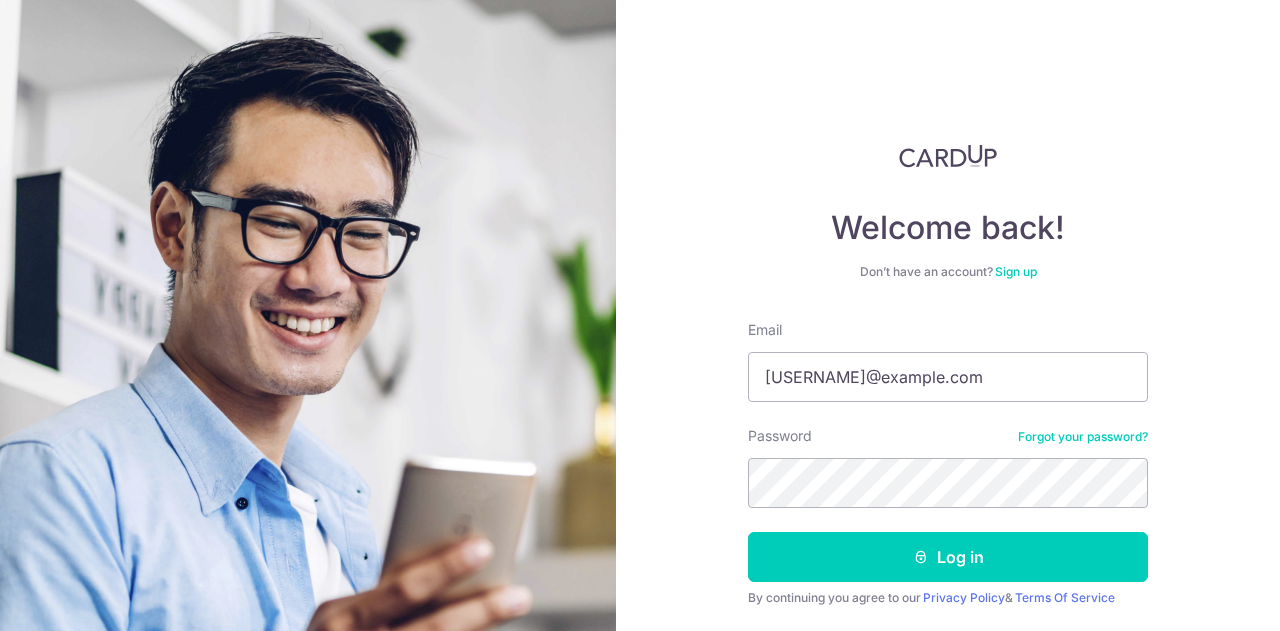 type on "[USERNAME]@example.com" 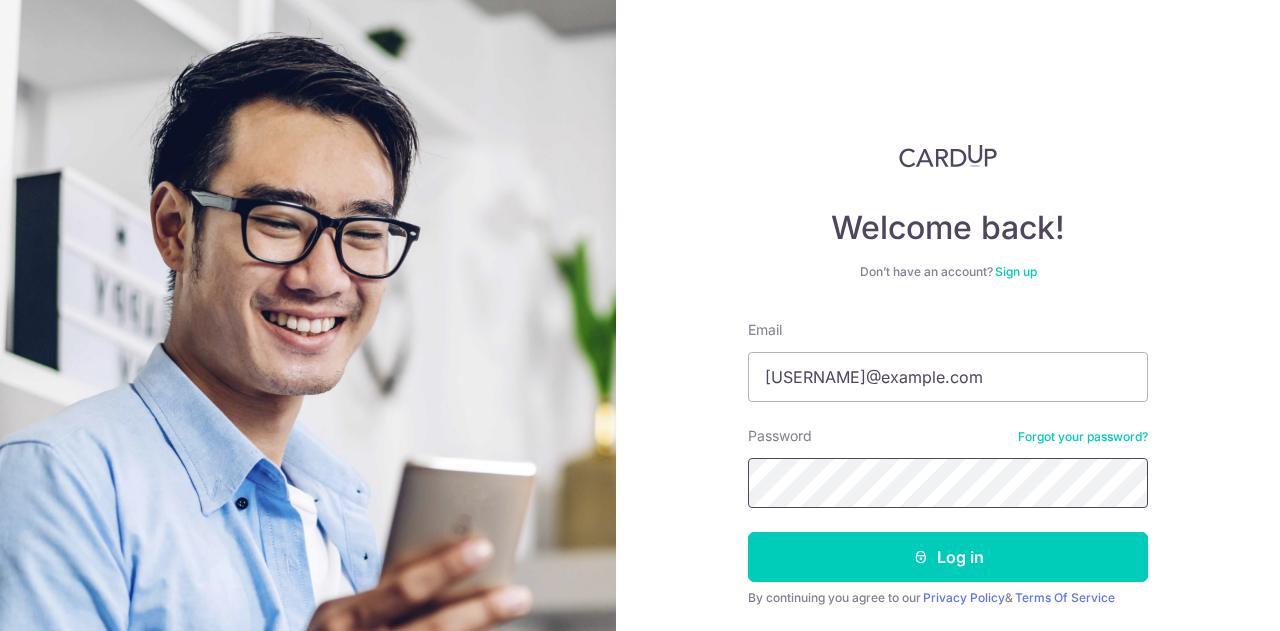 click on "Log in" at bounding box center (948, 557) 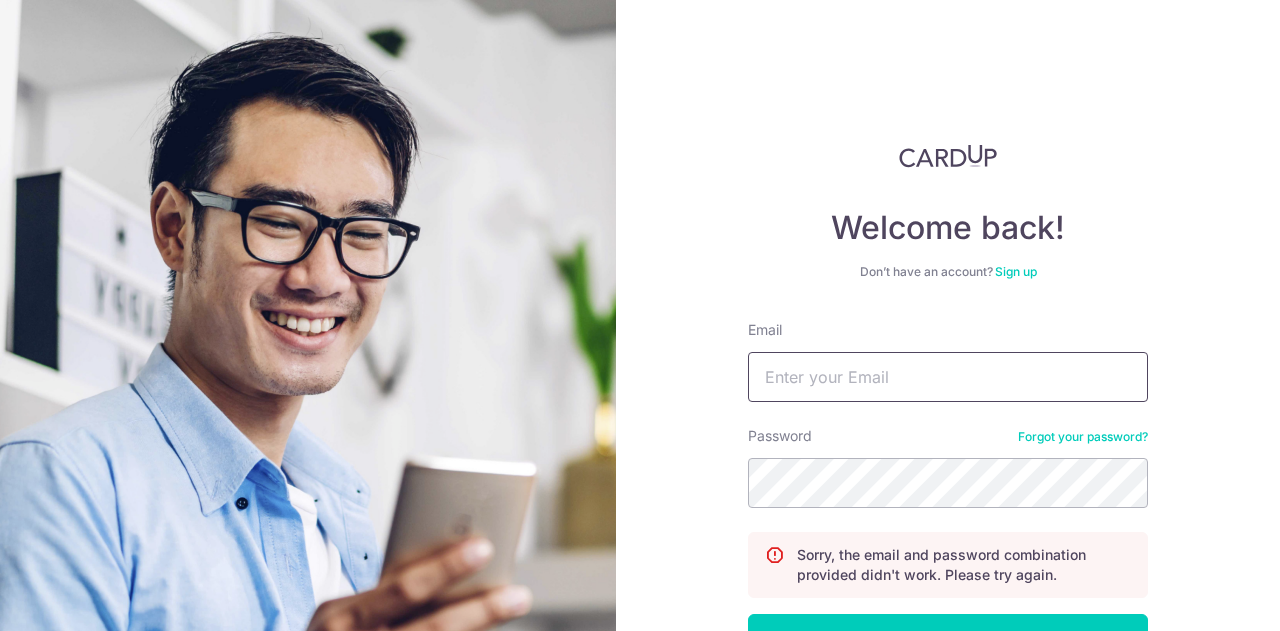 scroll, scrollTop: 0, scrollLeft: 0, axis: both 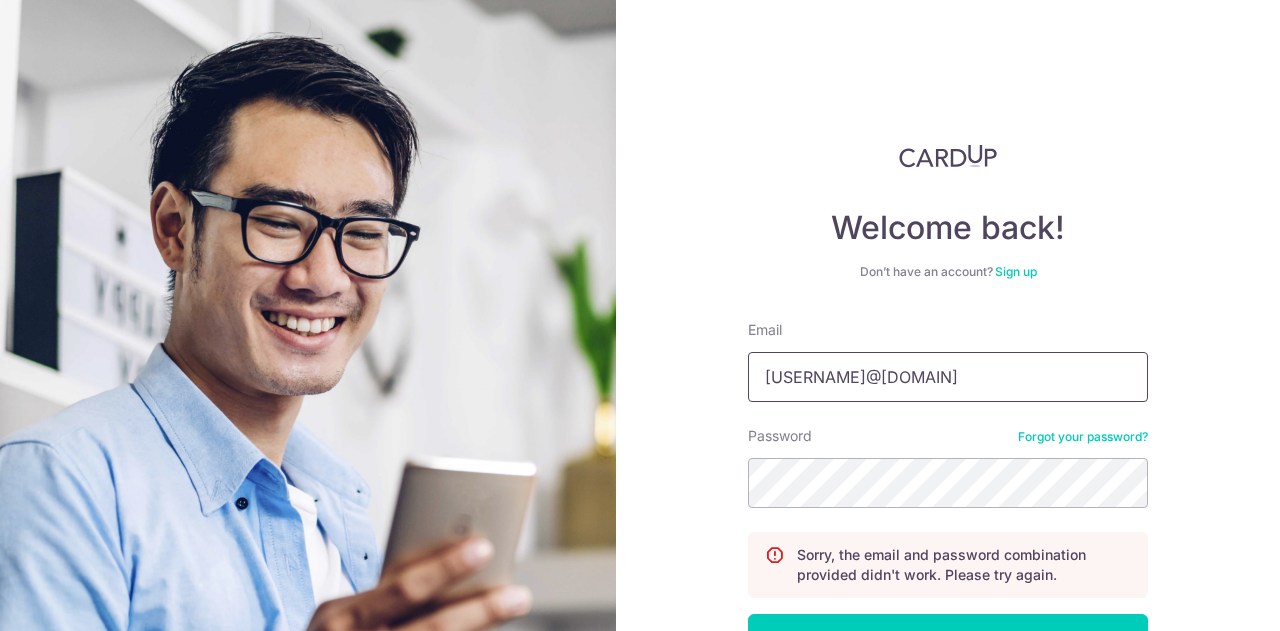 type on "[EMAIL]" 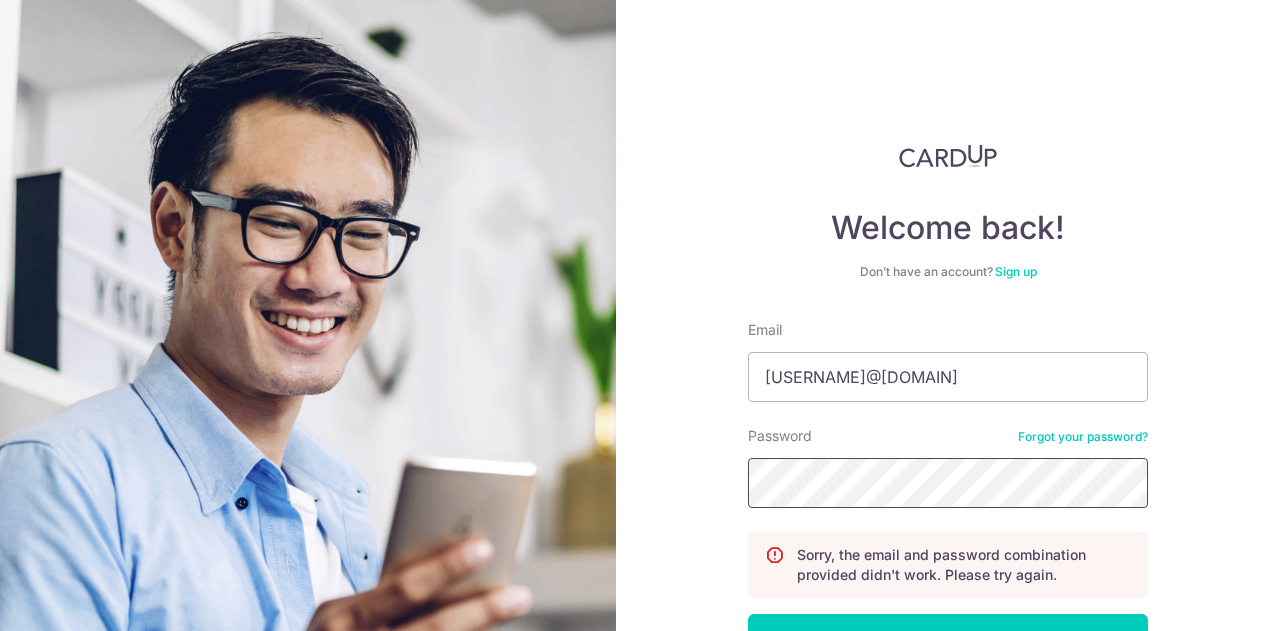 click on "Log in" at bounding box center (948, 639) 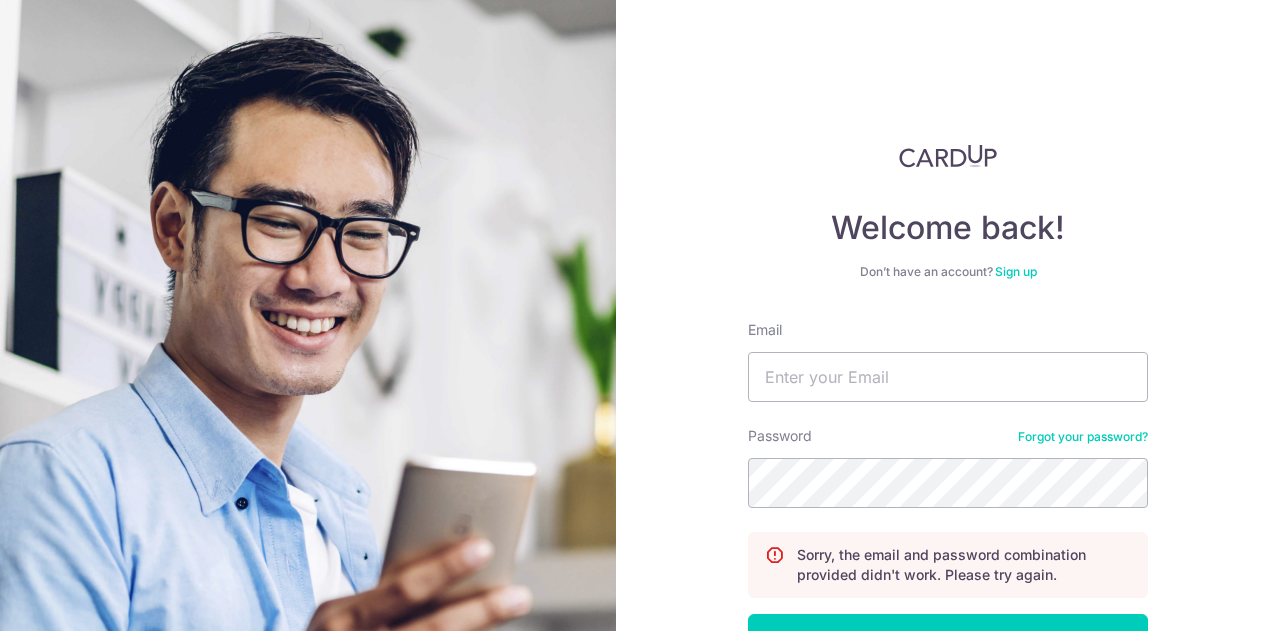 scroll, scrollTop: 0, scrollLeft: 0, axis: both 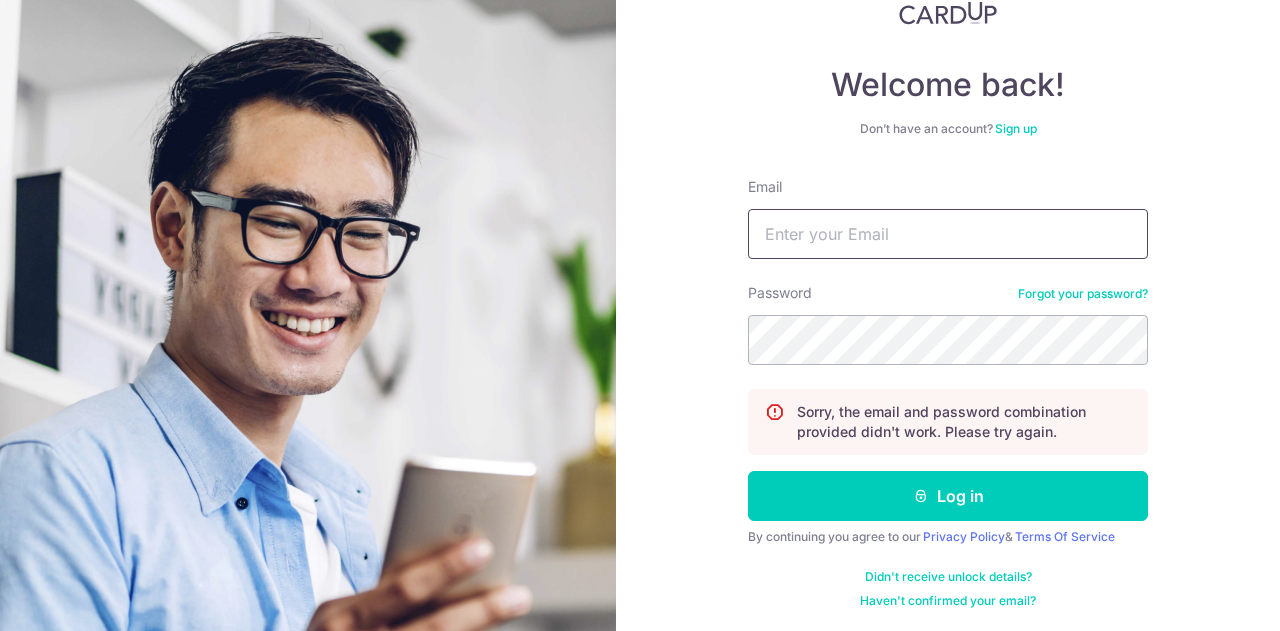 click on "Email" at bounding box center (948, 234) 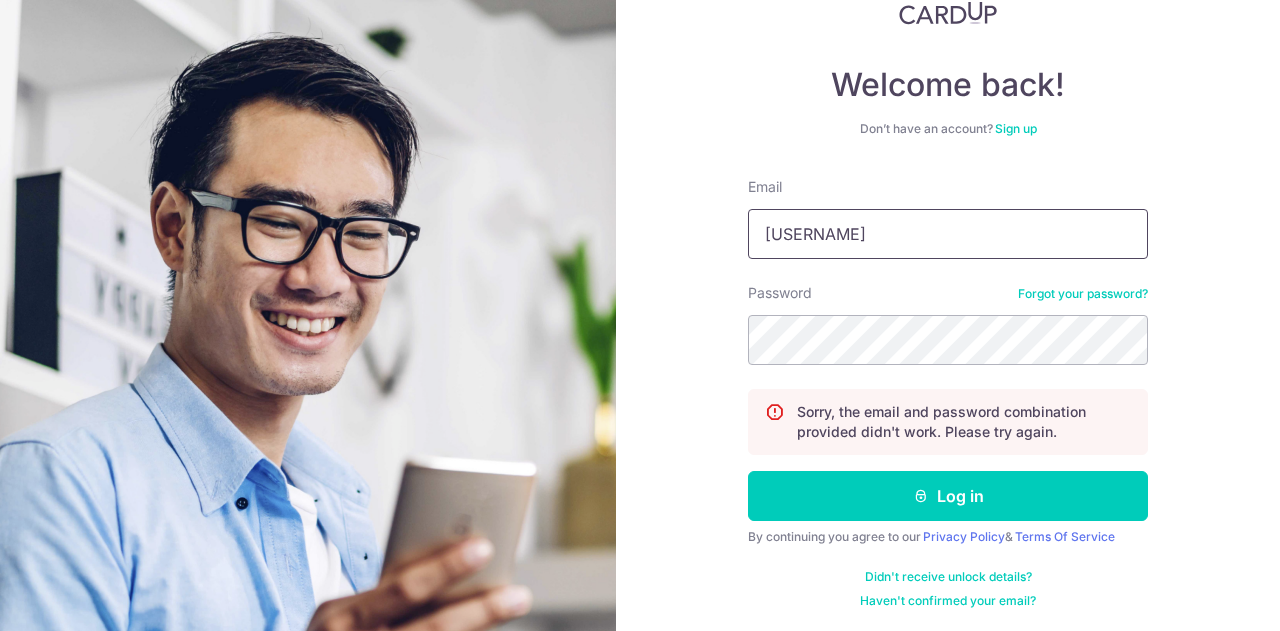 click on "gillianxang" at bounding box center [948, 234] 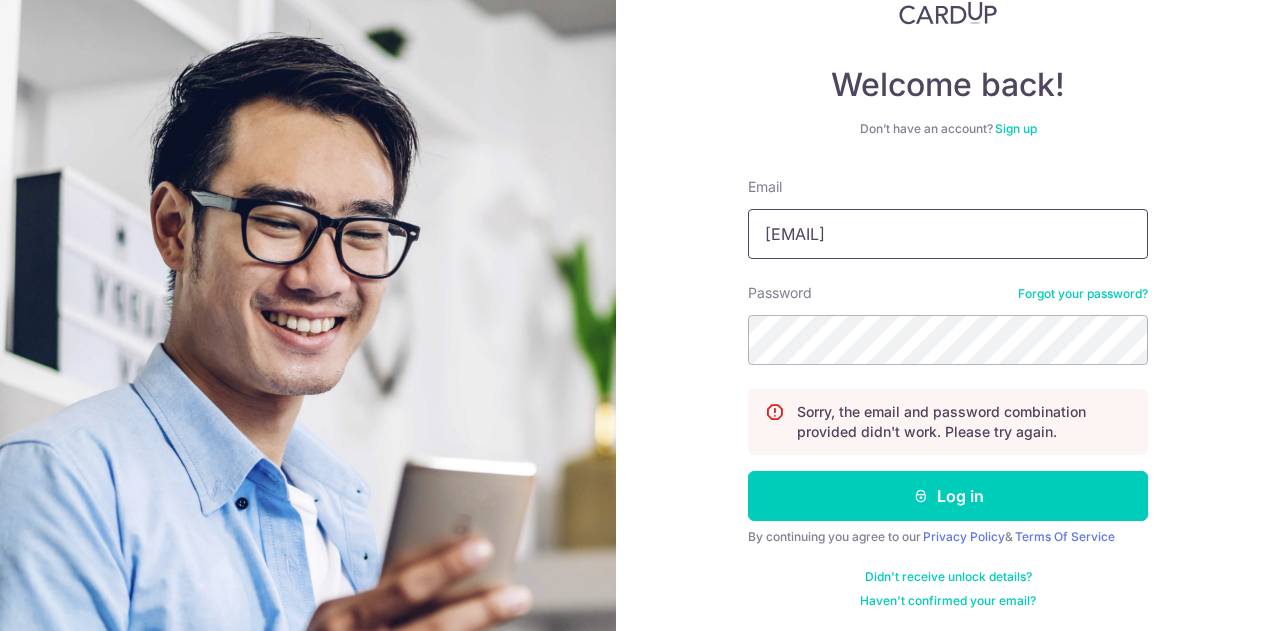 type on "[EMAIL]" 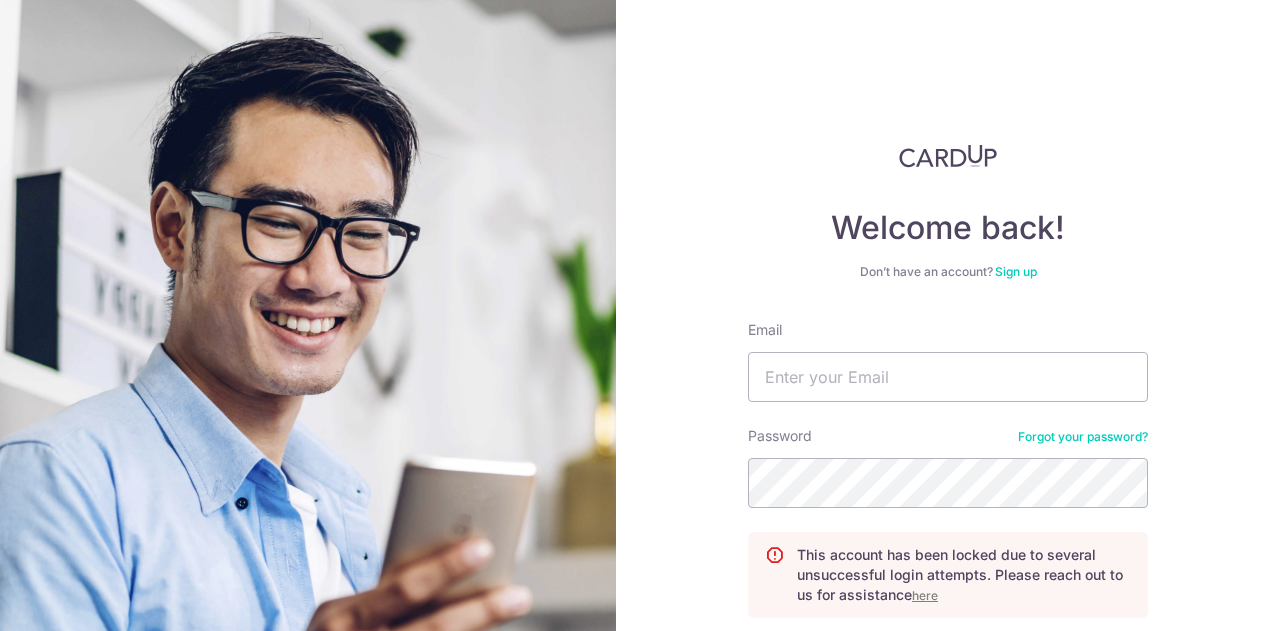 scroll, scrollTop: 0, scrollLeft: 0, axis: both 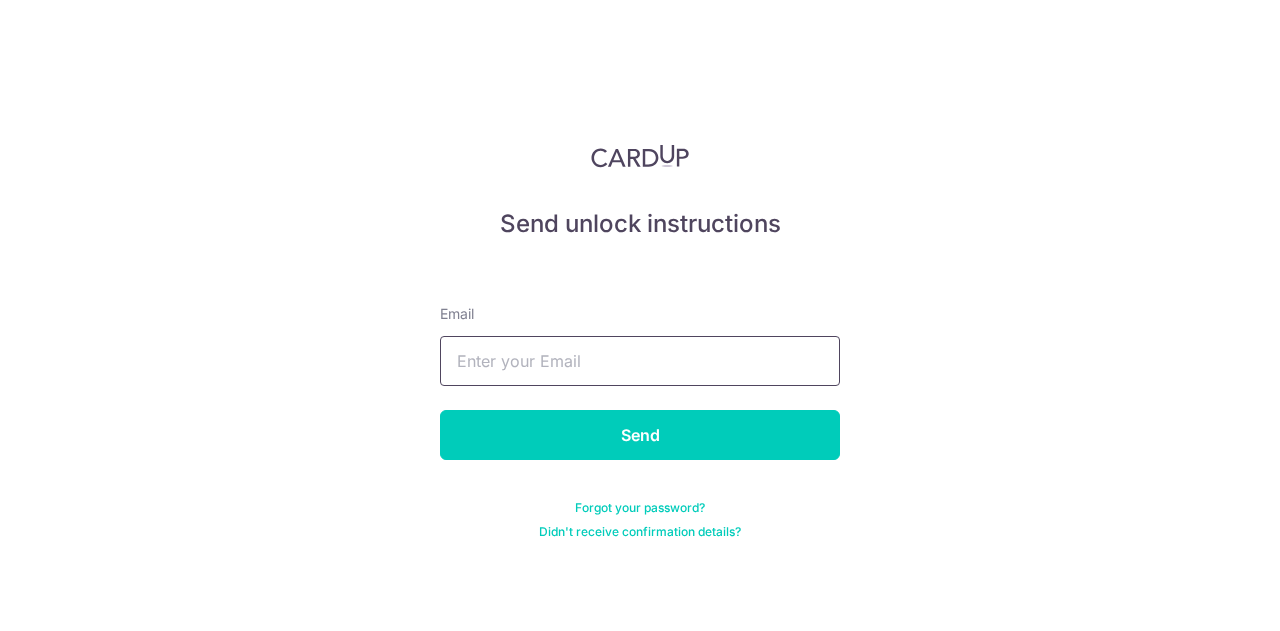 click at bounding box center [640, 361] 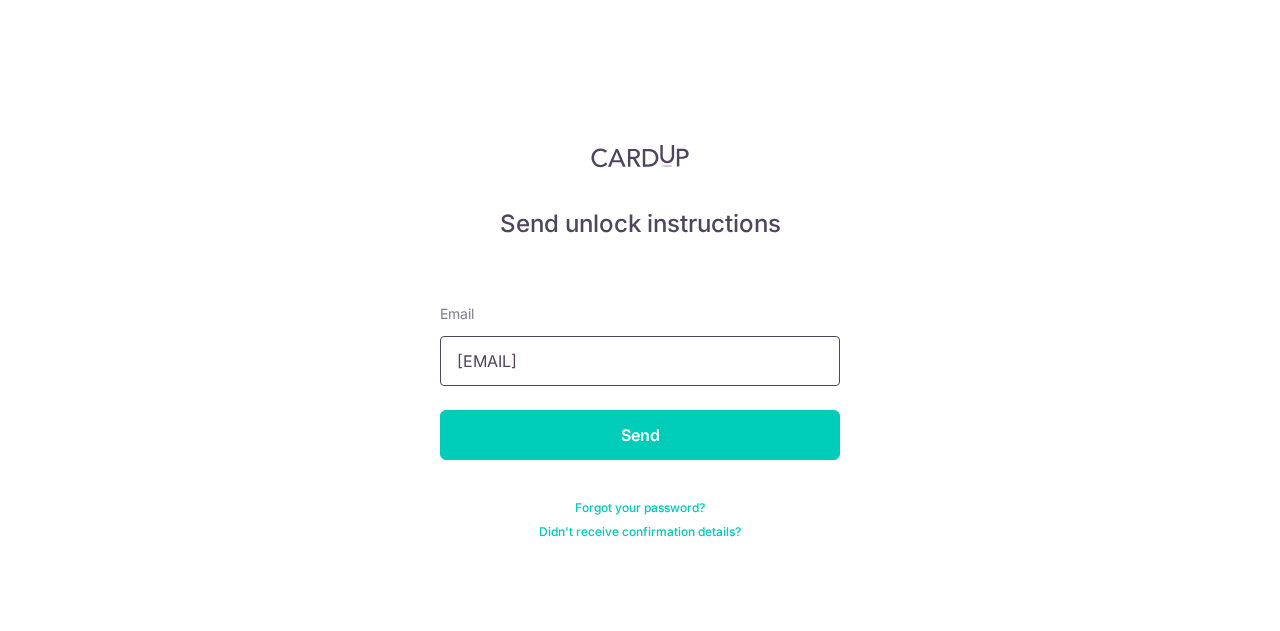 type on "[EMAIL]" 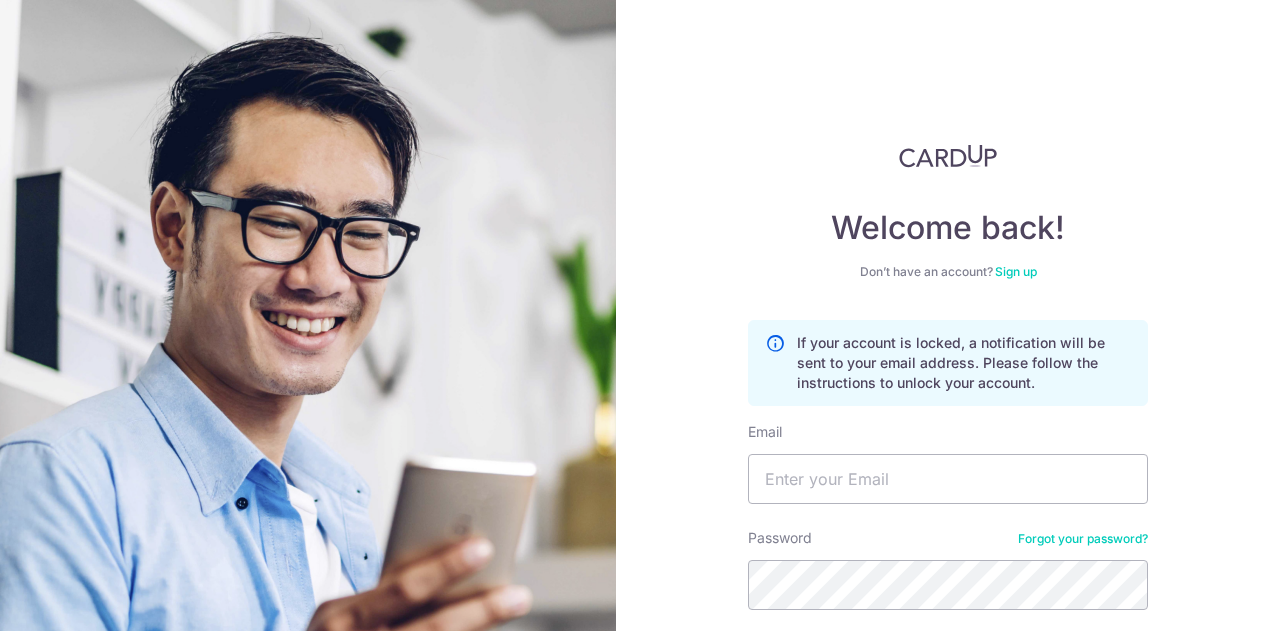 scroll, scrollTop: 0, scrollLeft: 0, axis: both 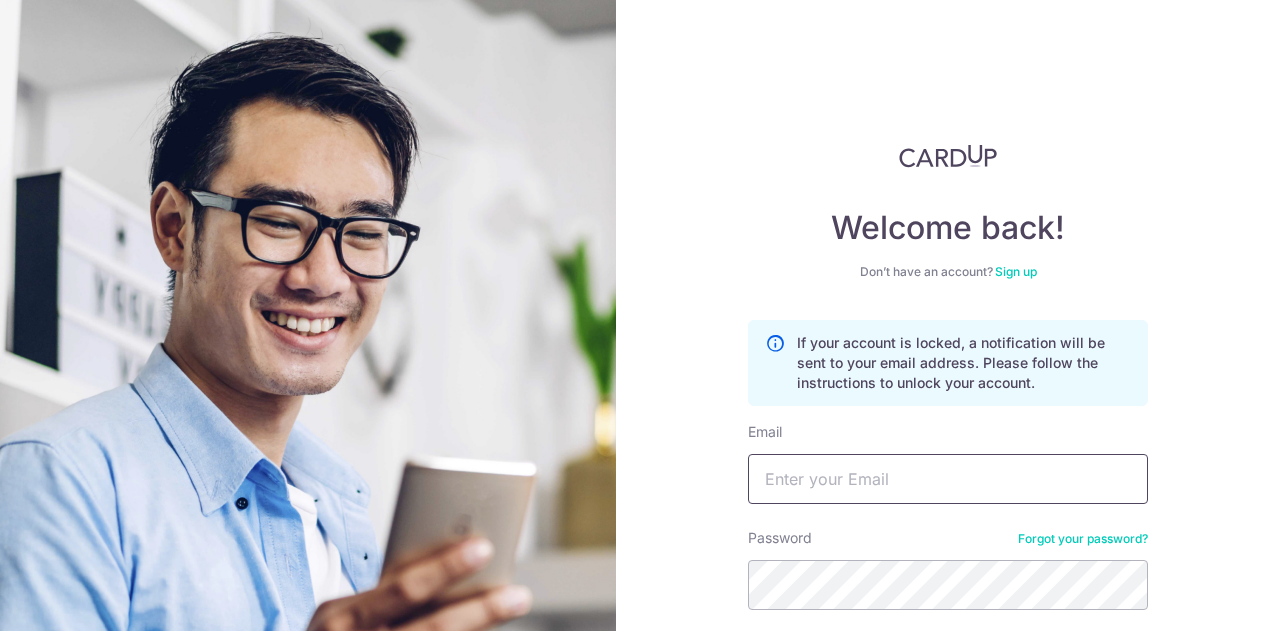 click on "Email" at bounding box center [948, 479] 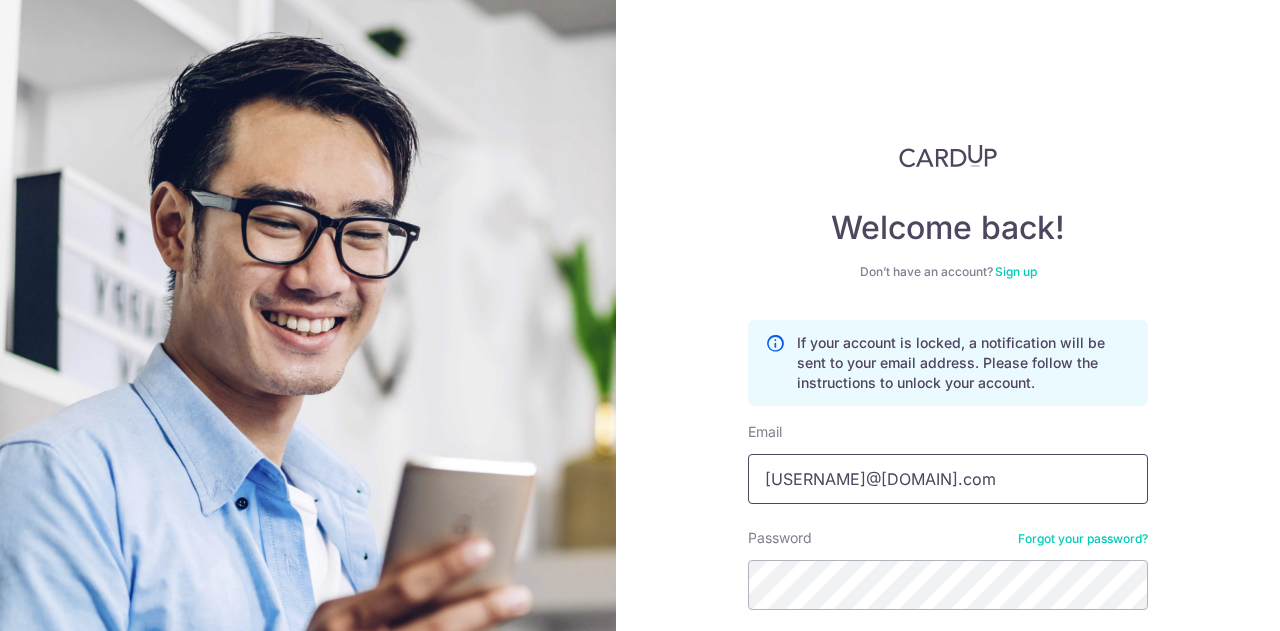type on "[EMAIL]" 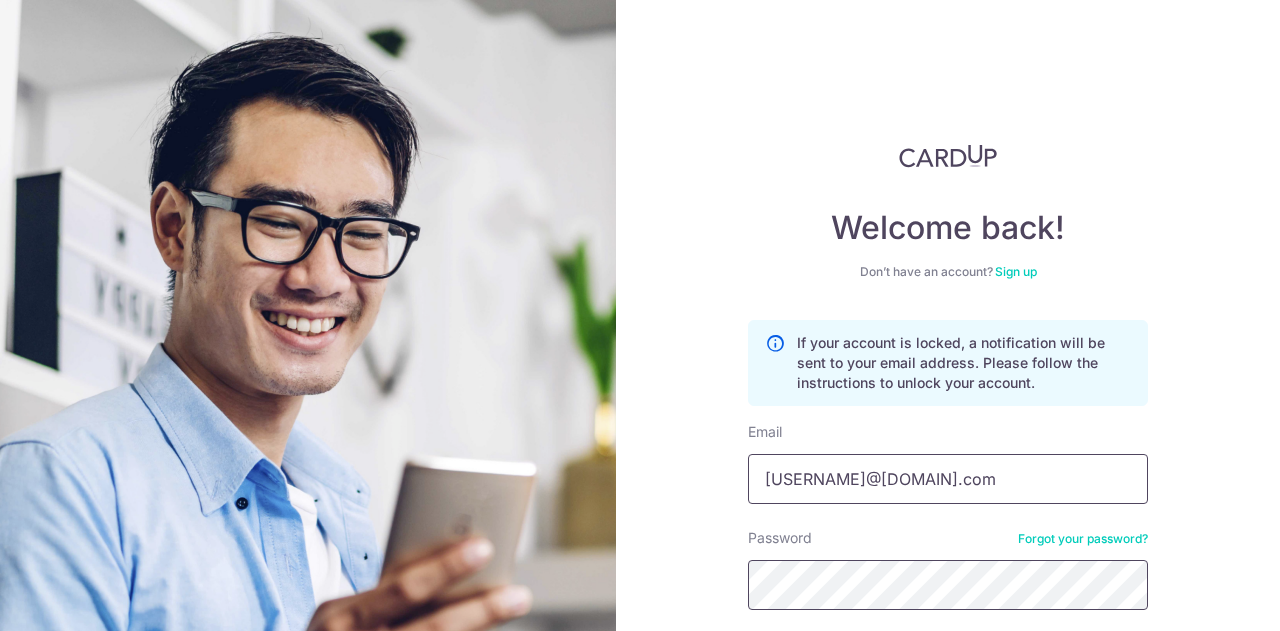 click on "Log in" at bounding box center [948, 659] 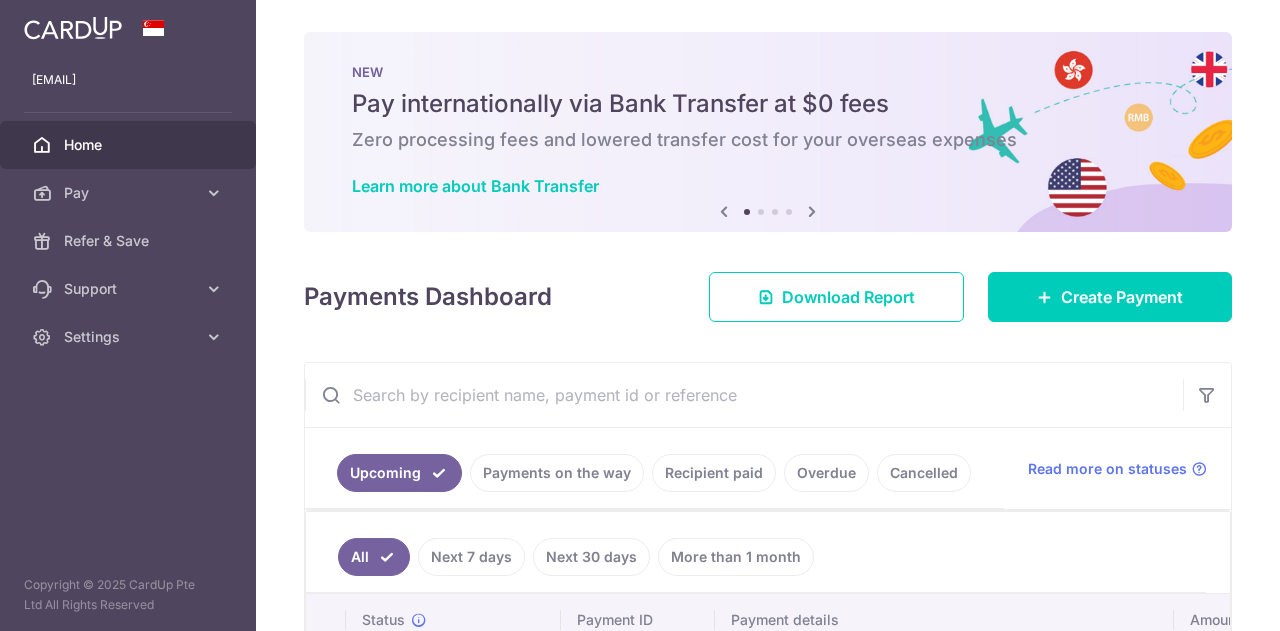 scroll, scrollTop: 0, scrollLeft: 0, axis: both 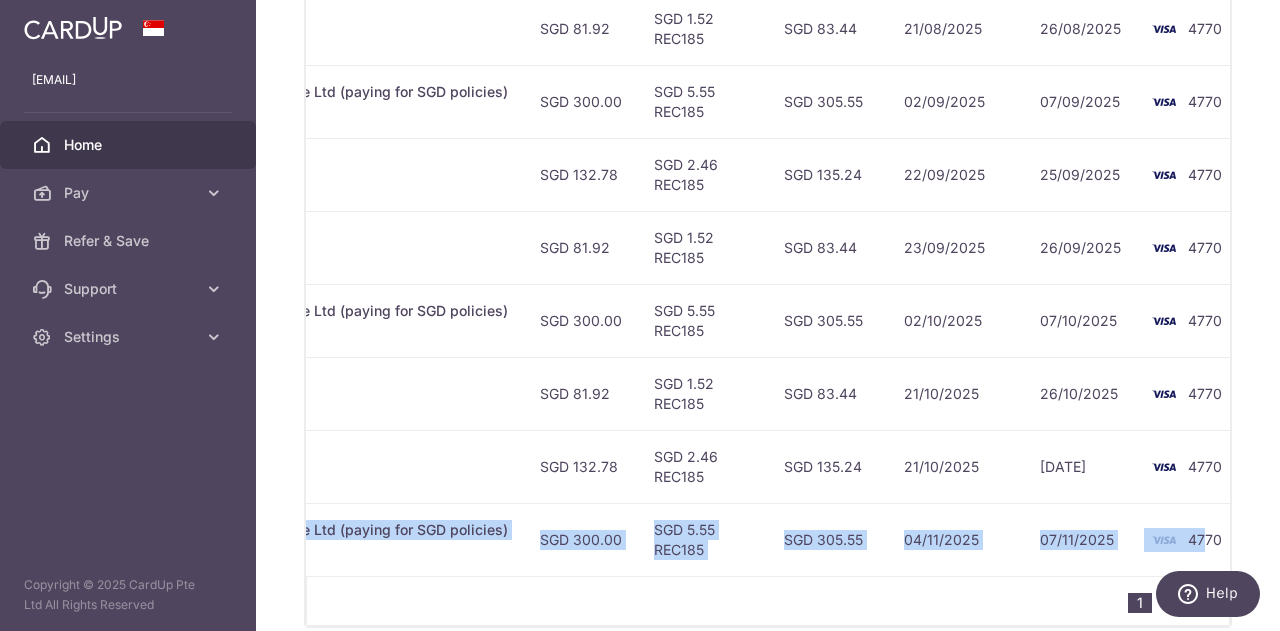 drag, startPoint x: 500, startPoint y: 565, endPoint x: 1256, endPoint y: 556, distance: 756.0536 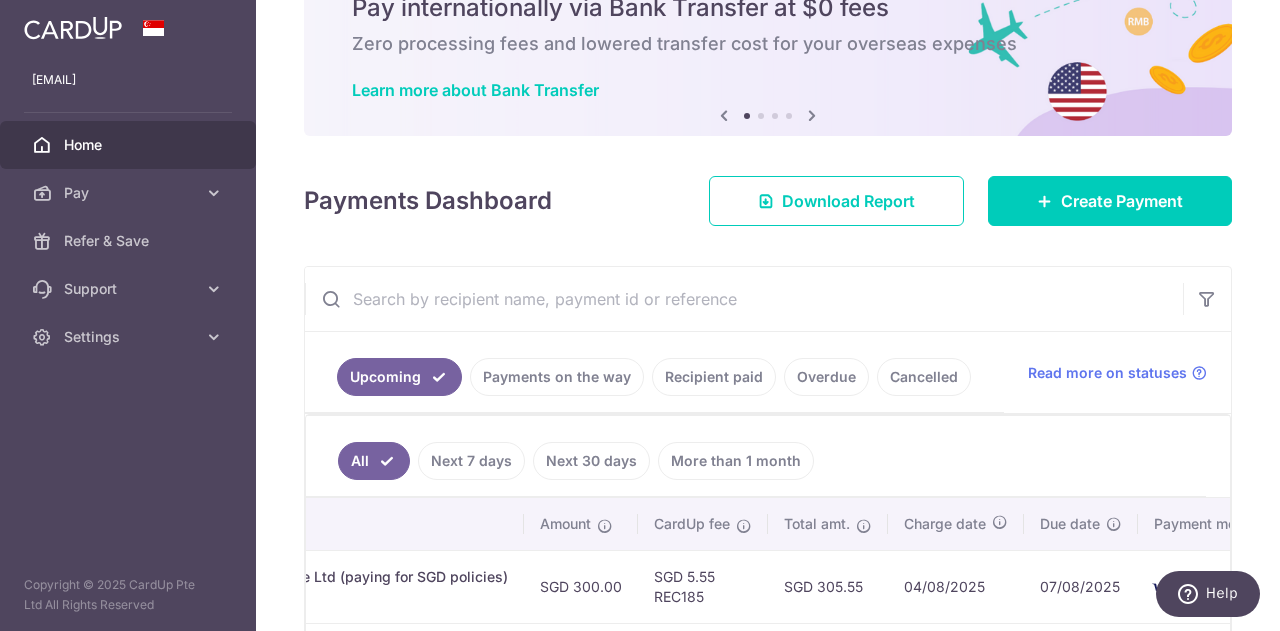 scroll, scrollTop: 200, scrollLeft: 0, axis: vertical 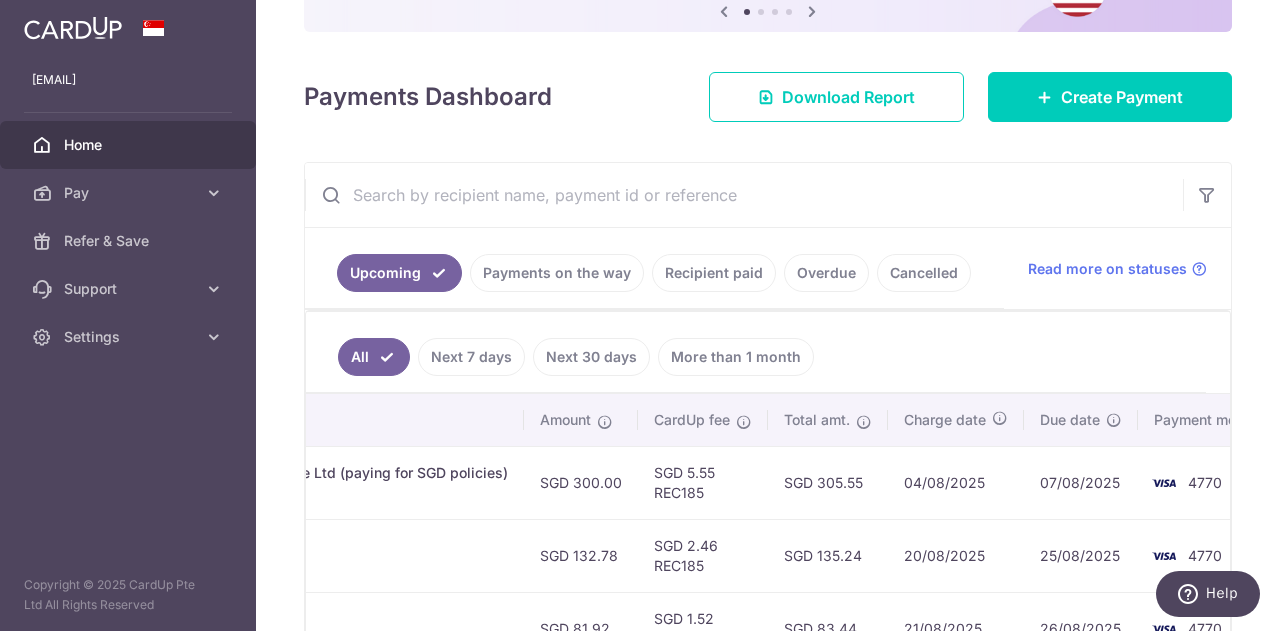 click on "04/08/2025" at bounding box center [956, 482] 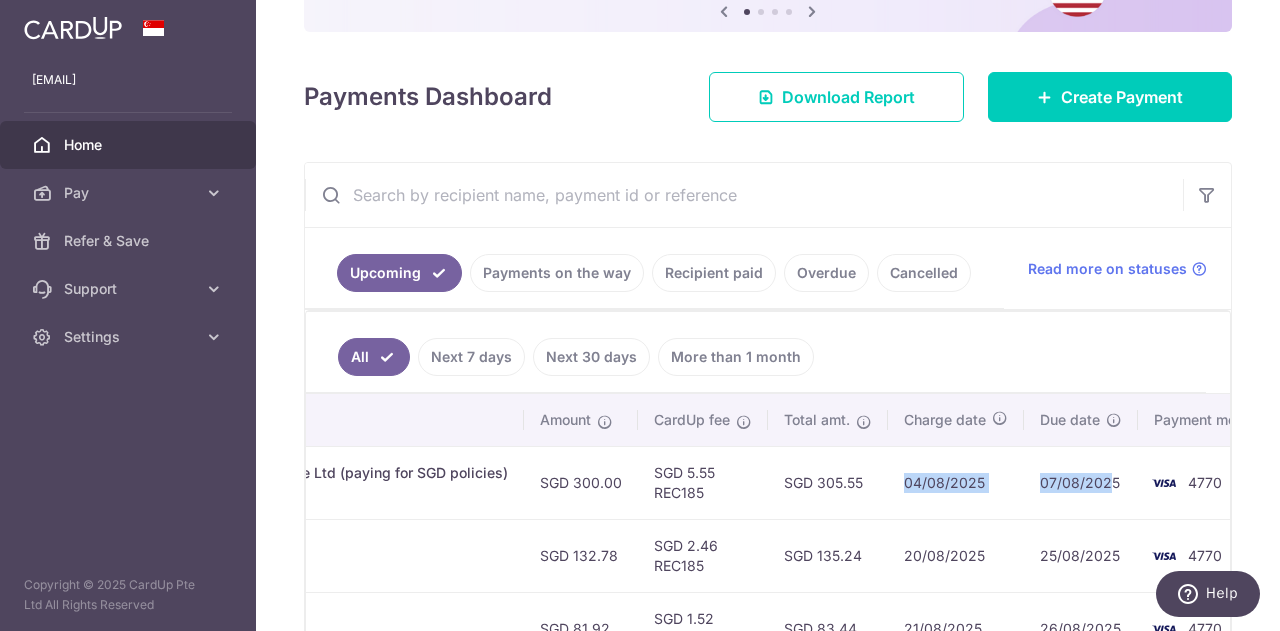 drag, startPoint x: 906, startPoint y: 477, endPoint x: 1113, endPoint y: 481, distance: 207.03865 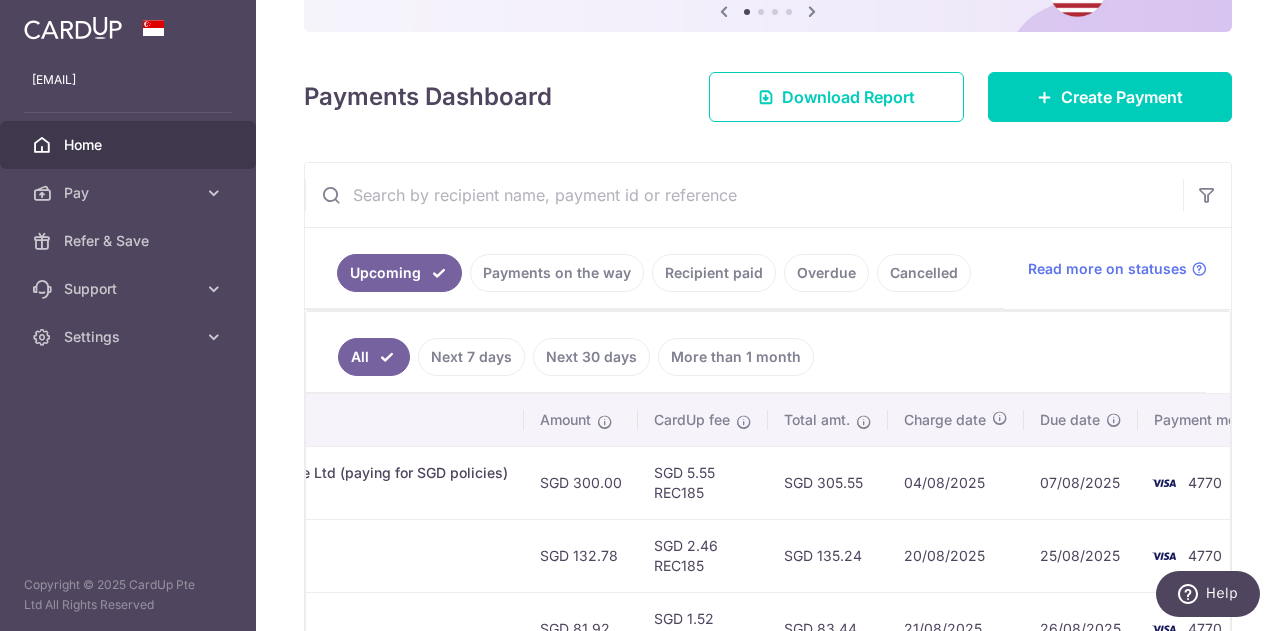 click on "20/08/2025" at bounding box center [956, 555] 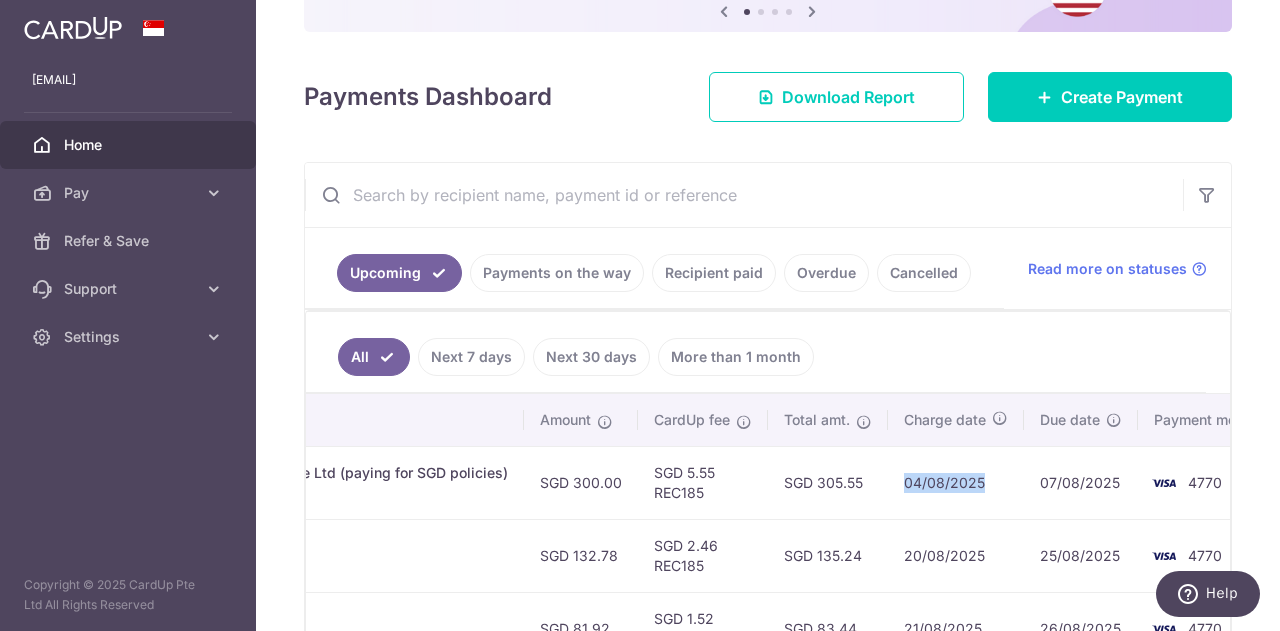 drag, startPoint x: 904, startPoint y: 483, endPoint x: 982, endPoint y: 483, distance: 78 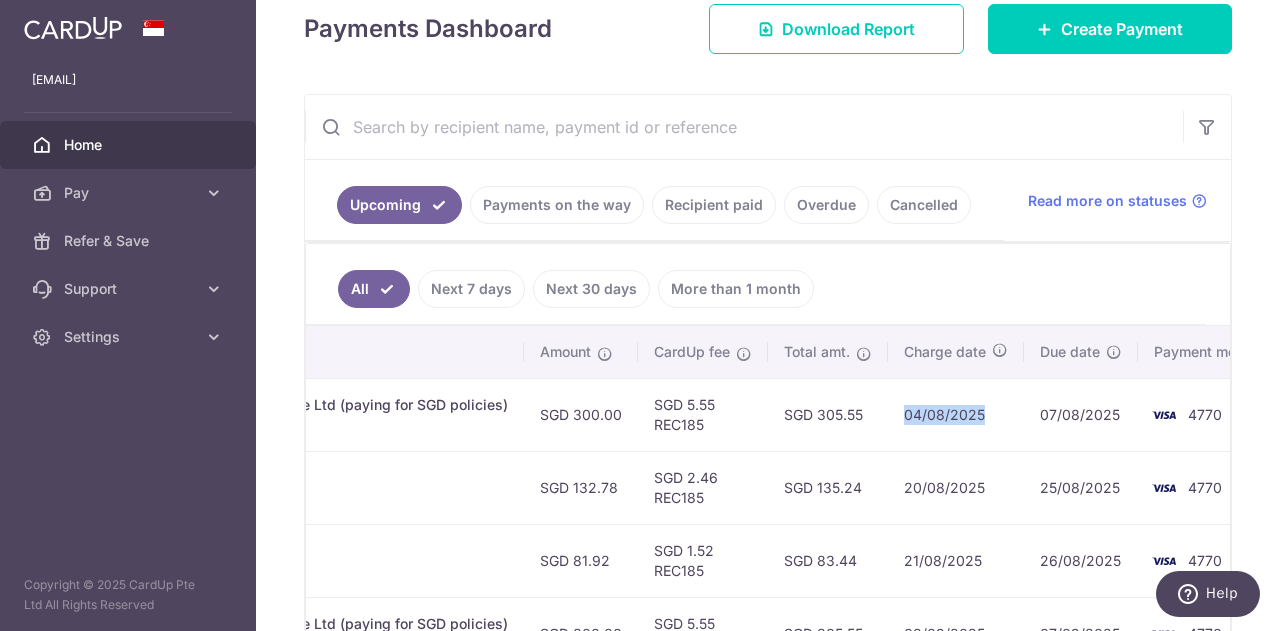 scroll, scrollTop: 300, scrollLeft: 0, axis: vertical 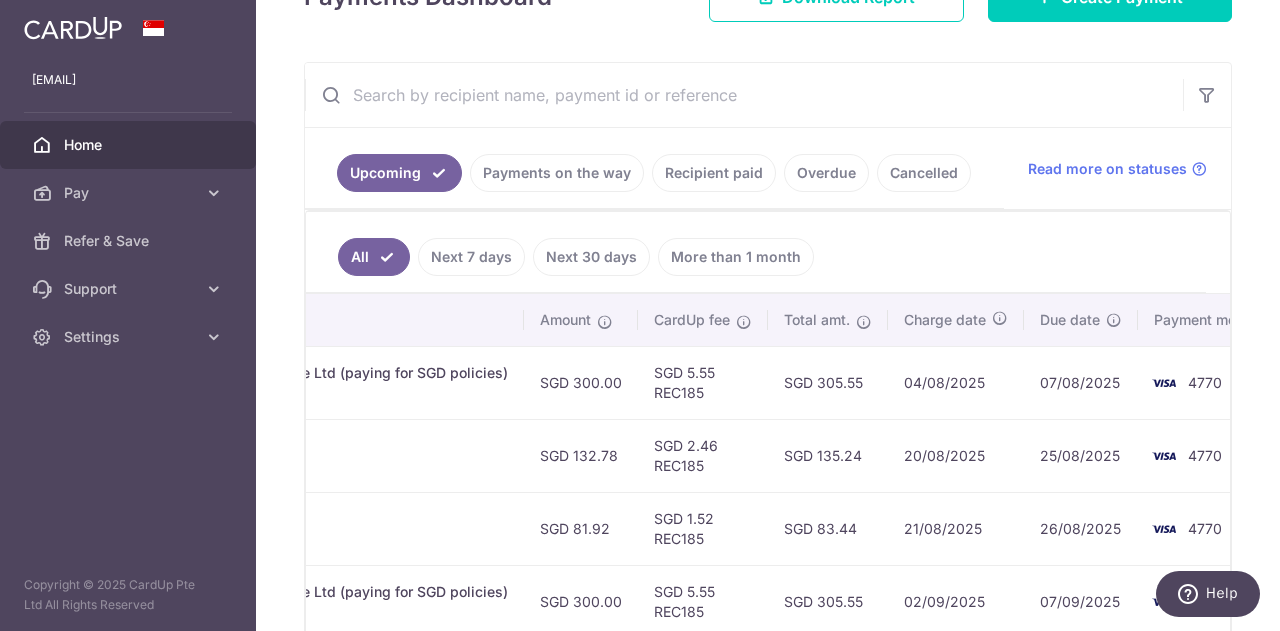 click on "20/08/2025" at bounding box center (956, 455) 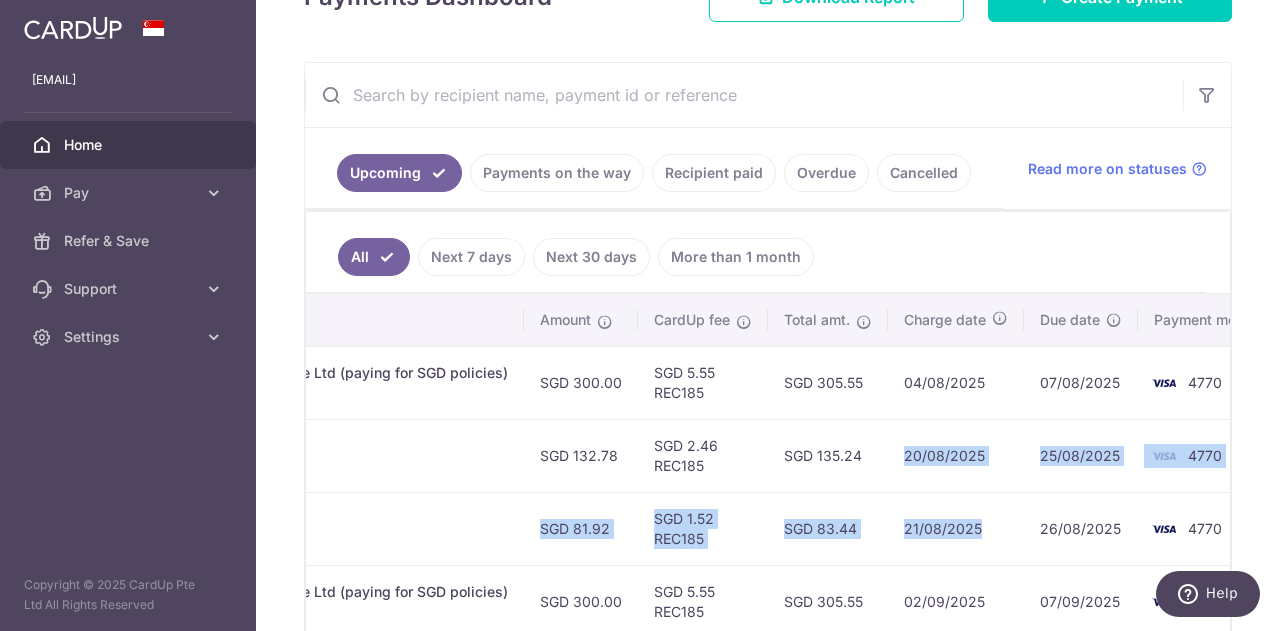 drag, startPoint x: 985, startPoint y: 526, endPoint x: 900, endPoint y: 439, distance: 121.630585 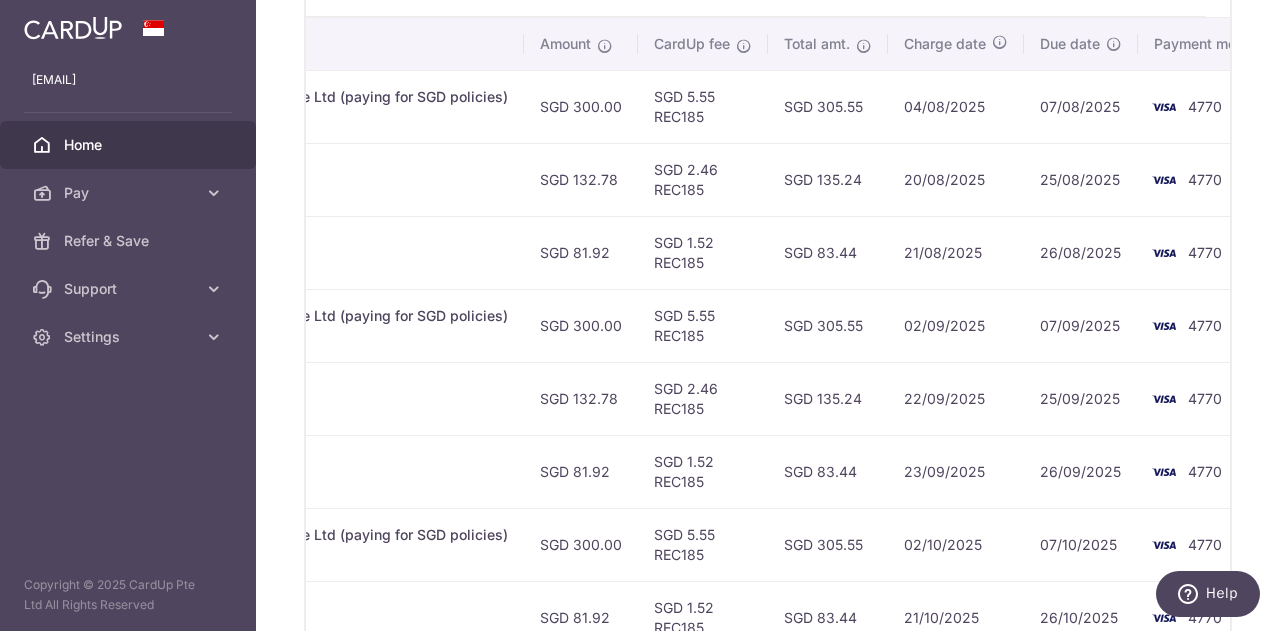 scroll, scrollTop: 624, scrollLeft: 0, axis: vertical 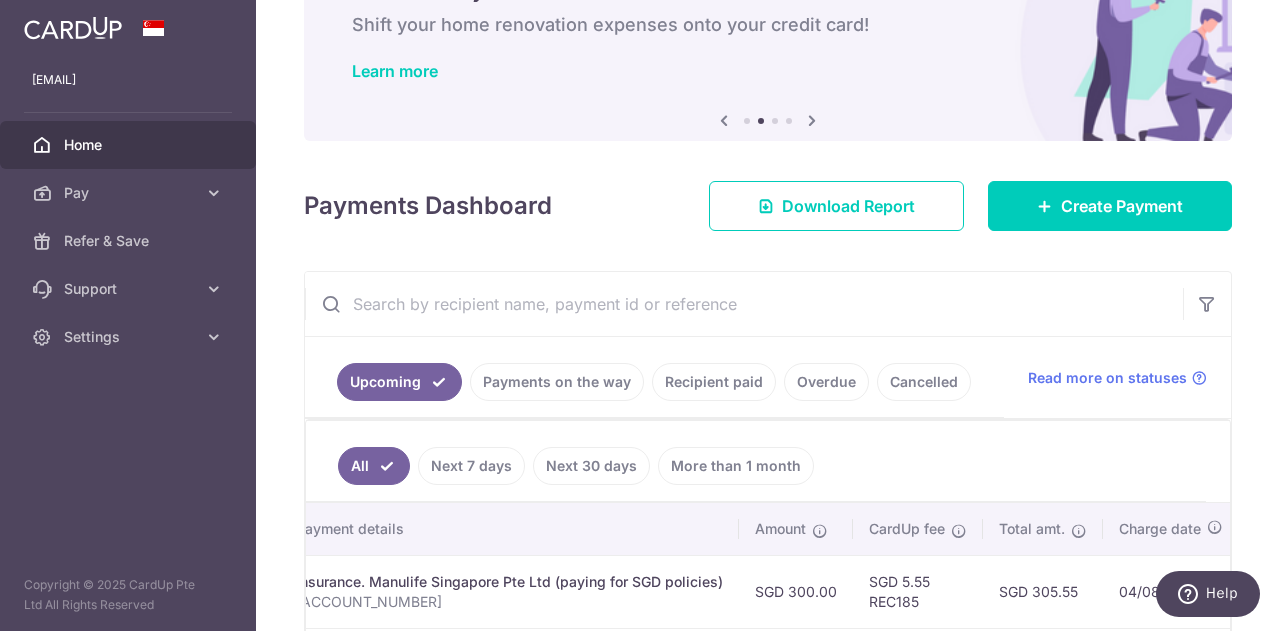click on "More than 1 month" at bounding box center (736, 466) 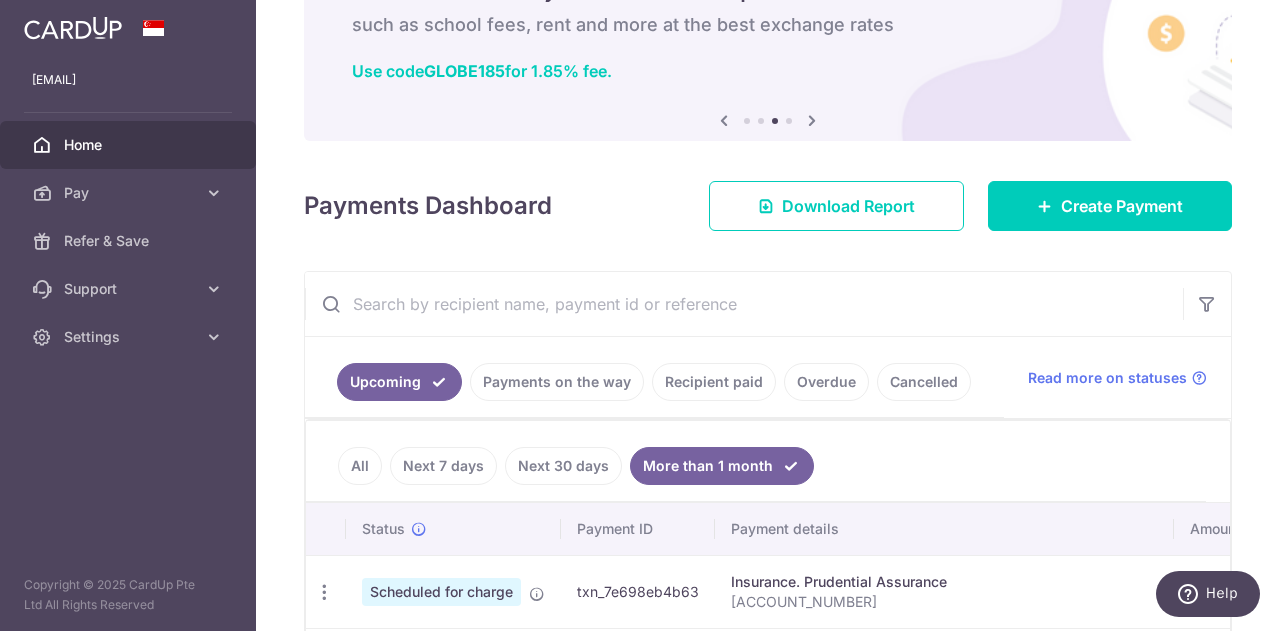 click on "Recipient paid" at bounding box center (714, 382) 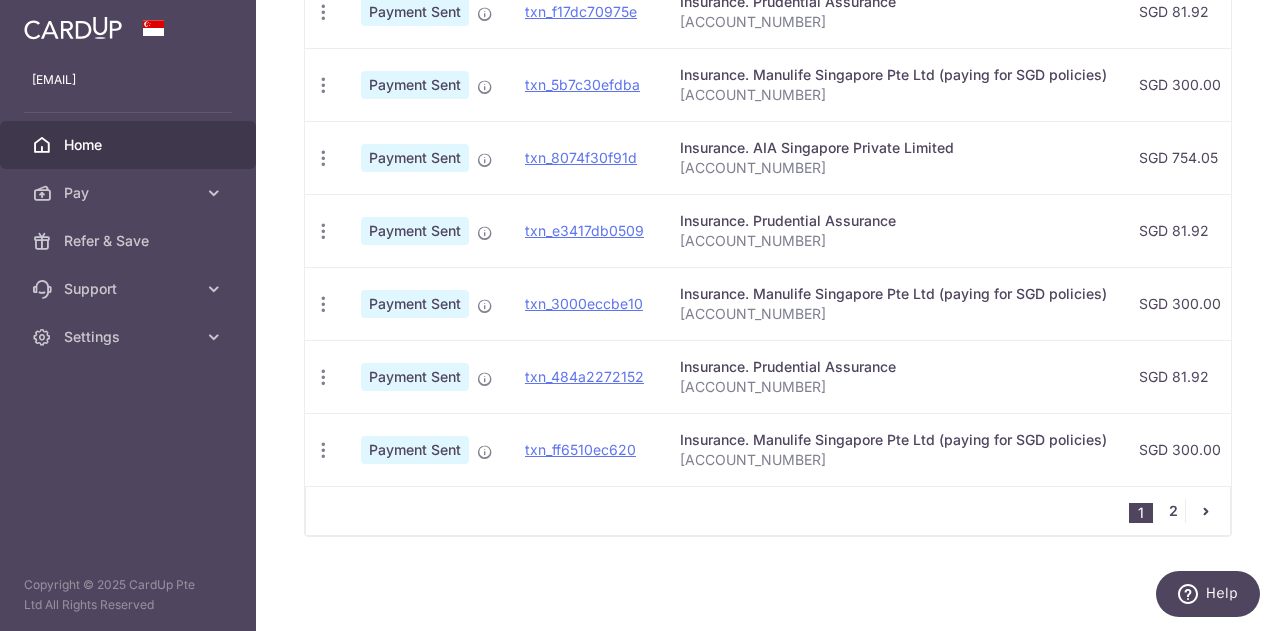 click on "2" at bounding box center (1173, 511) 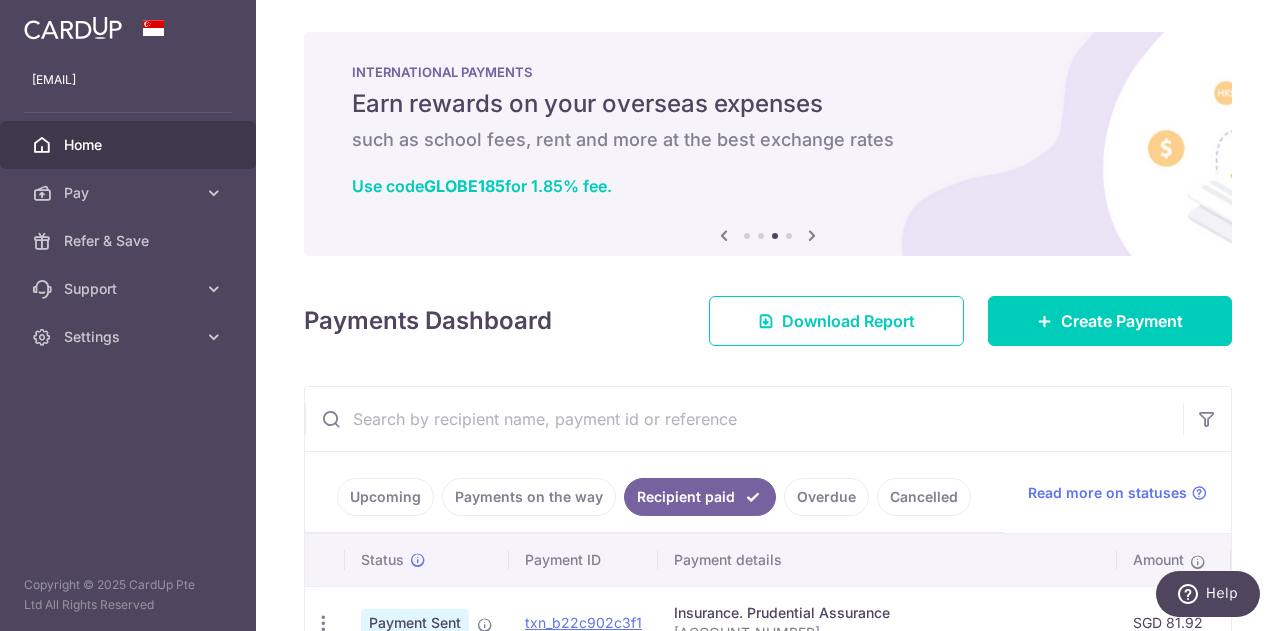 scroll, scrollTop: 251, scrollLeft: 0, axis: vertical 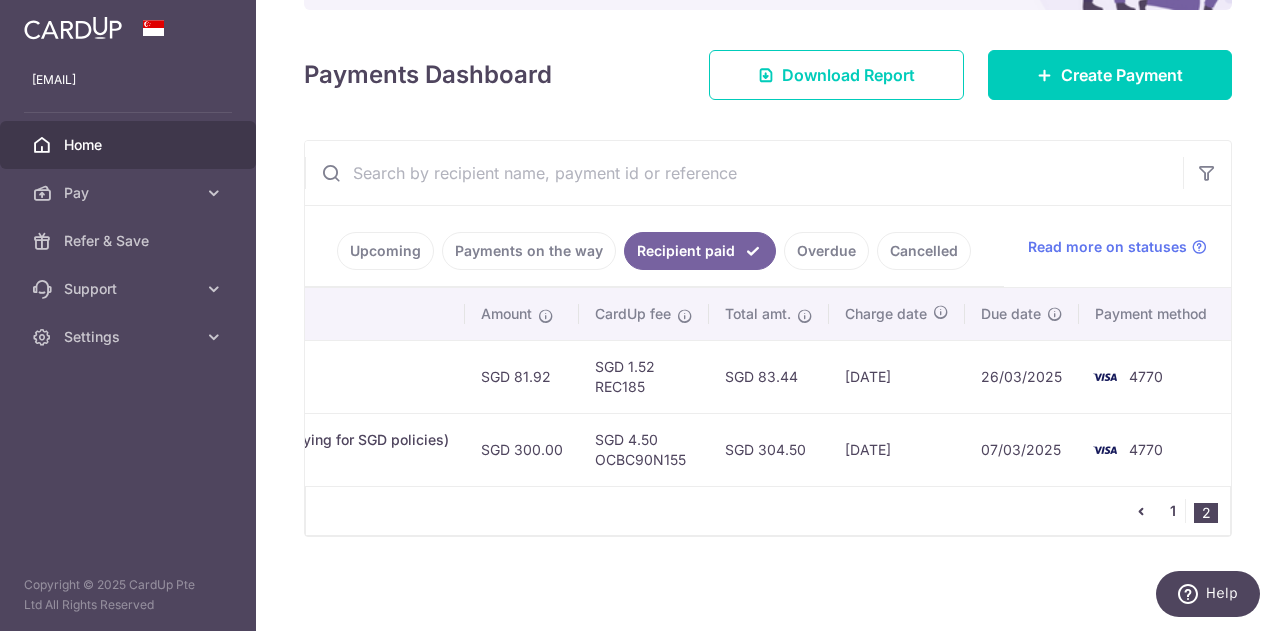 click on "1" at bounding box center [1173, 511] 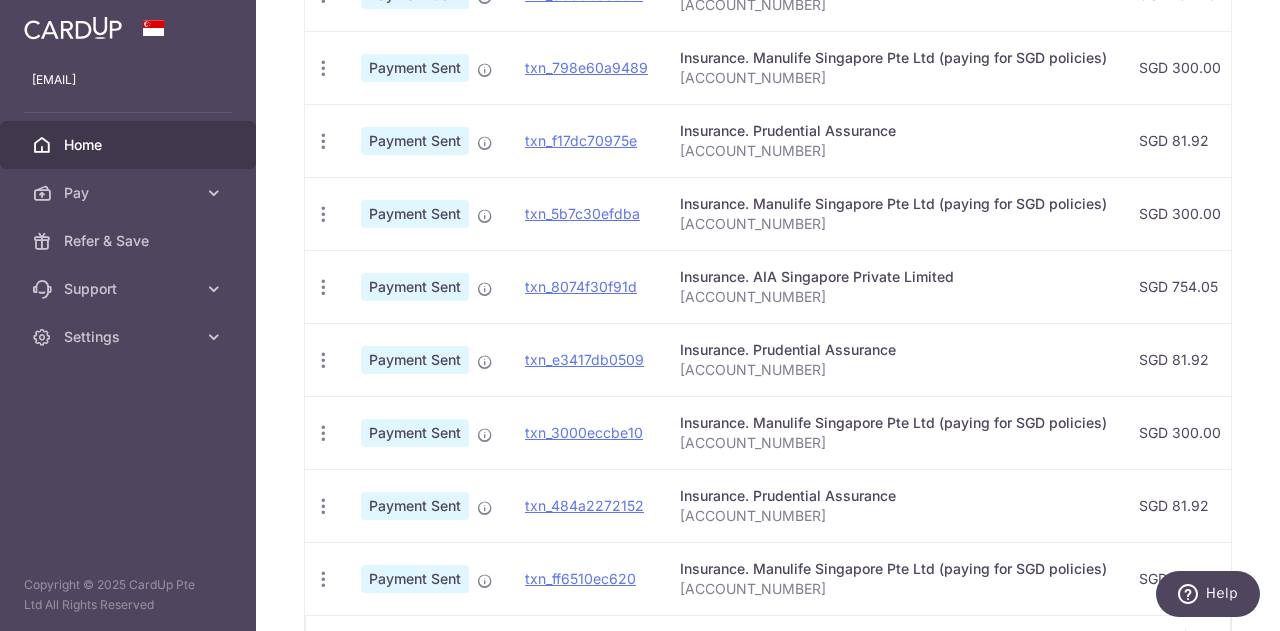 scroll, scrollTop: 832, scrollLeft: 0, axis: vertical 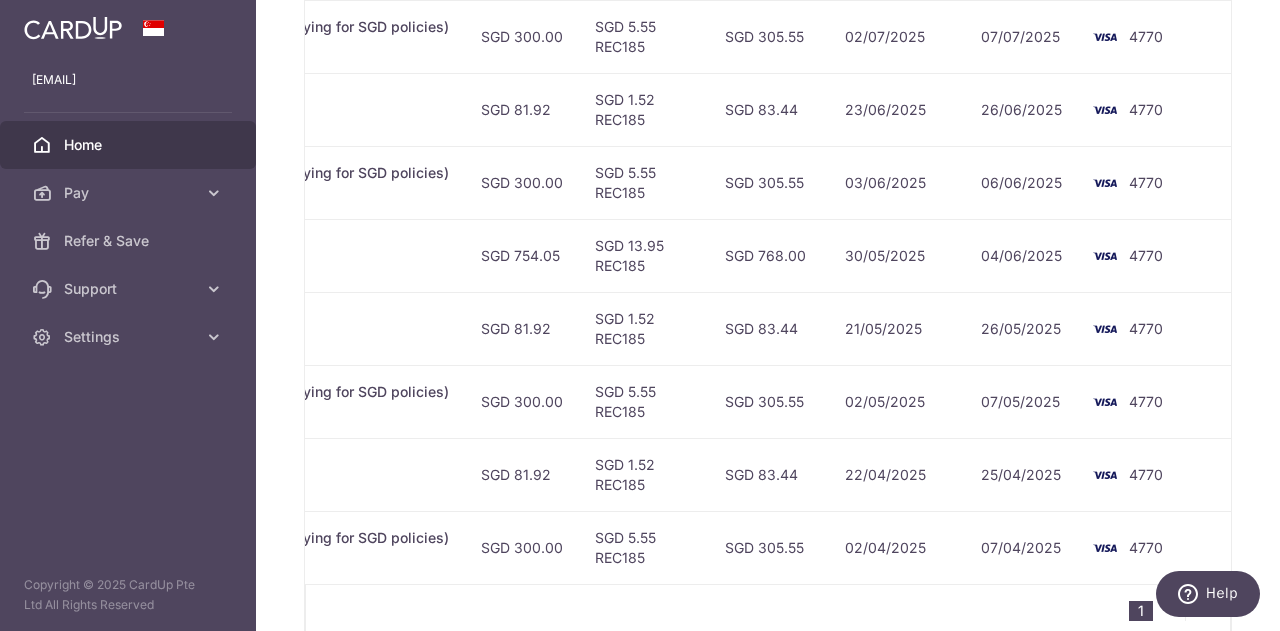 click on "30/05/2025" at bounding box center [897, 255] 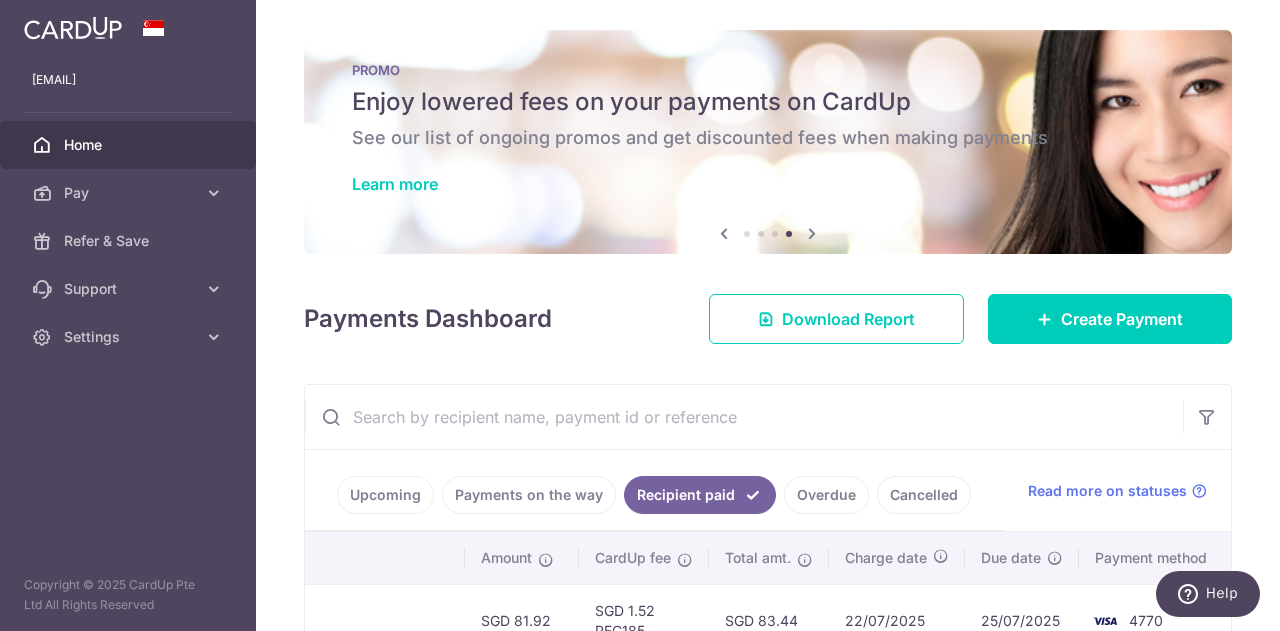 scroll, scrollTop: 0, scrollLeft: 0, axis: both 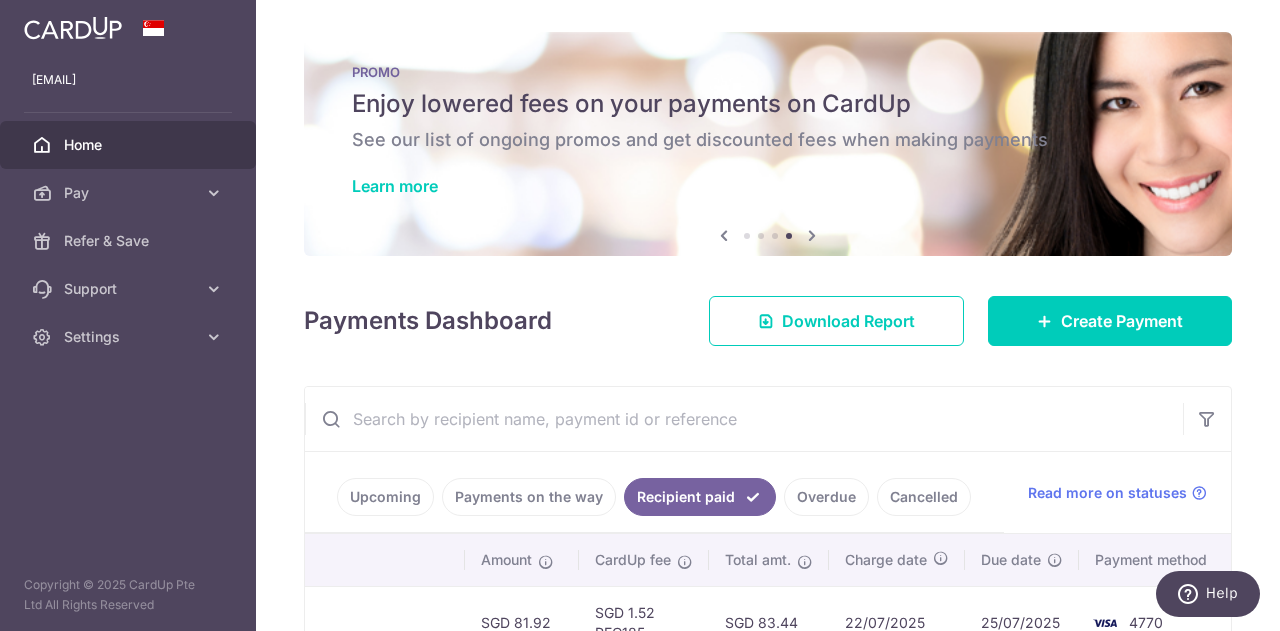click on "Upcoming" at bounding box center (385, 497) 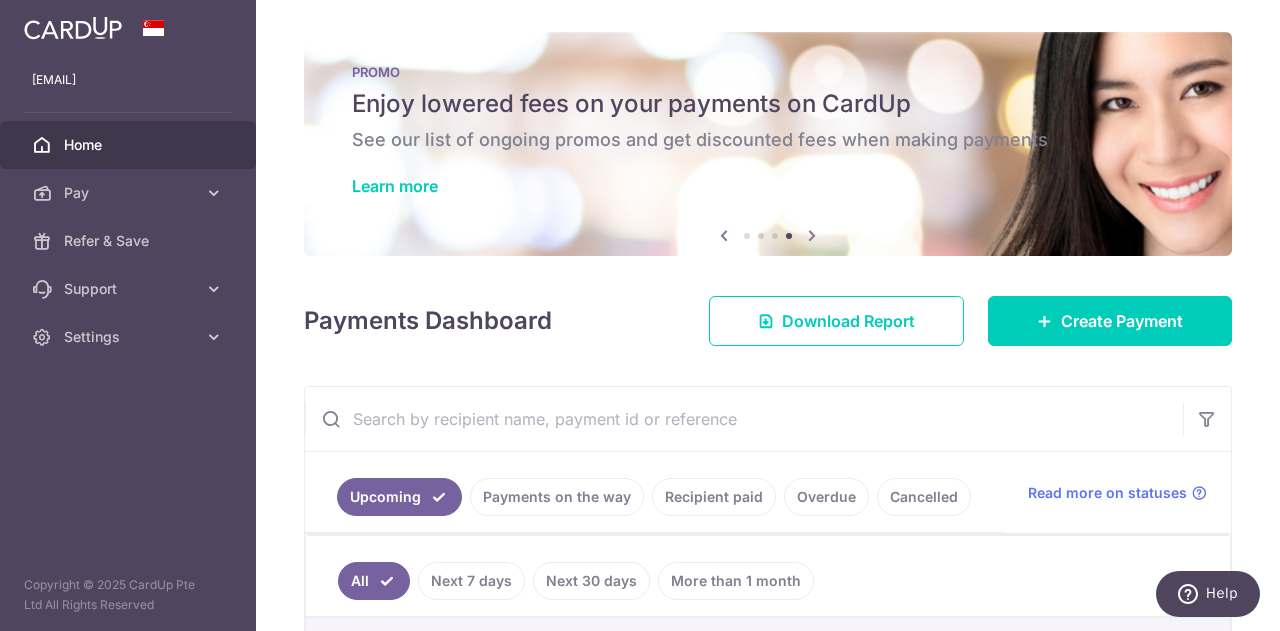 click on "×
Pause Schedule
Pause all future payments in this series
Pause just this one payment
By clicking below, you confirm you are pausing this payment to   on  . Payments can be unpaused at anytime prior to payment taken date.
Confirm
Cancel Schedule
Cancel all future payments in this series
Cancel just this one payment
Confirm
Approve Payment
Recipient Bank Details" at bounding box center (768, 315) 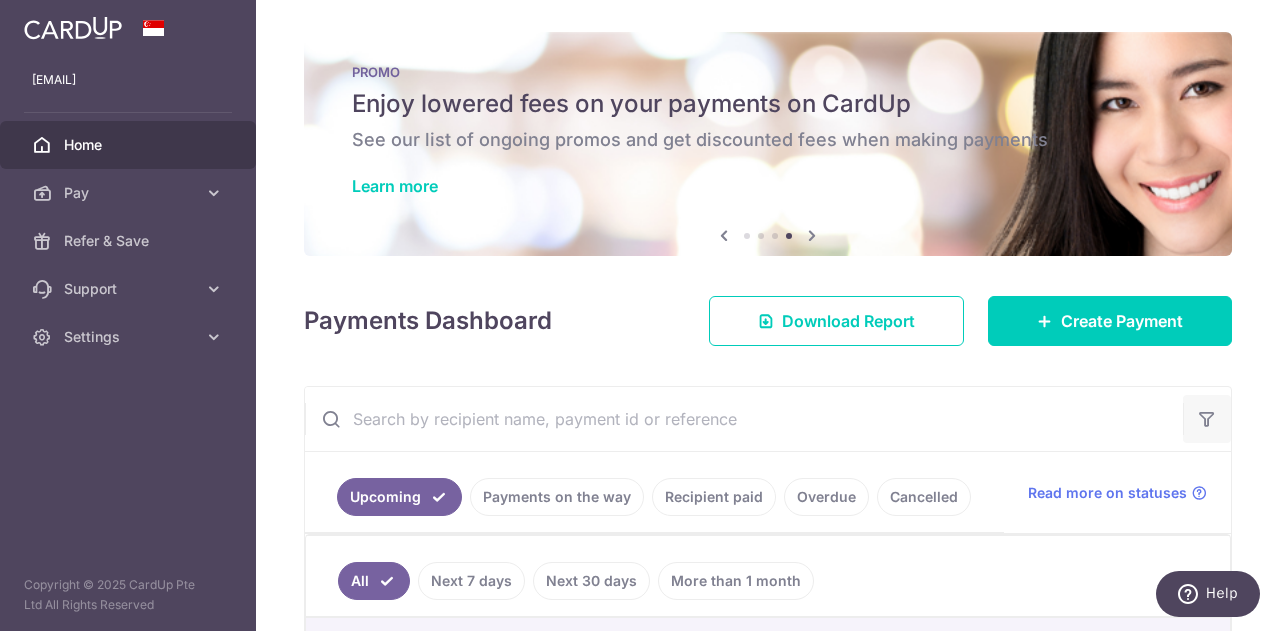 click at bounding box center (1207, 419) 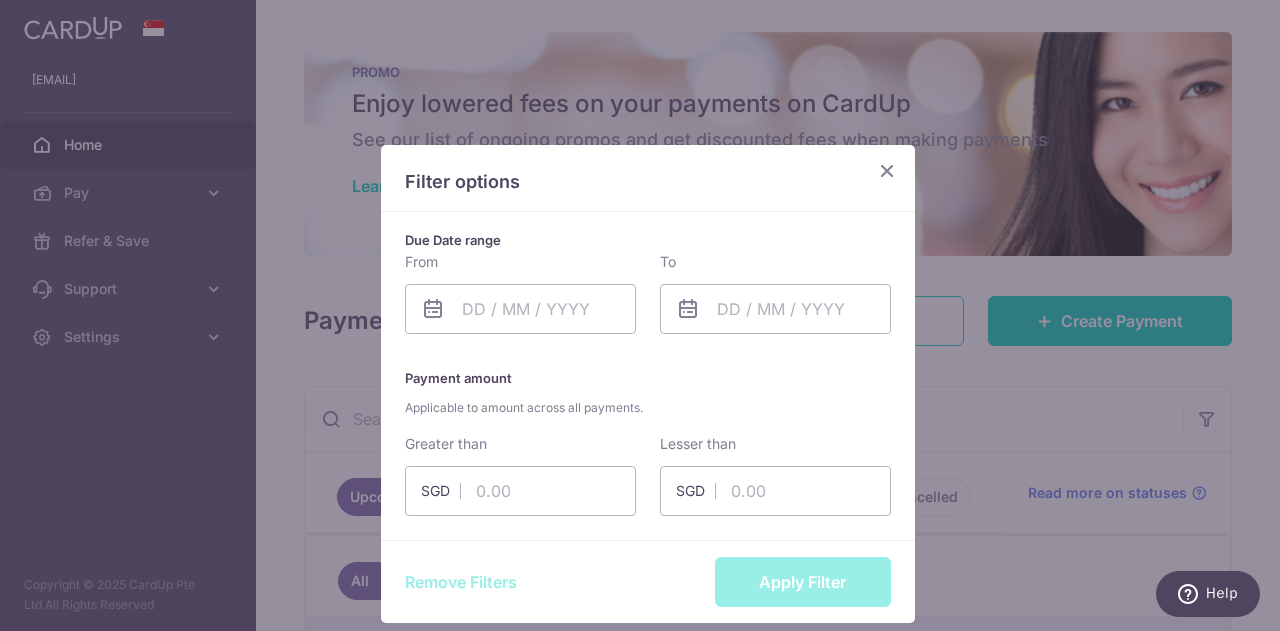 click on "Filter options" at bounding box center [648, 182] 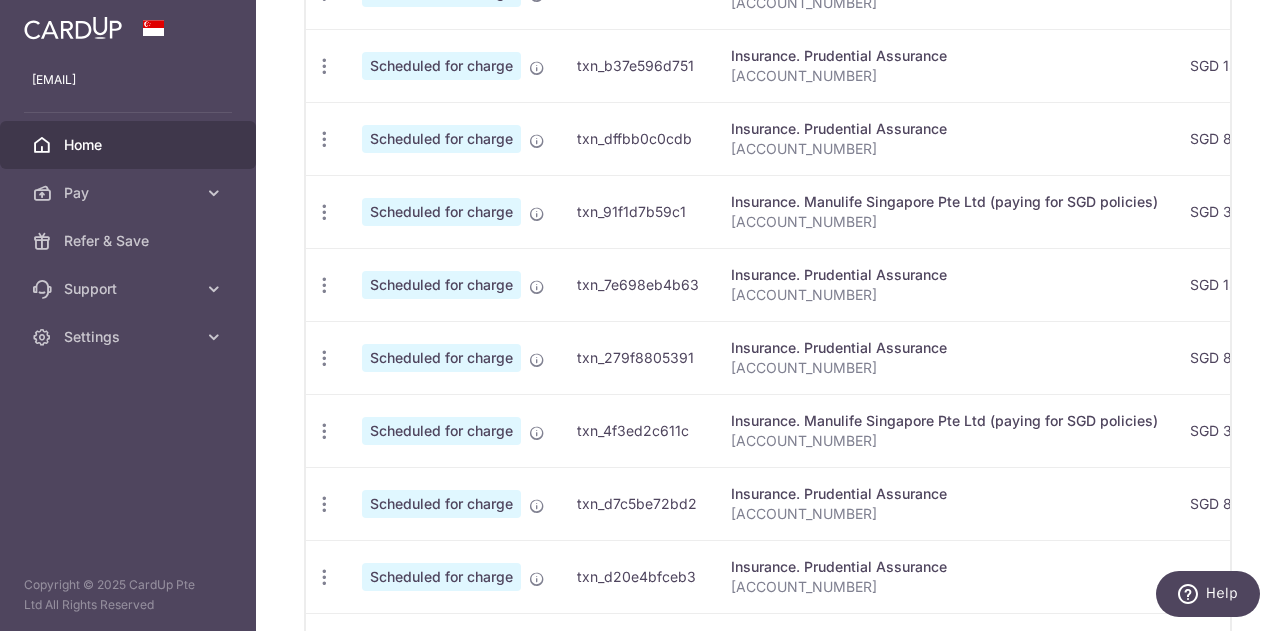 scroll, scrollTop: 915, scrollLeft: 0, axis: vertical 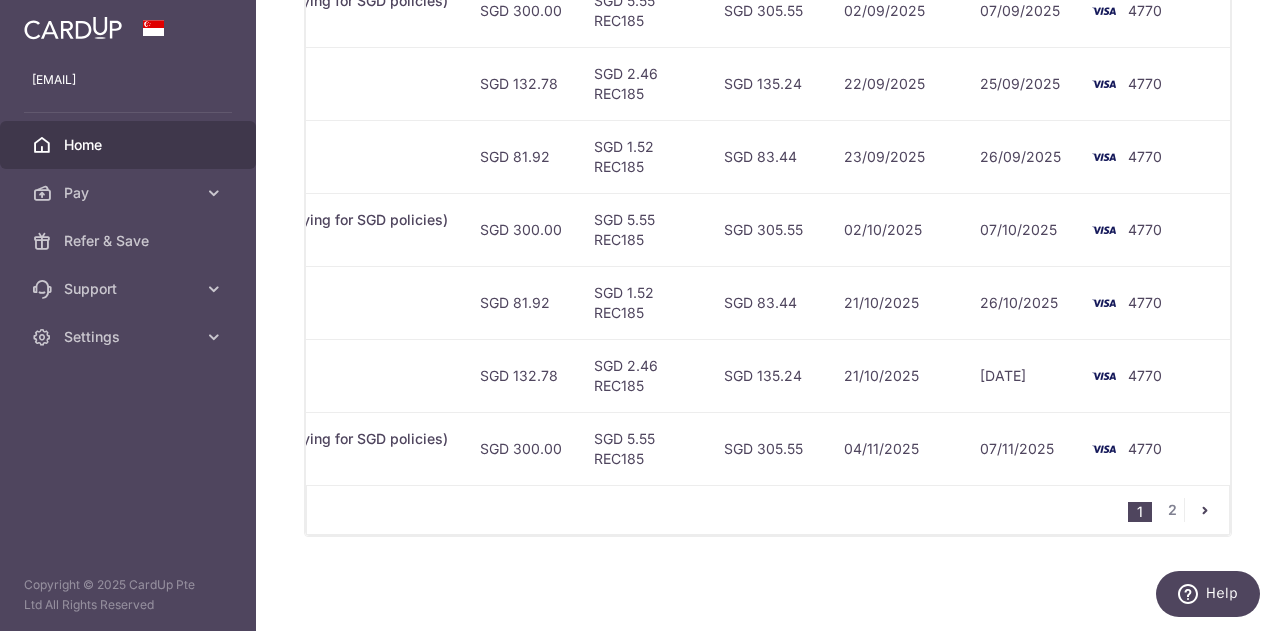 click on "1
2" at bounding box center (1178, 510) 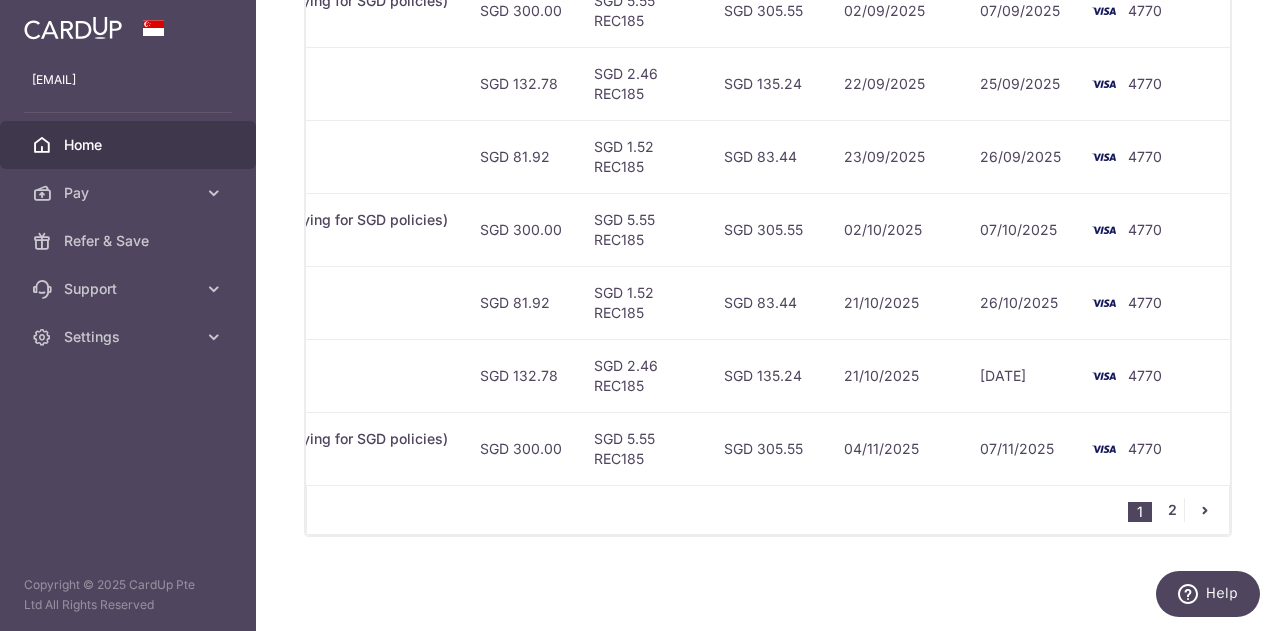 click on "2" at bounding box center (1172, 510) 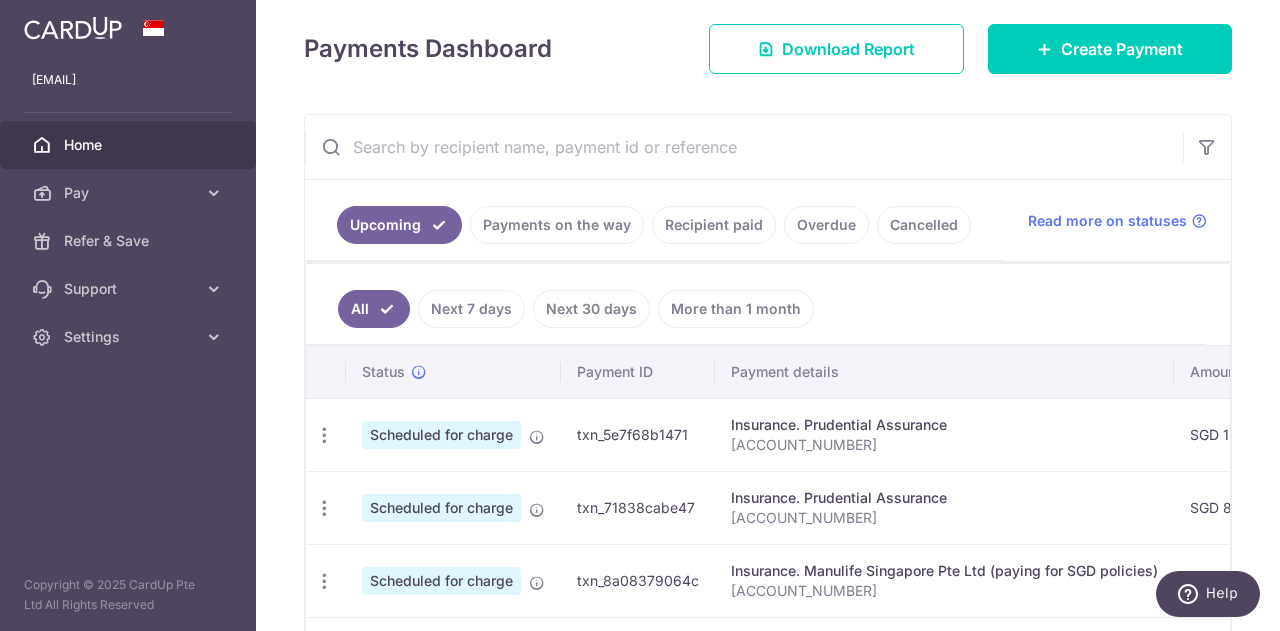 scroll, scrollTop: 770, scrollLeft: 0, axis: vertical 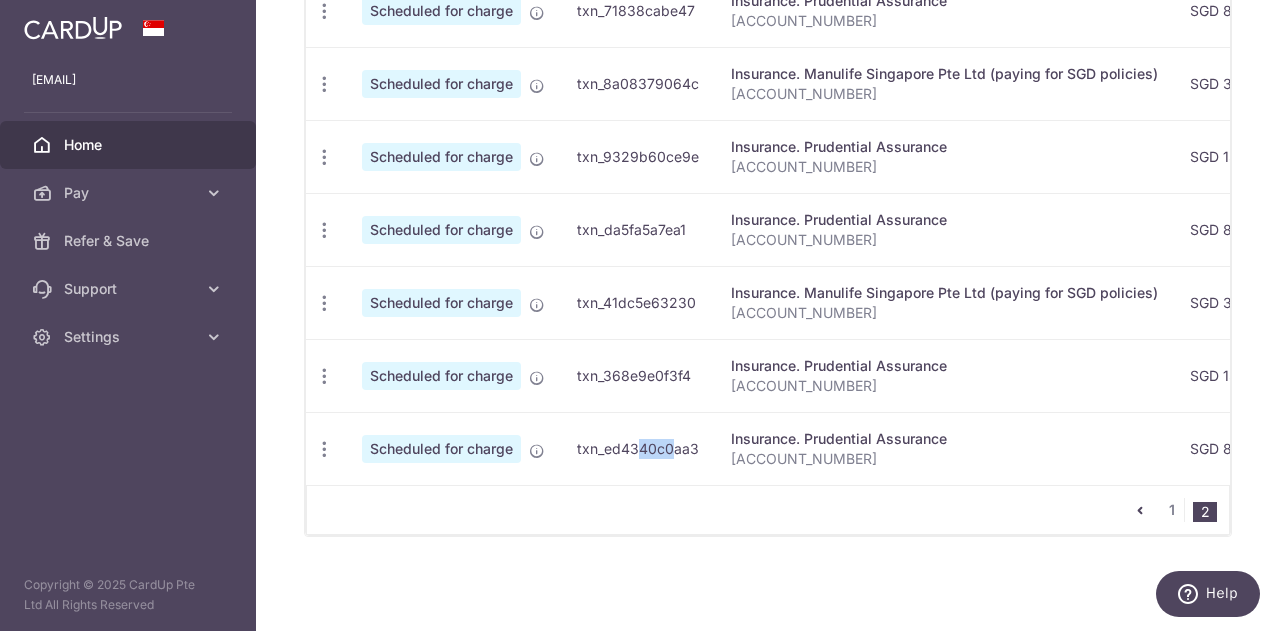 drag, startPoint x: 595, startPoint y: 470, endPoint x: 666, endPoint y: 480, distance: 71.70077 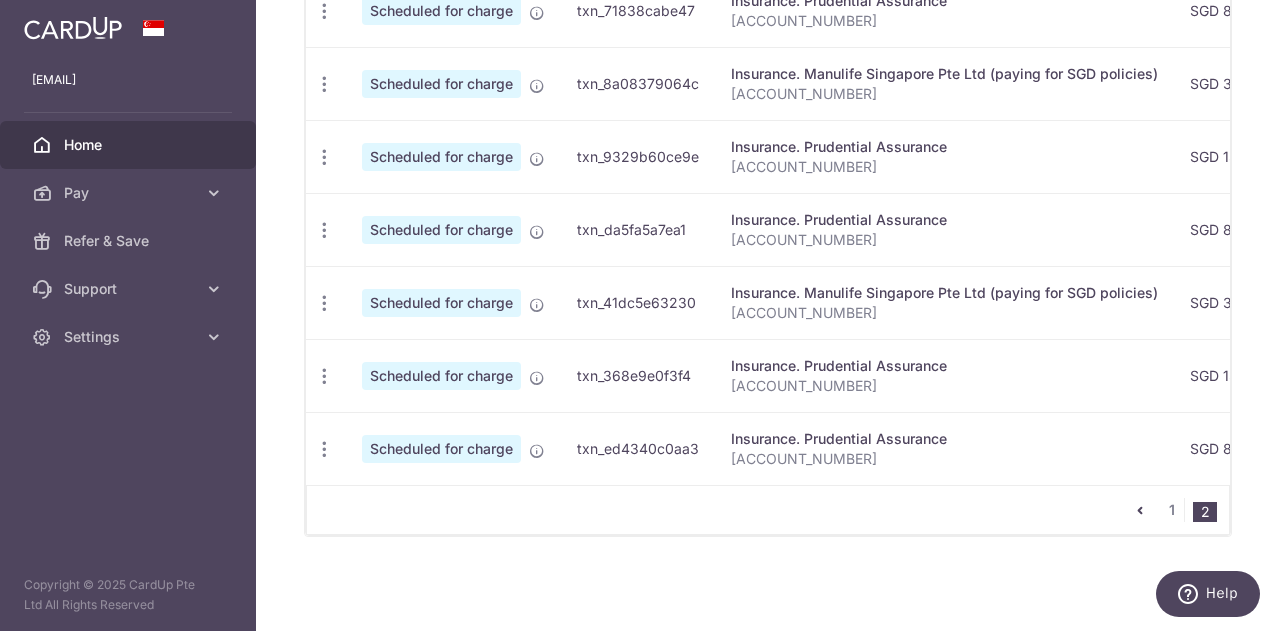 drag, startPoint x: 643, startPoint y: 491, endPoint x: 834, endPoint y: 493, distance: 191.01047 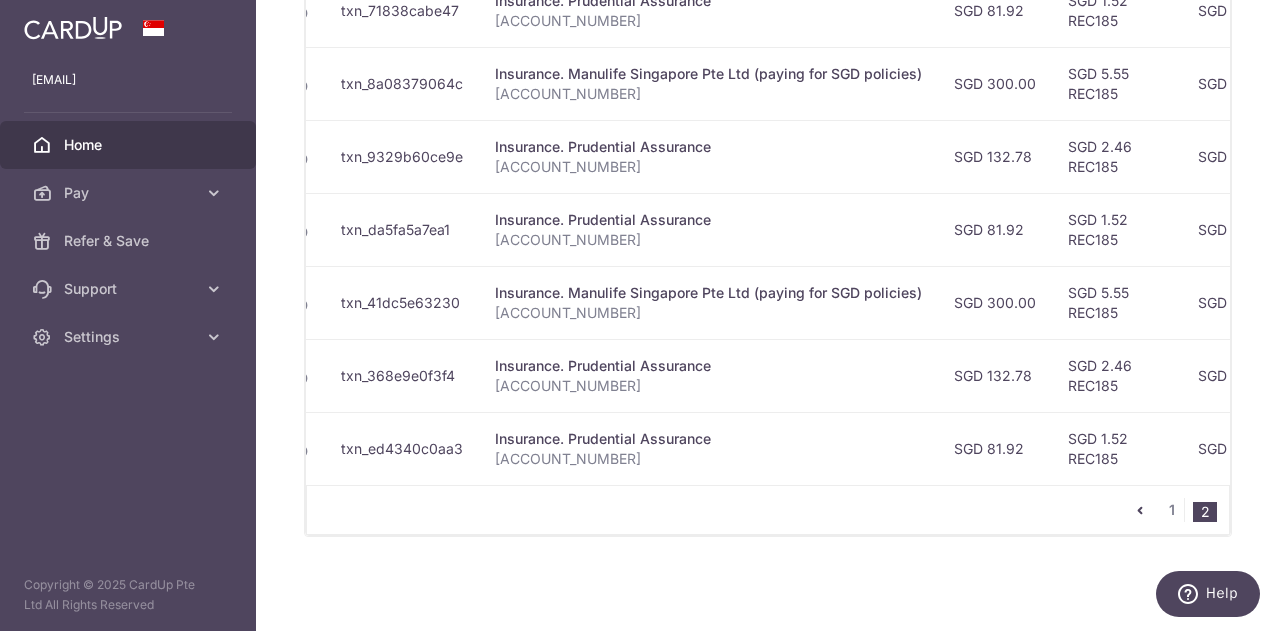scroll, scrollTop: 0, scrollLeft: 714, axis: horizontal 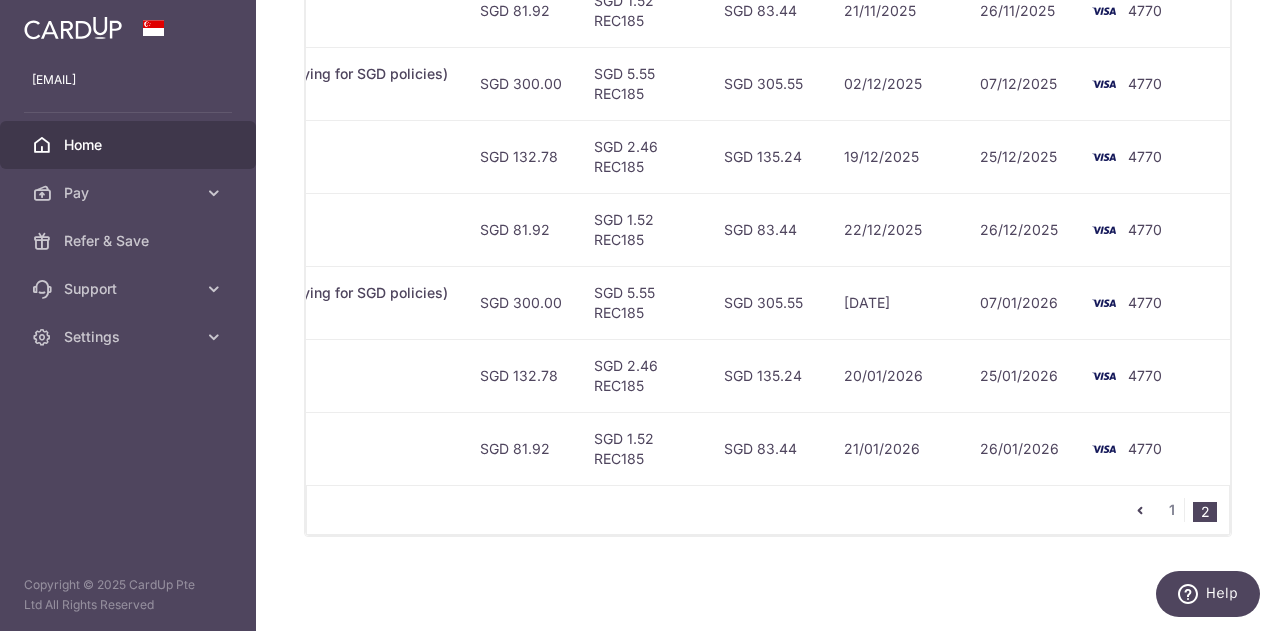 drag, startPoint x: 815, startPoint y: 486, endPoint x: 1232, endPoint y: 488, distance: 417.0048 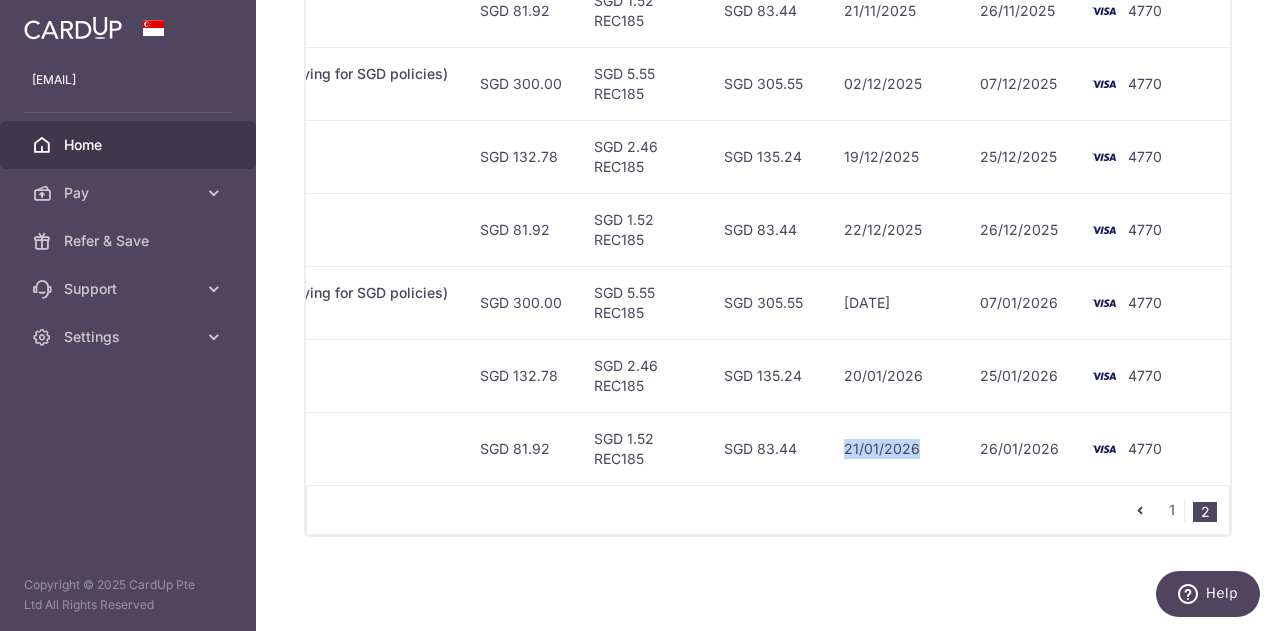drag, startPoint x: 836, startPoint y: 442, endPoint x: 942, endPoint y: 453, distance: 106.56923 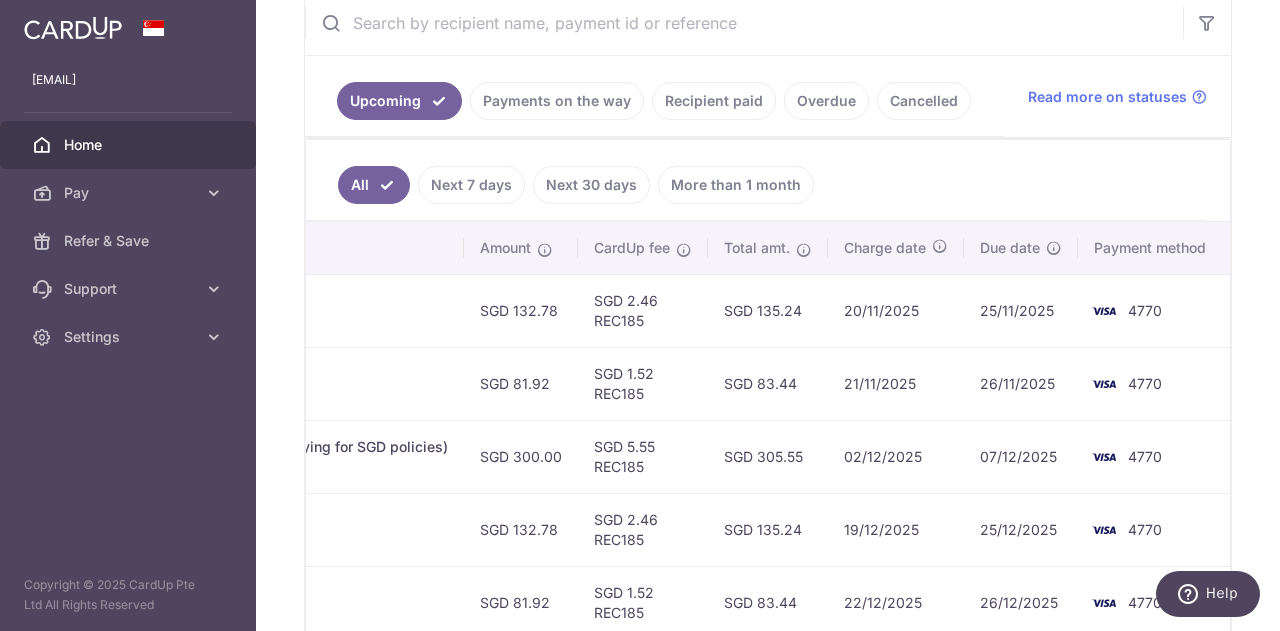 scroll, scrollTop: 370, scrollLeft: 0, axis: vertical 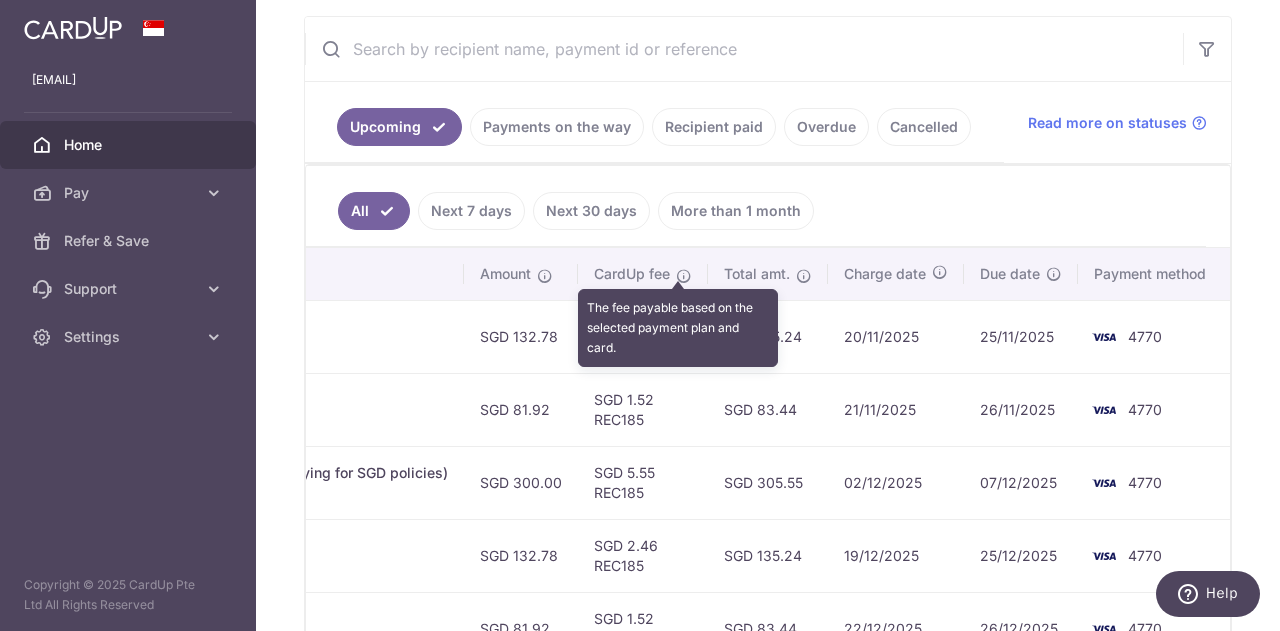 click at bounding box center [684, 276] 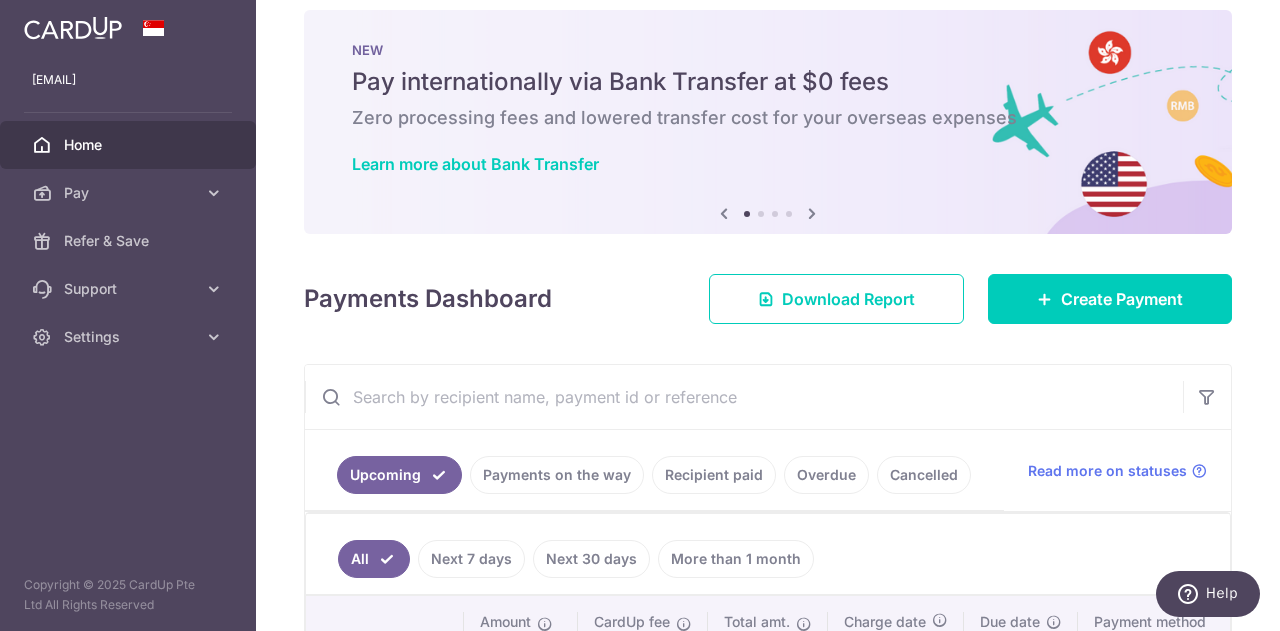 scroll, scrollTop: 0, scrollLeft: 0, axis: both 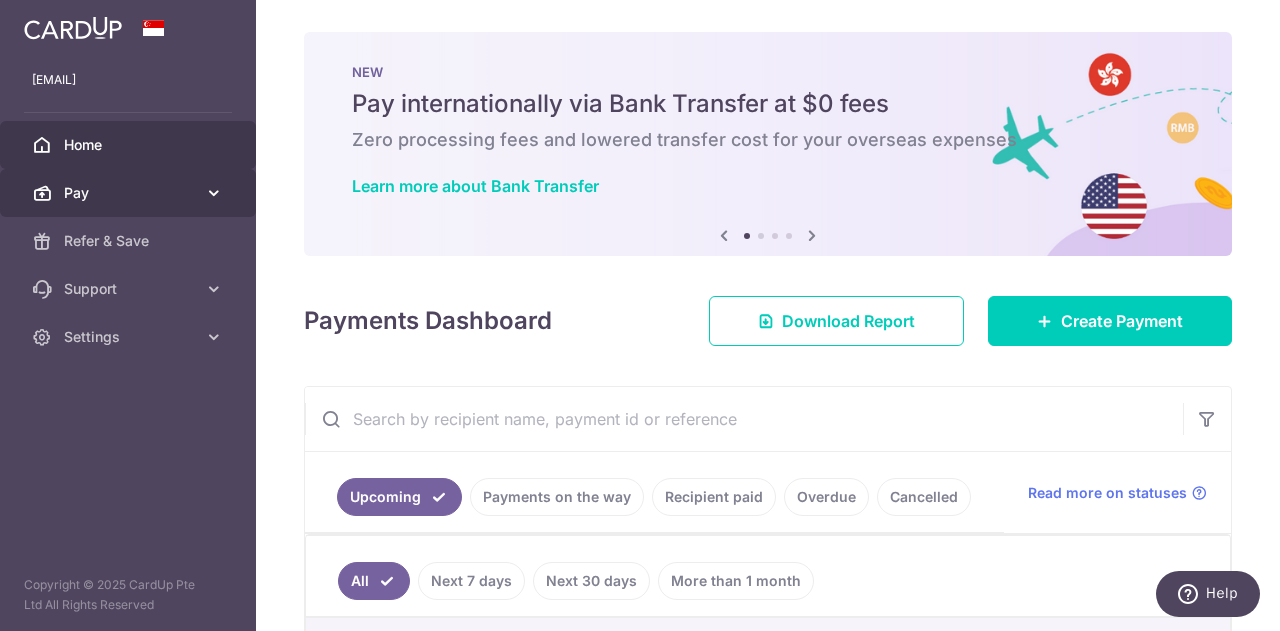 click on "Pay" at bounding box center [128, 193] 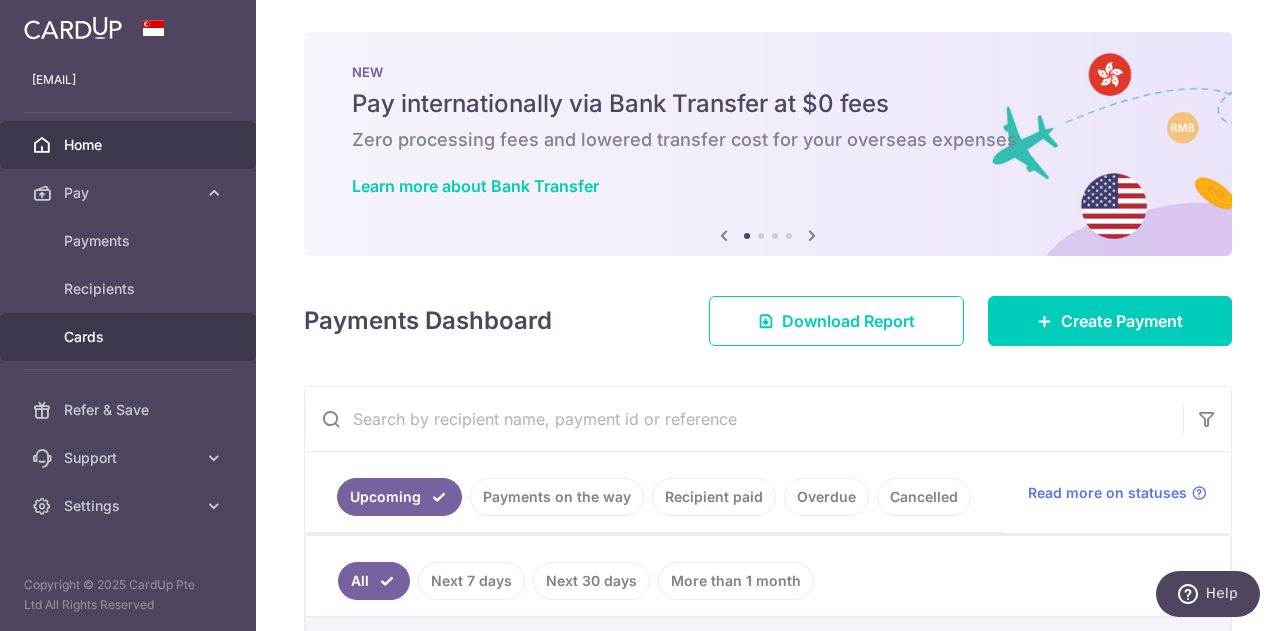 click on "Cards" at bounding box center (130, 337) 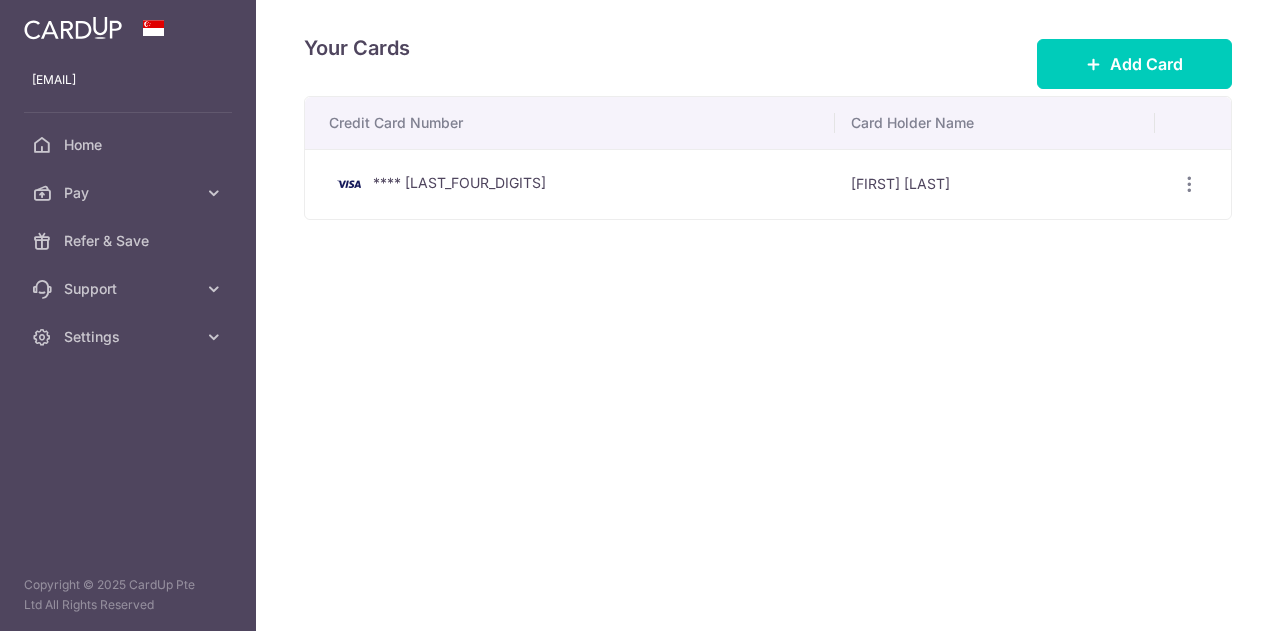 scroll, scrollTop: 0, scrollLeft: 0, axis: both 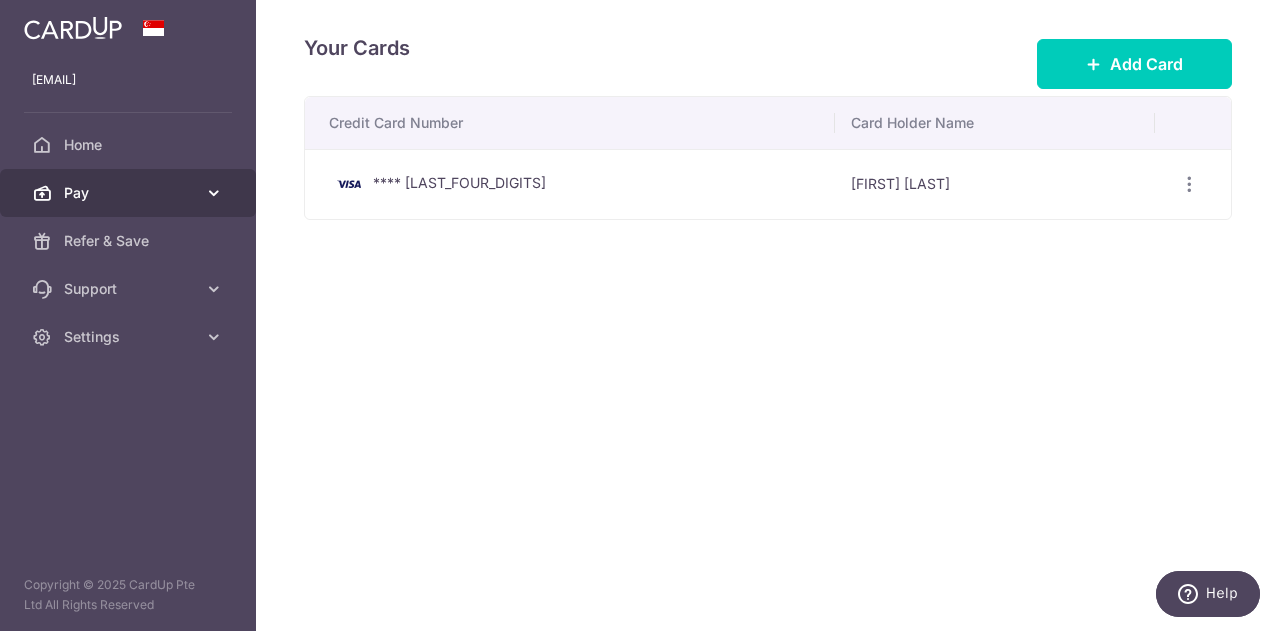 click on "Pay" at bounding box center [128, 193] 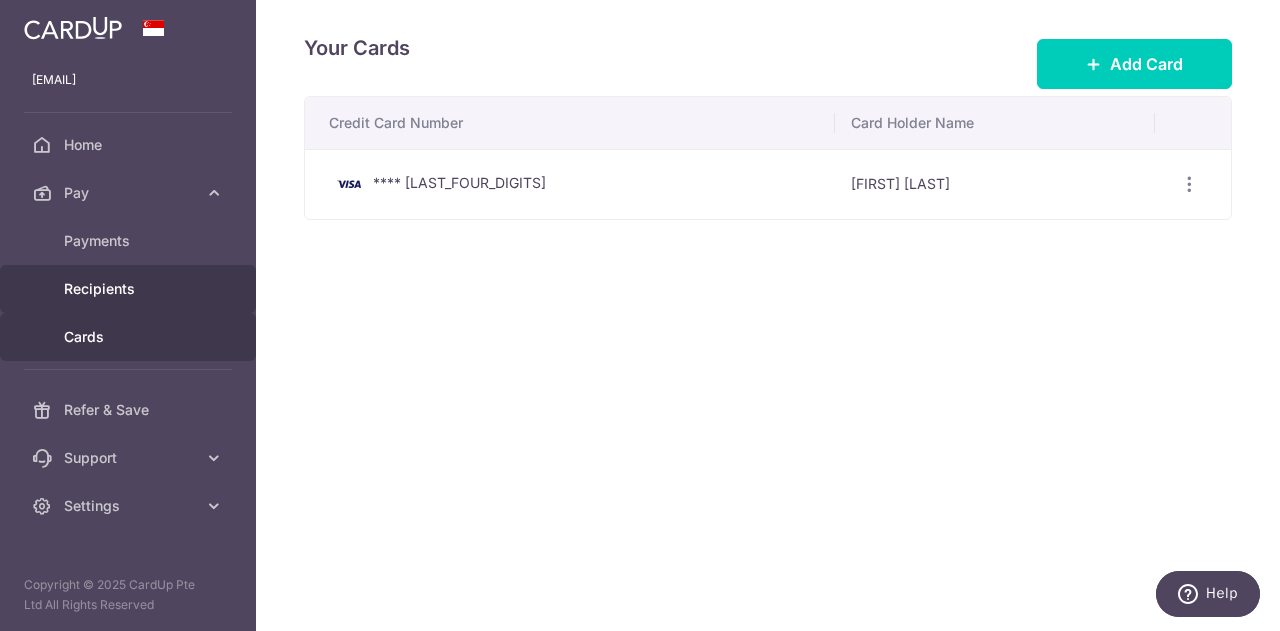 click on "Recipients" at bounding box center (128, 289) 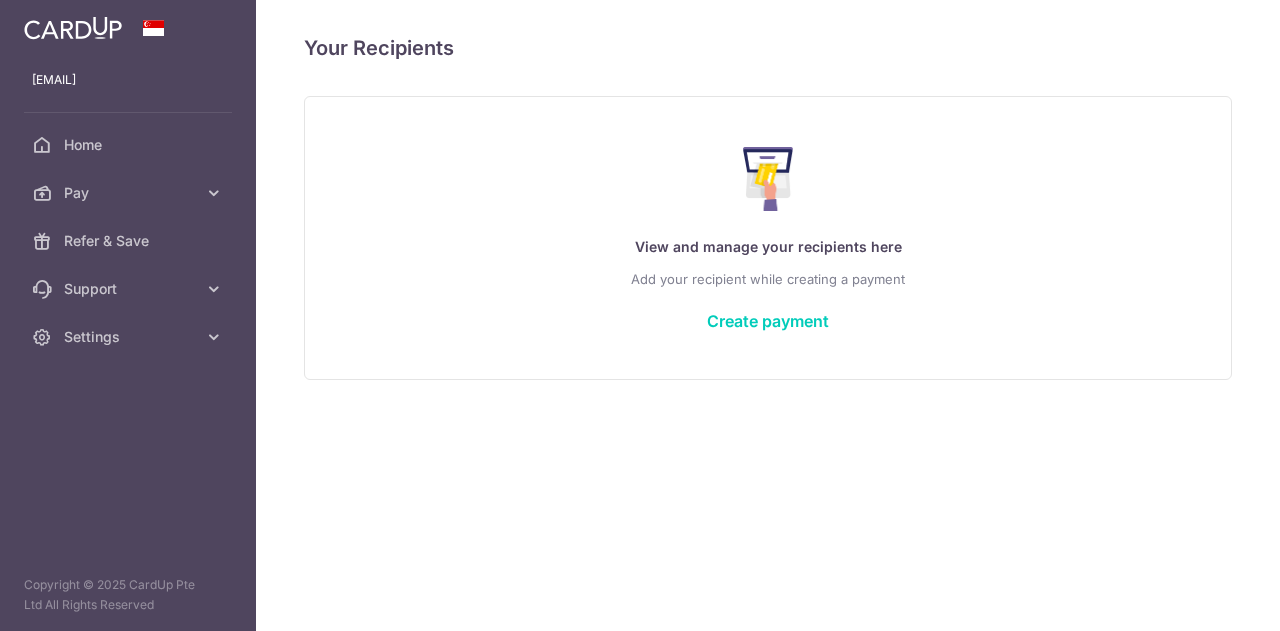 scroll, scrollTop: 0, scrollLeft: 0, axis: both 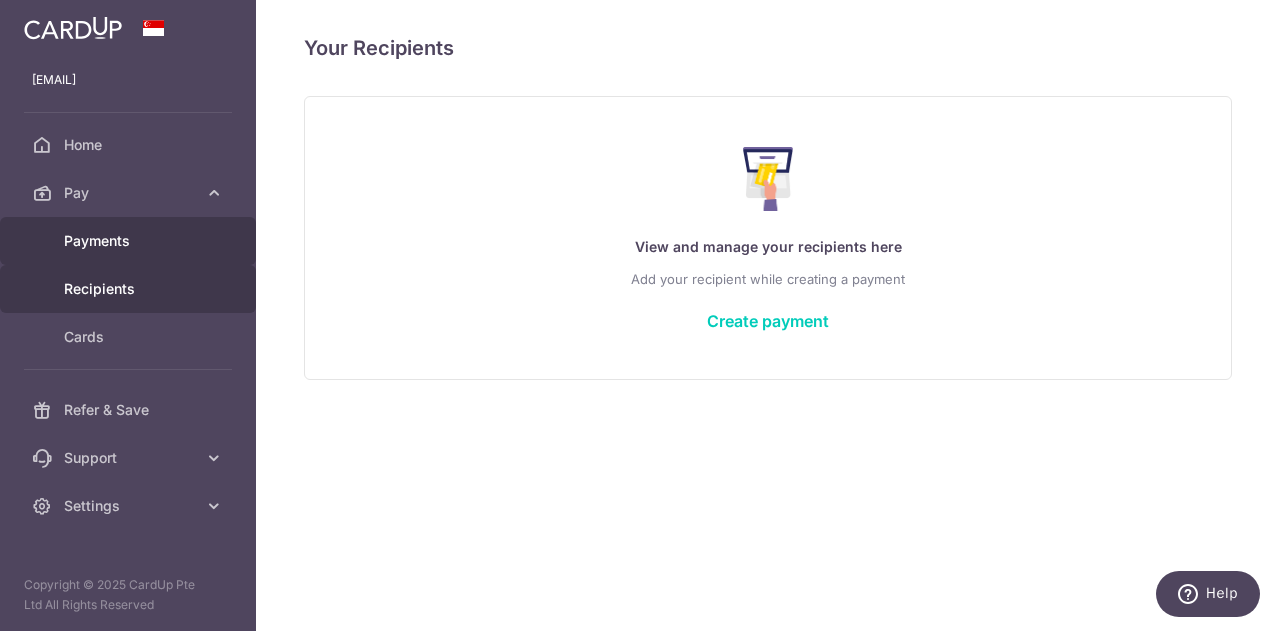 click on "Payments" at bounding box center (130, 241) 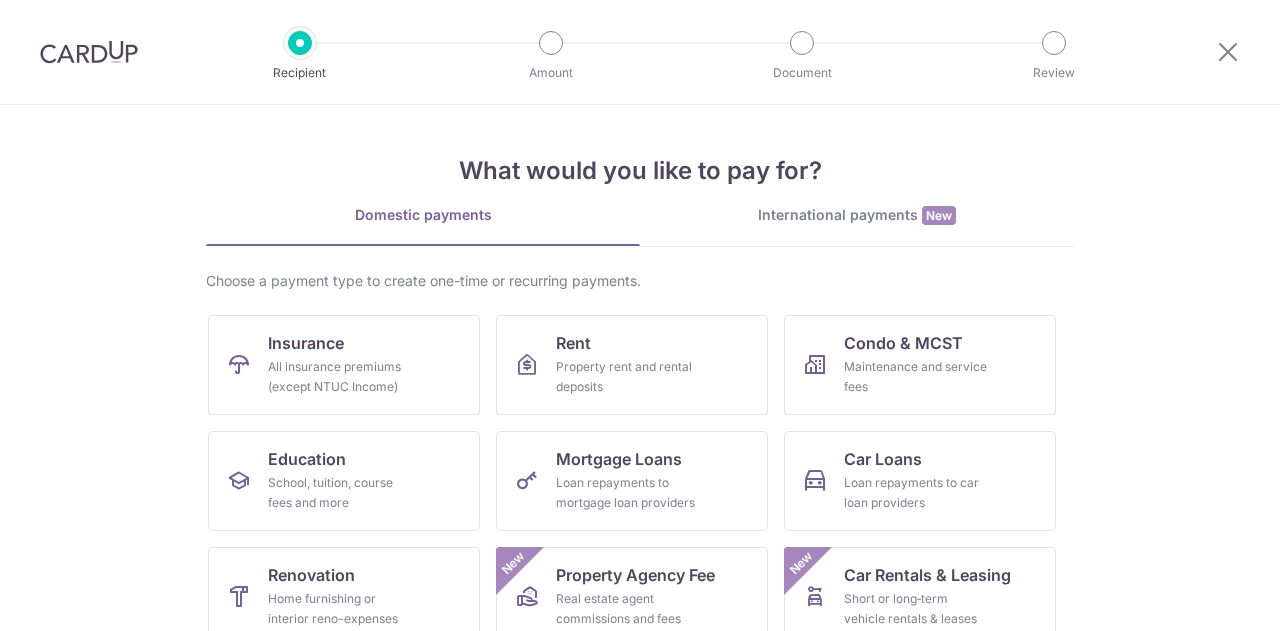 scroll, scrollTop: 0, scrollLeft: 0, axis: both 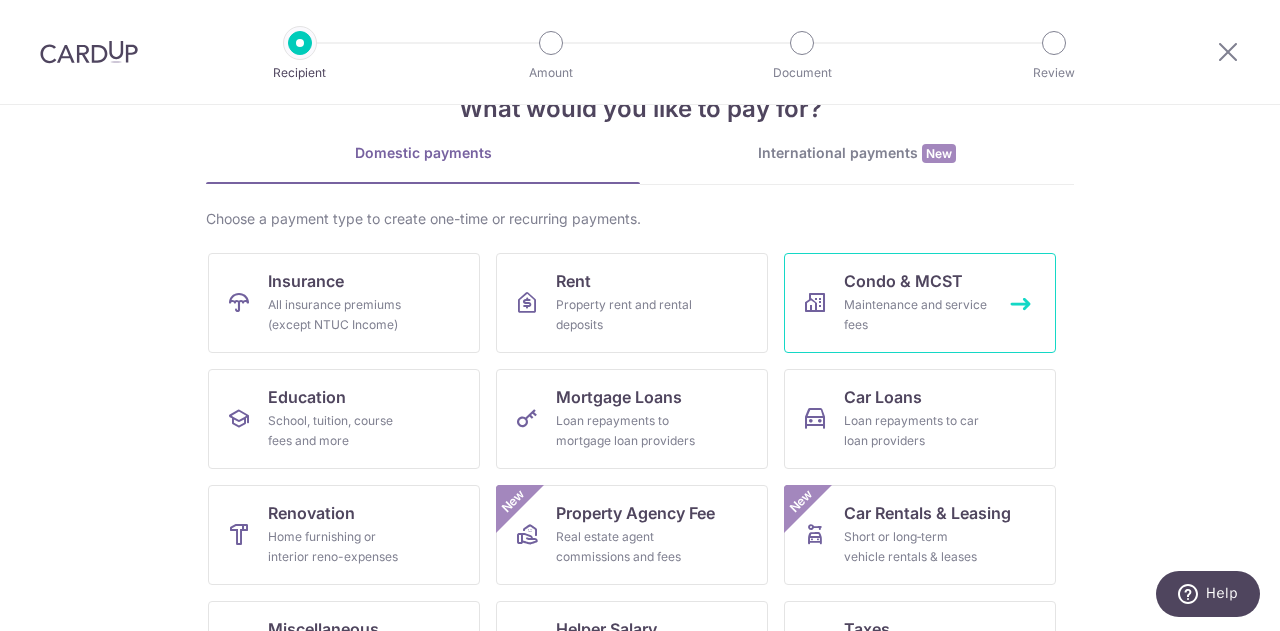 click on "Condo & MCST Maintenance and service fees" at bounding box center (920, 303) 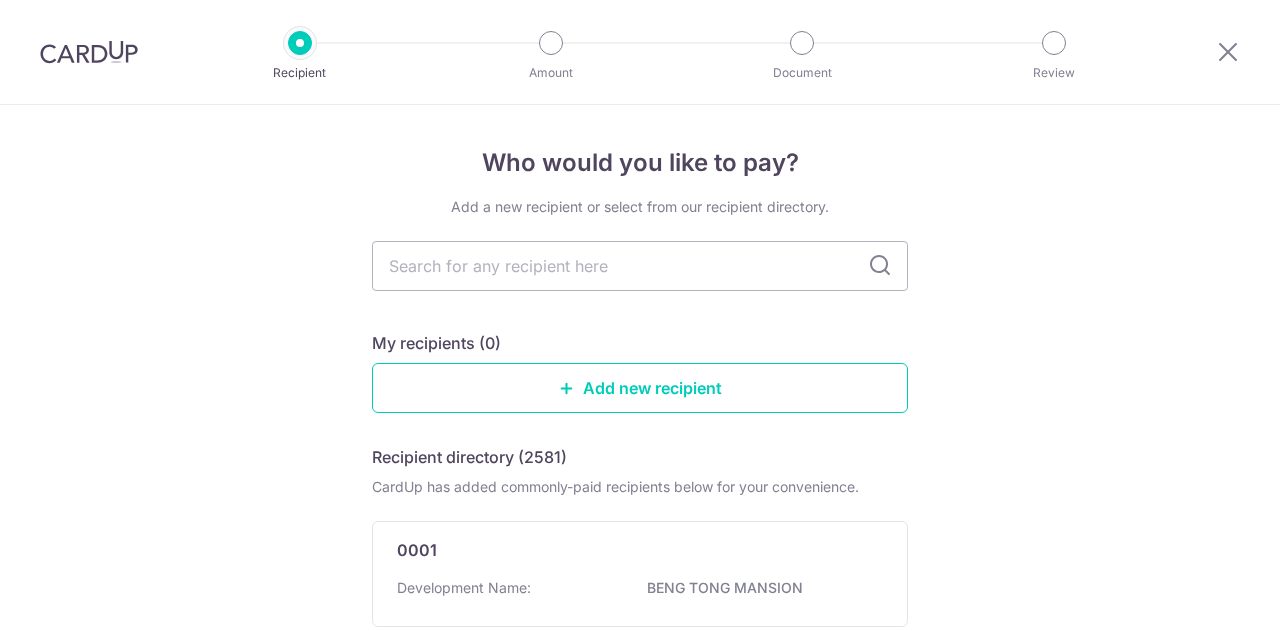 scroll, scrollTop: 0, scrollLeft: 0, axis: both 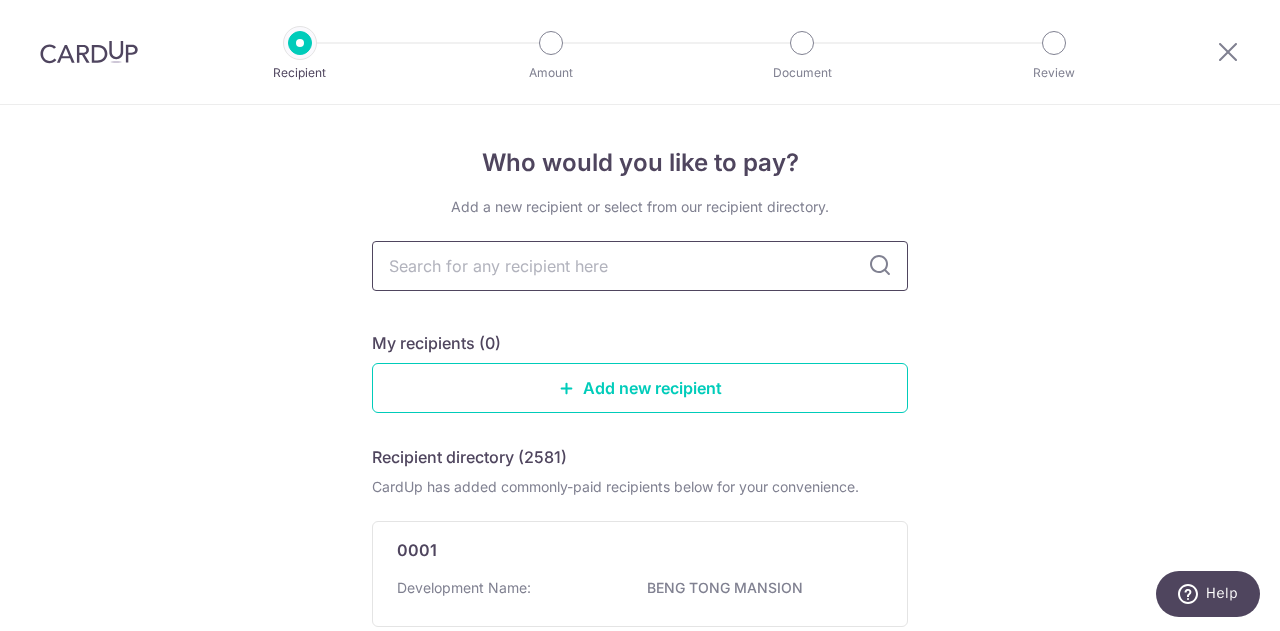 click at bounding box center (640, 266) 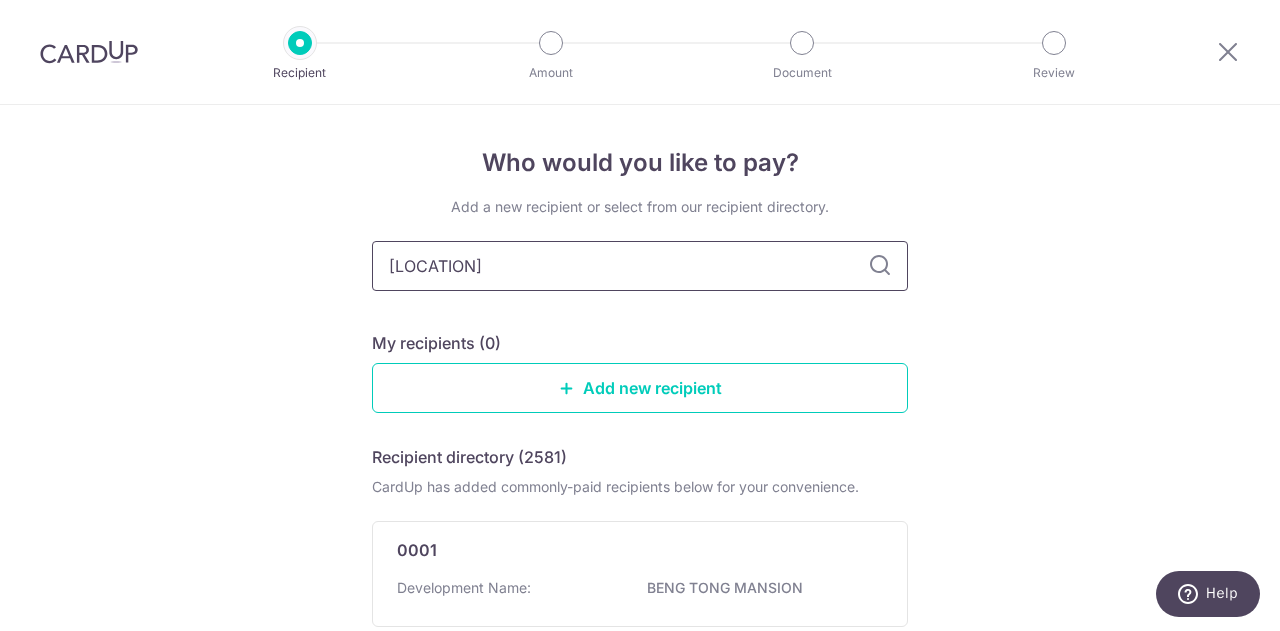 type on "miltonia" 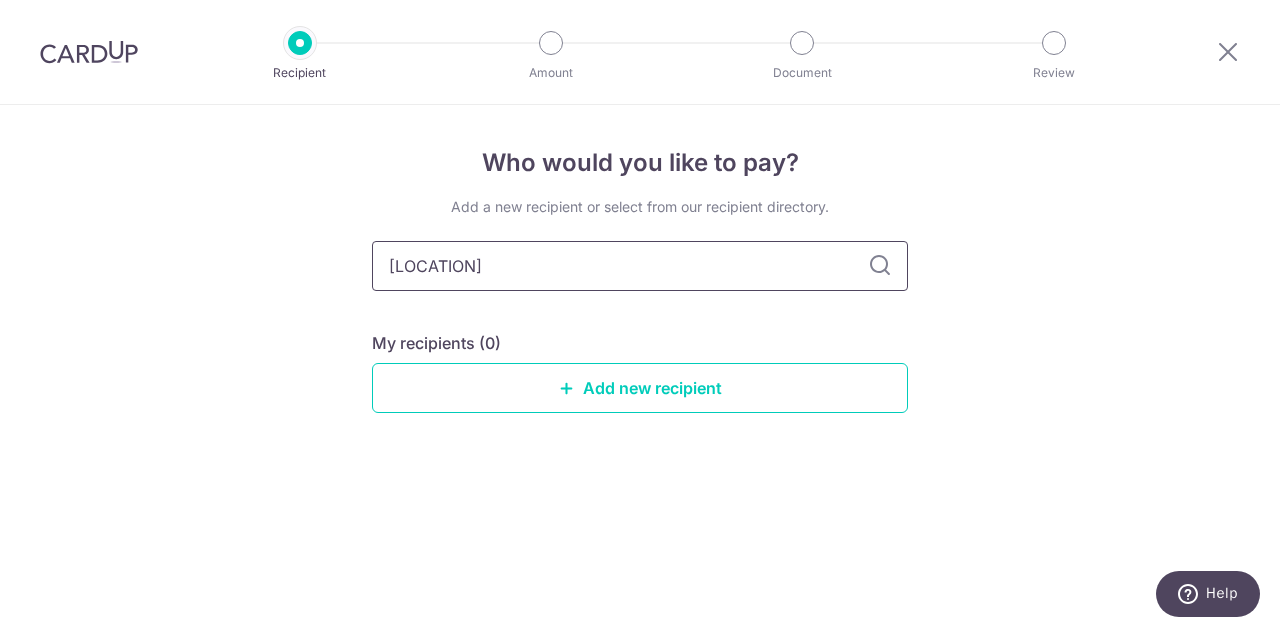 drag, startPoint x: 684, startPoint y: 269, endPoint x: 324, endPoint y: 271, distance: 360.00555 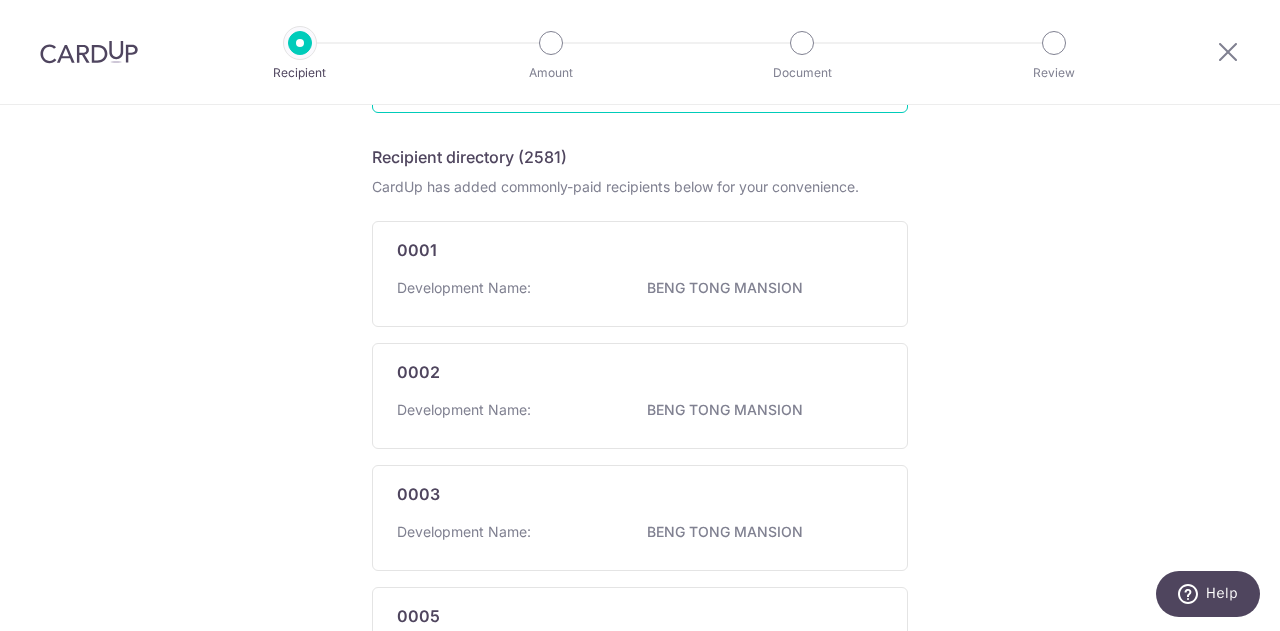 type on "4" 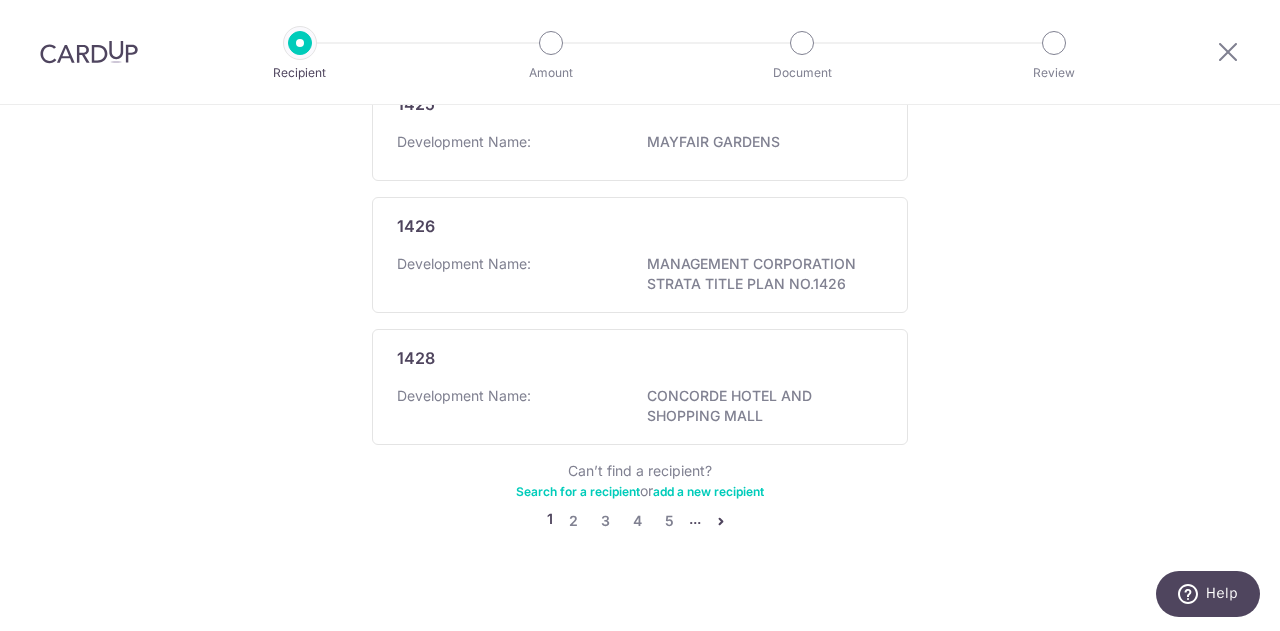 scroll, scrollTop: 1322, scrollLeft: 0, axis: vertical 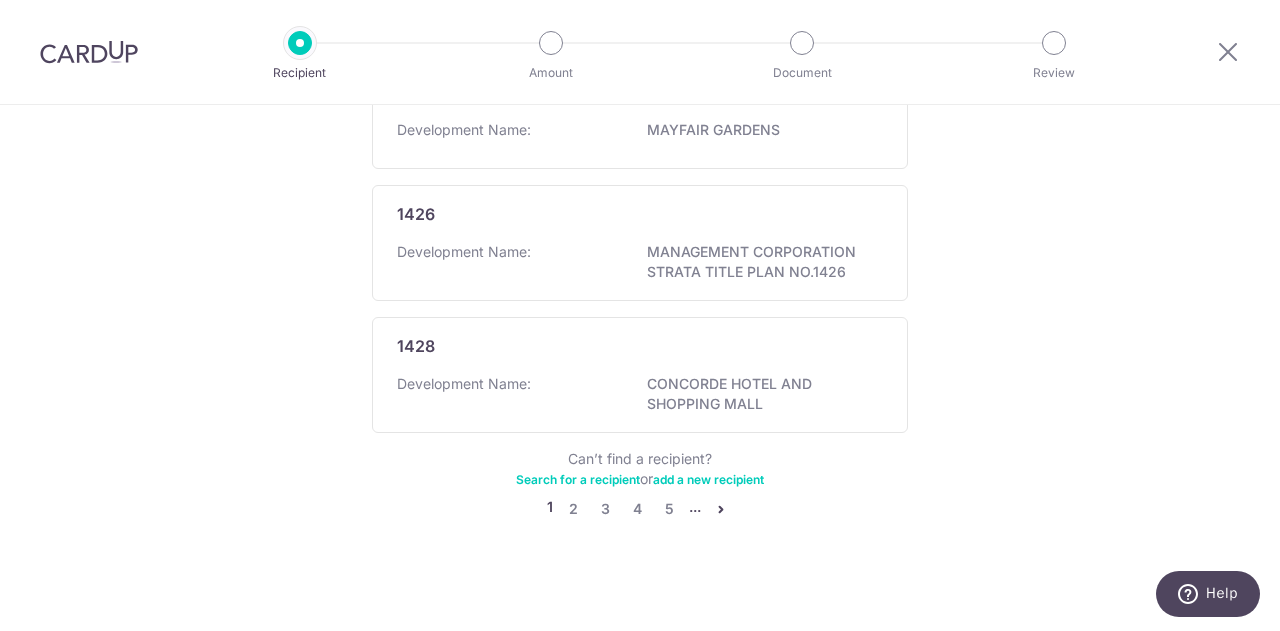 click at bounding box center (721, 509) 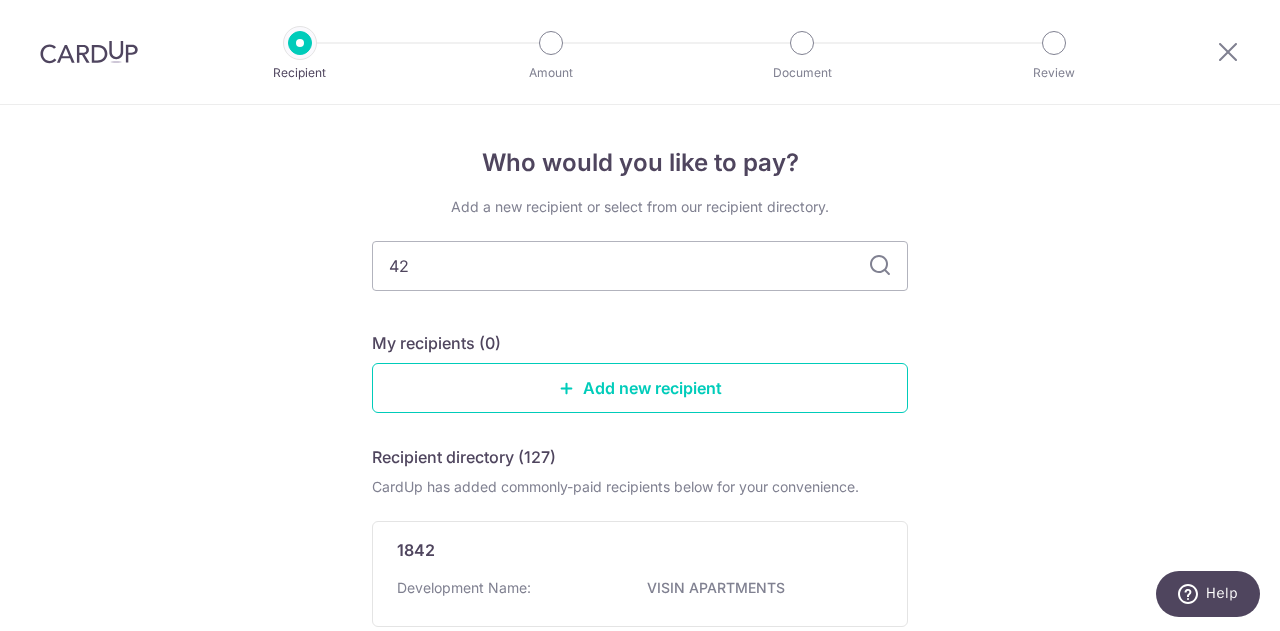 drag, startPoint x: 482, startPoint y: 265, endPoint x: 207, endPoint y: 236, distance: 276.52487 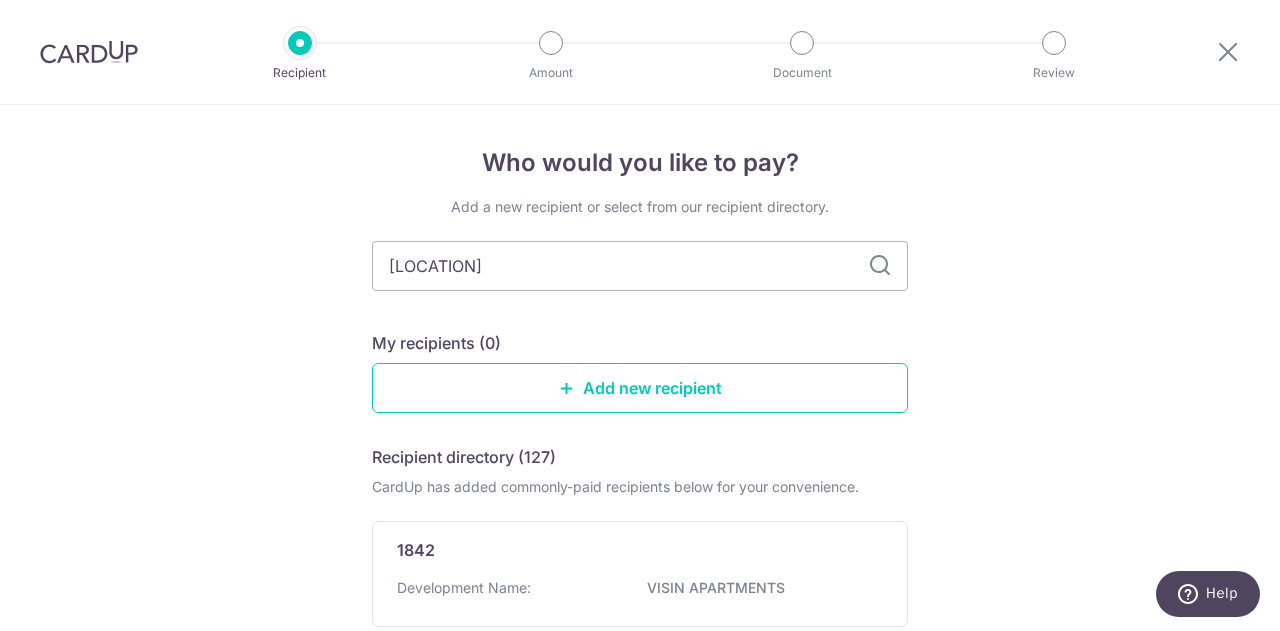 type on "yishun" 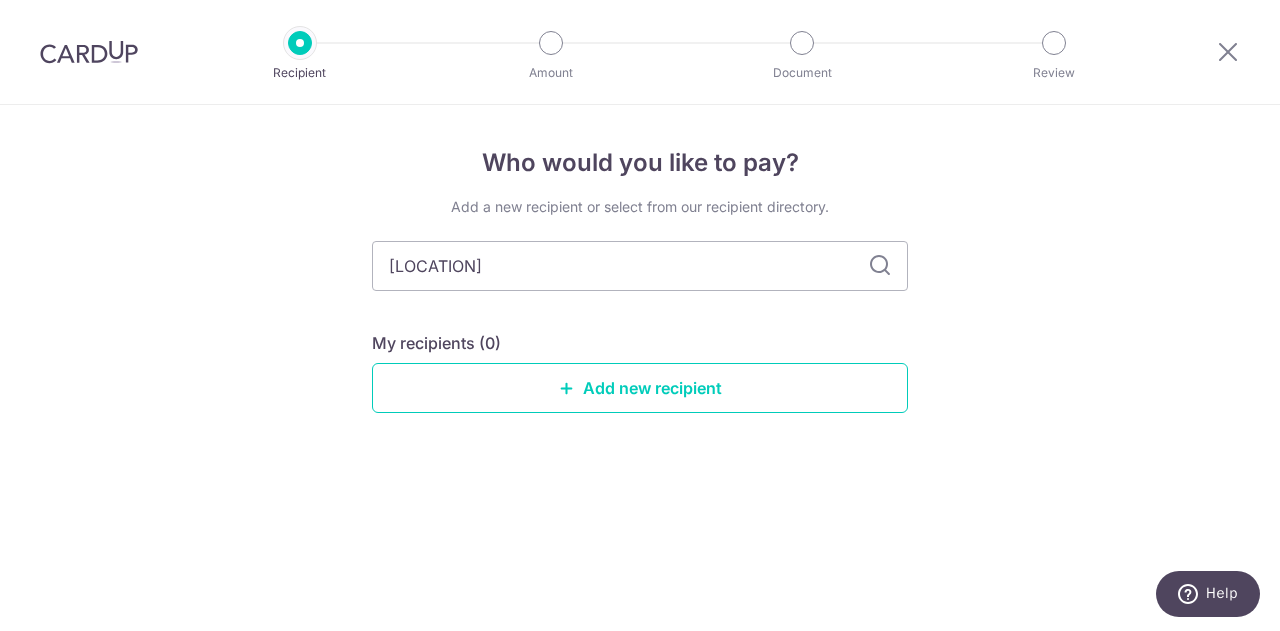 drag, startPoint x: 507, startPoint y: 258, endPoint x: 310, endPoint y: 259, distance: 197.00253 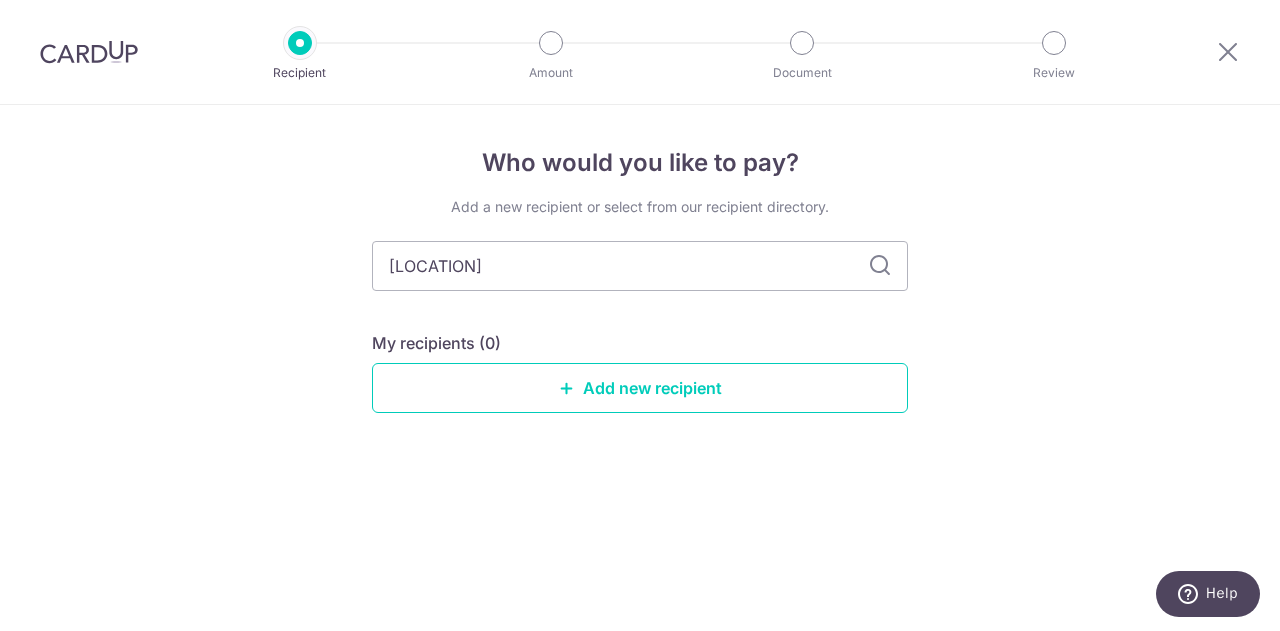 type on "miltonia" 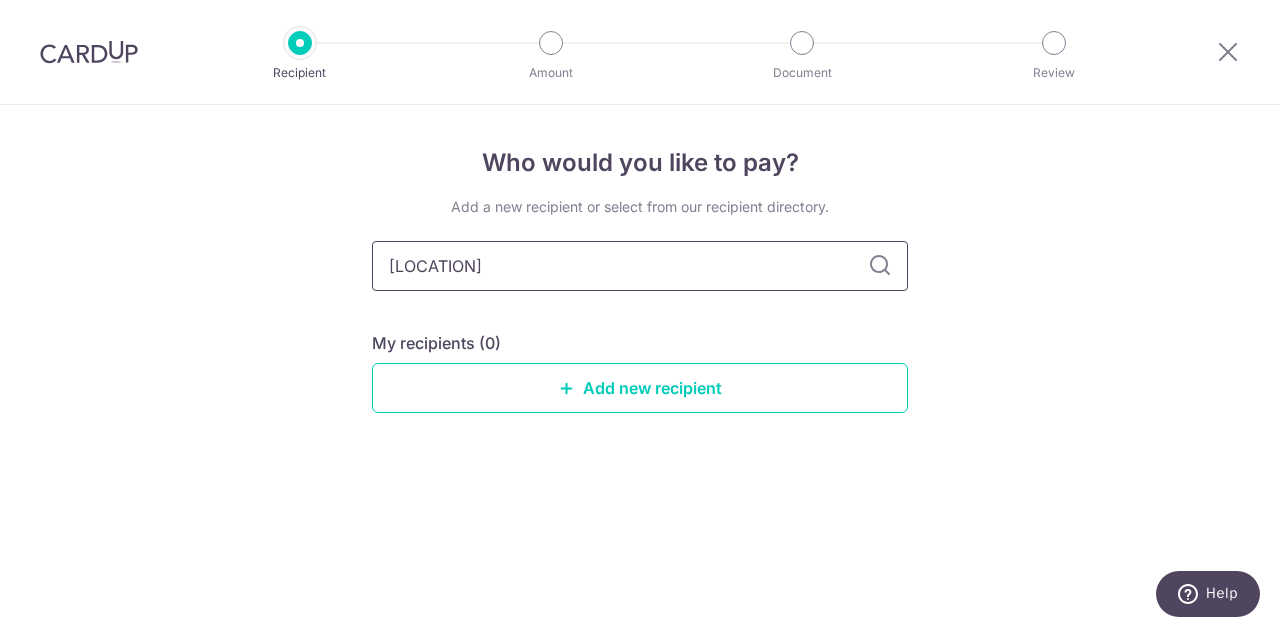 click on "miltonia" at bounding box center [640, 266] 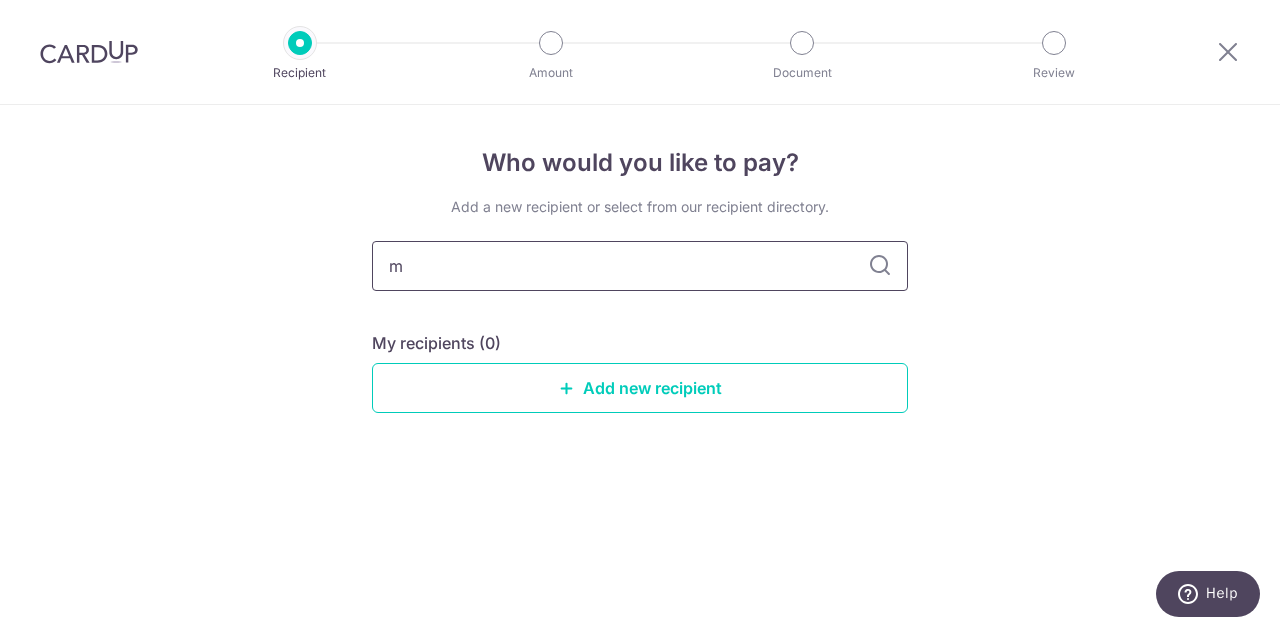 type on "mi" 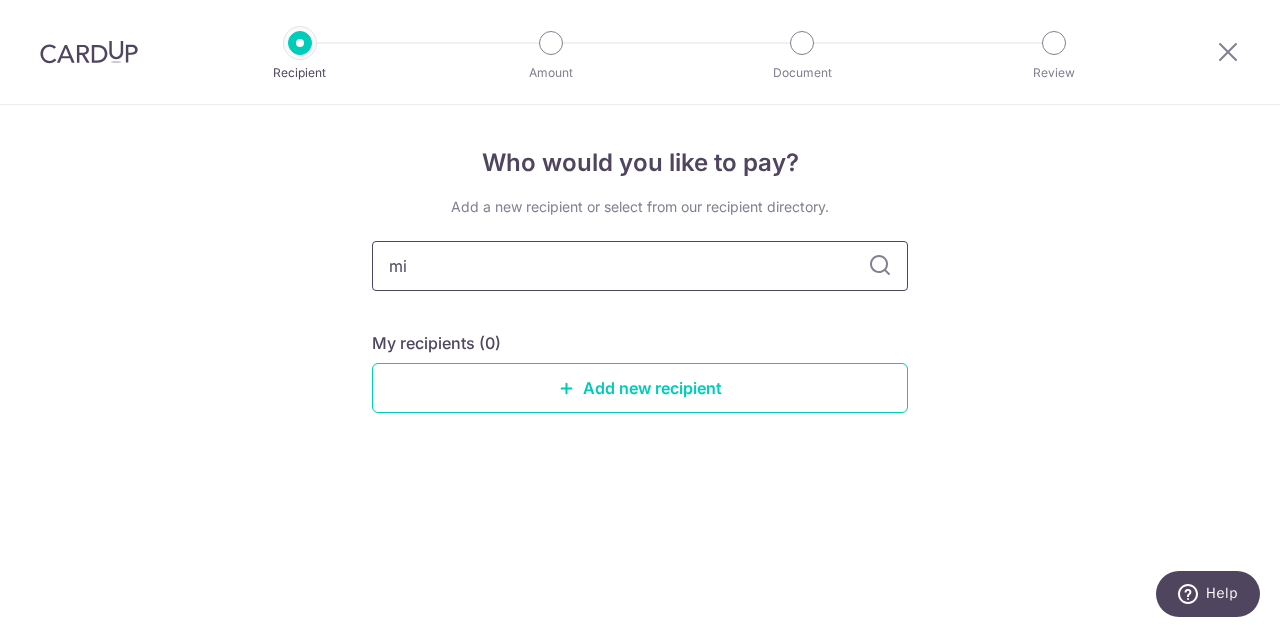 type on "m" 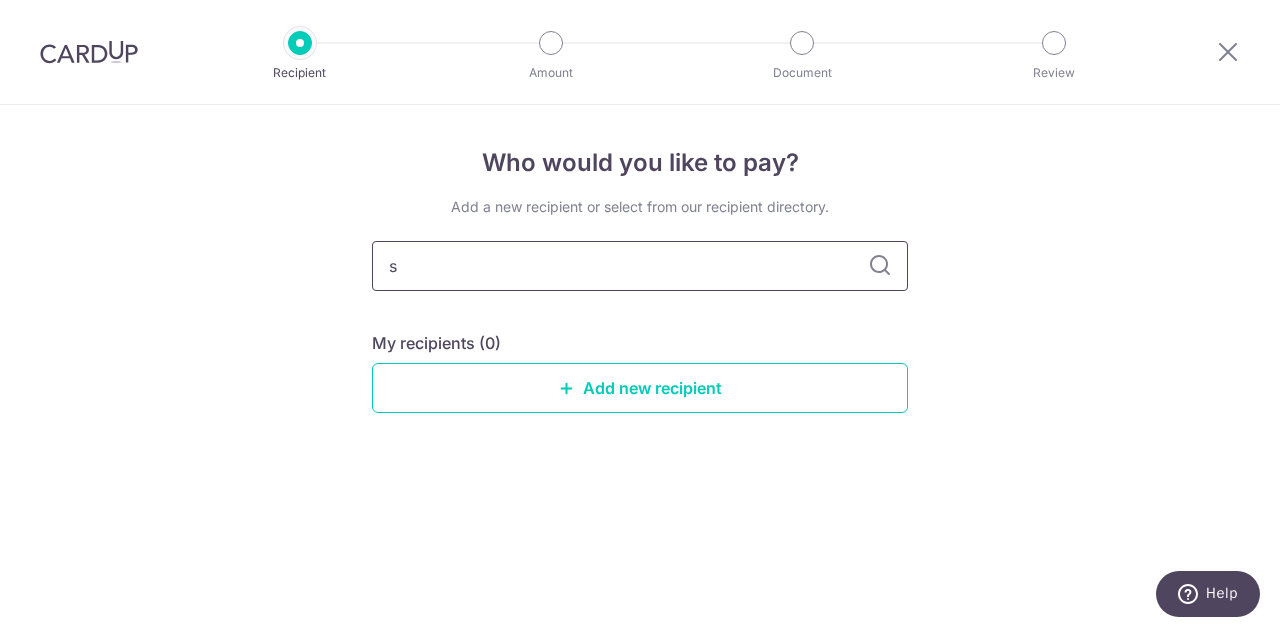 type on "sk" 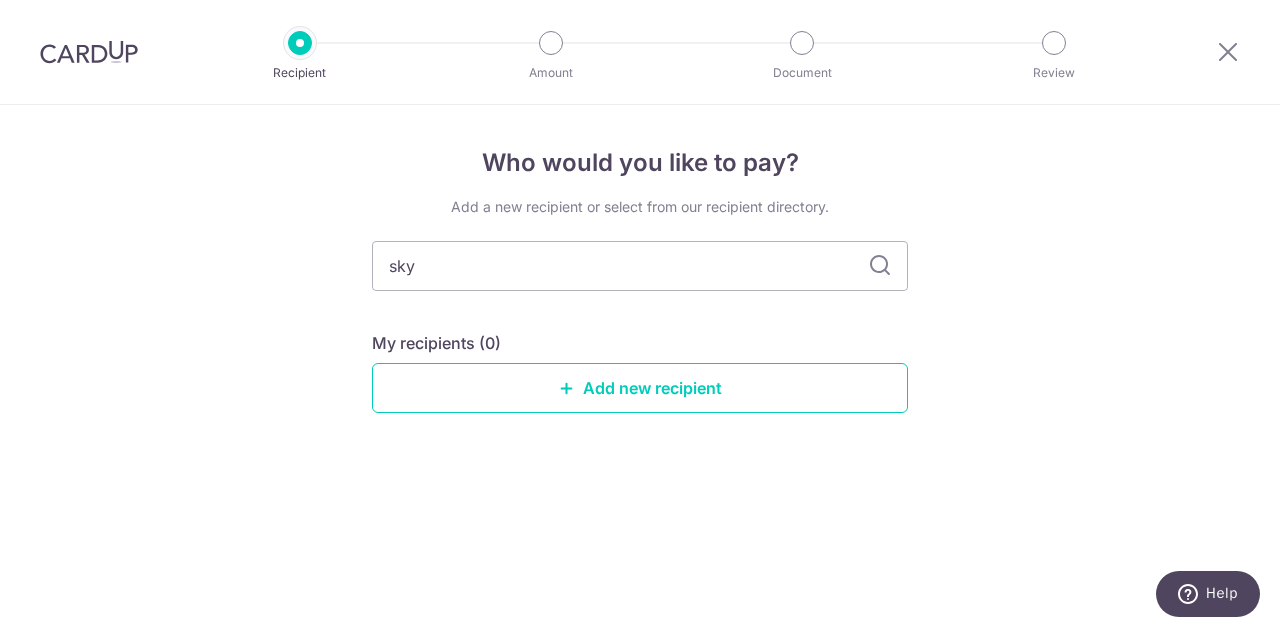 type on "sk" 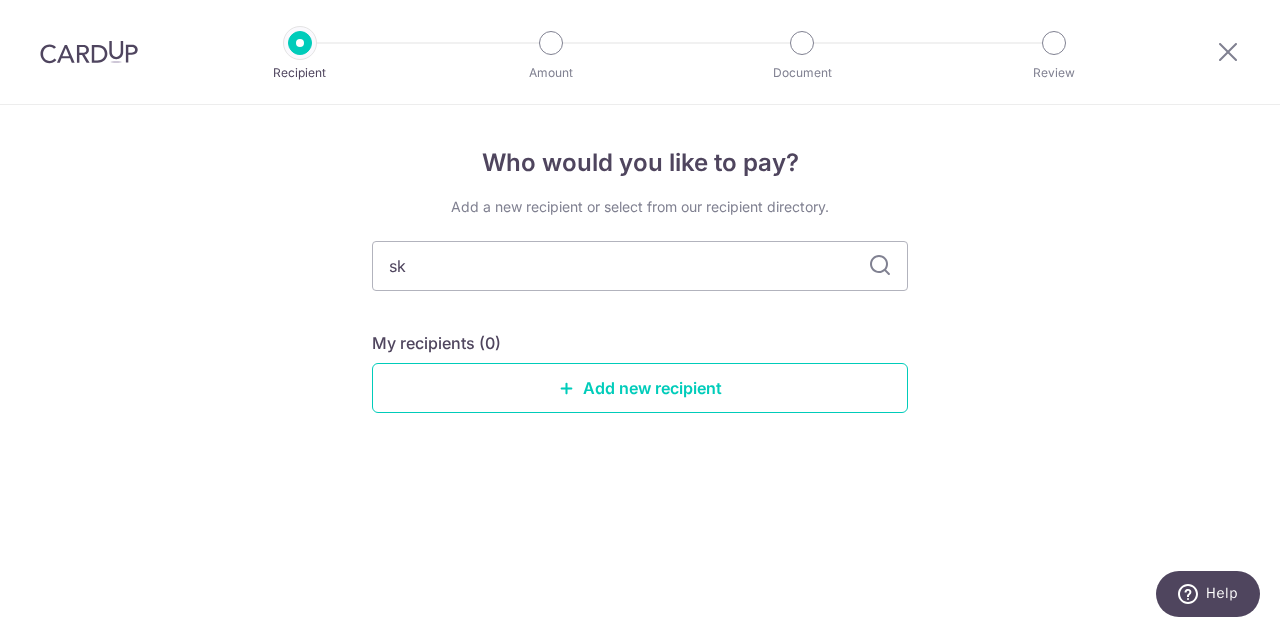 type on "s" 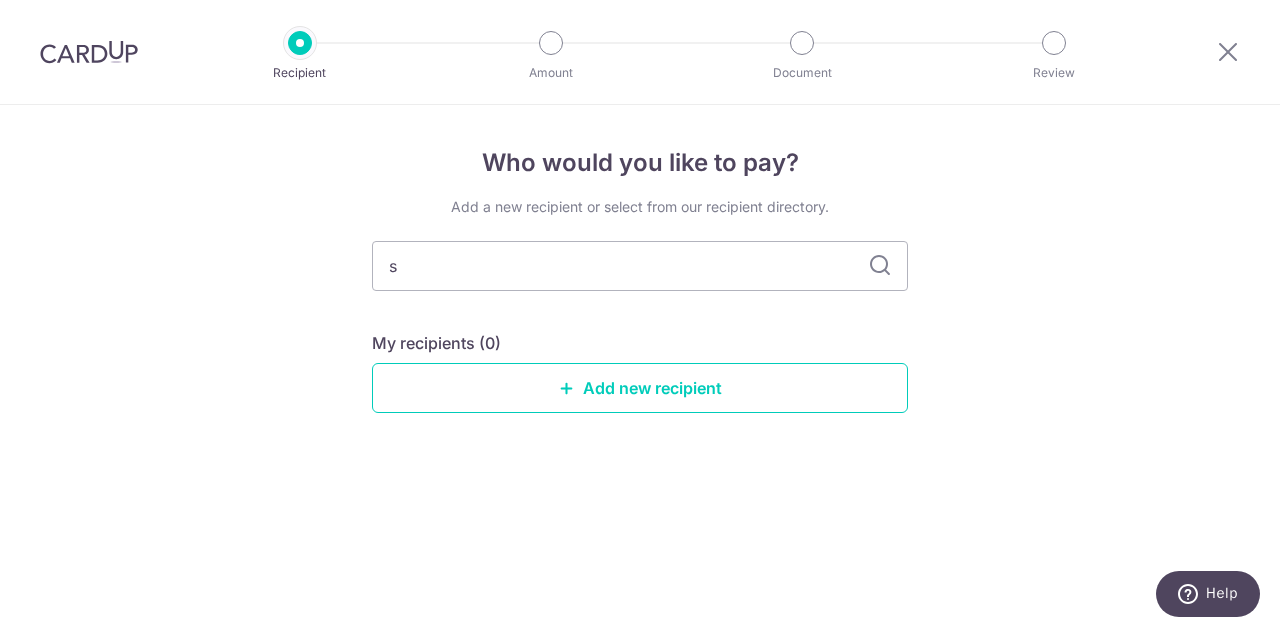type 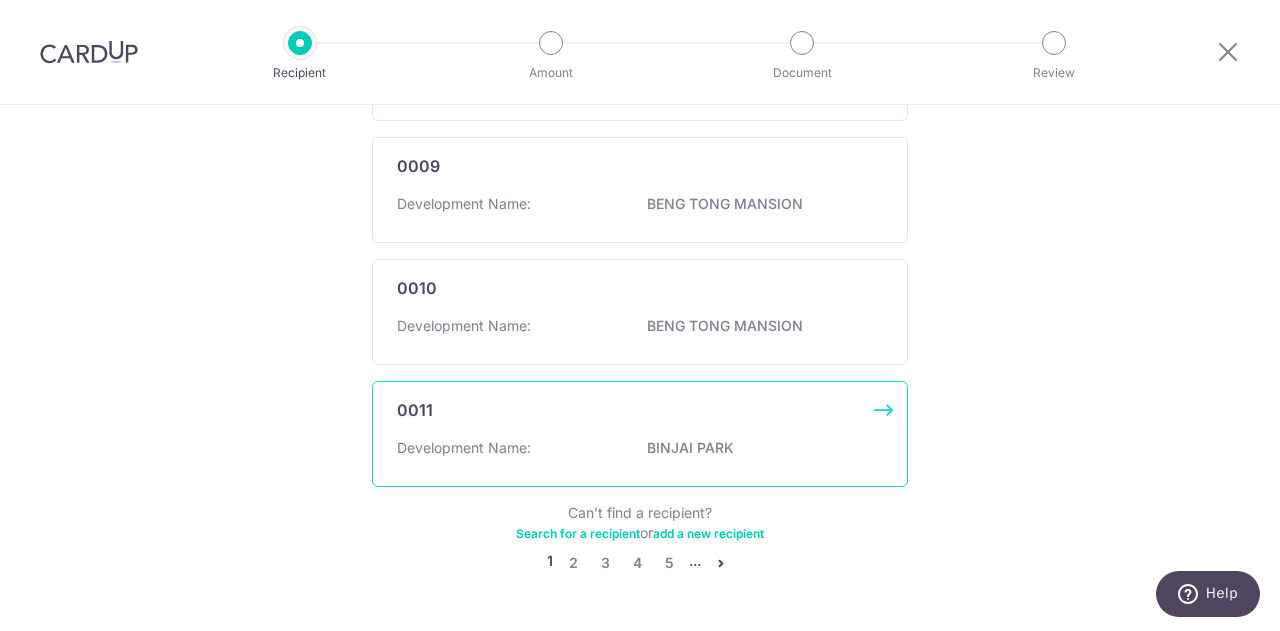 scroll, scrollTop: 1292, scrollLeft: 0, axis: vertical 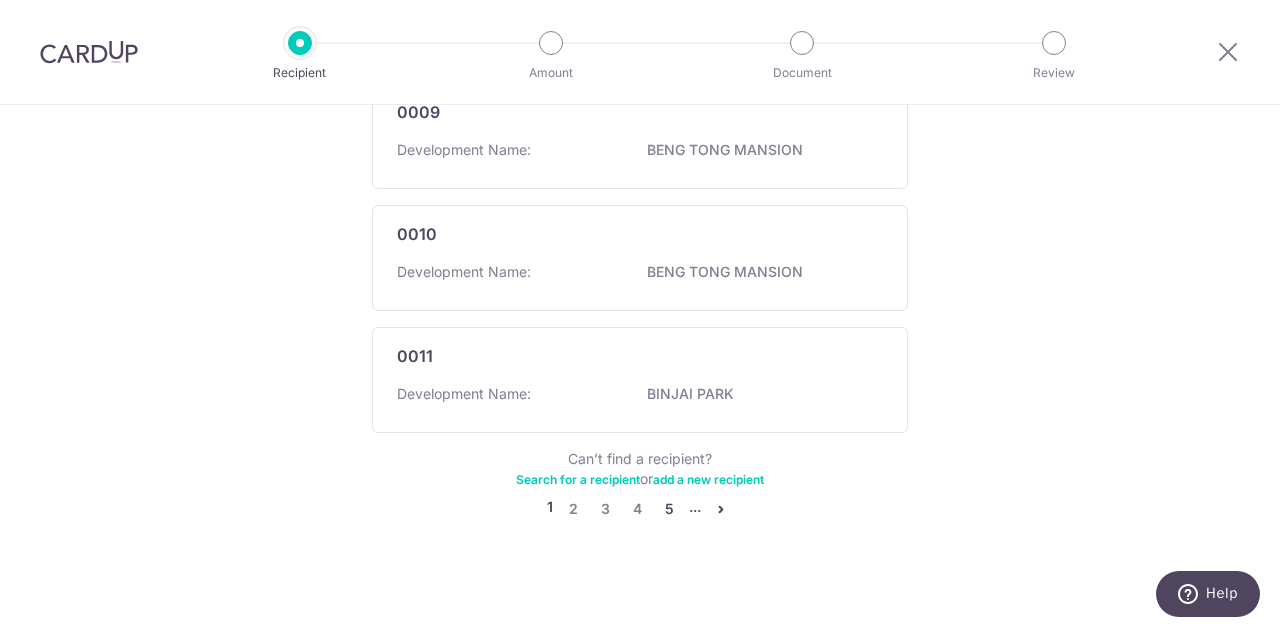 click on "5" at bounding box center [669, 509] 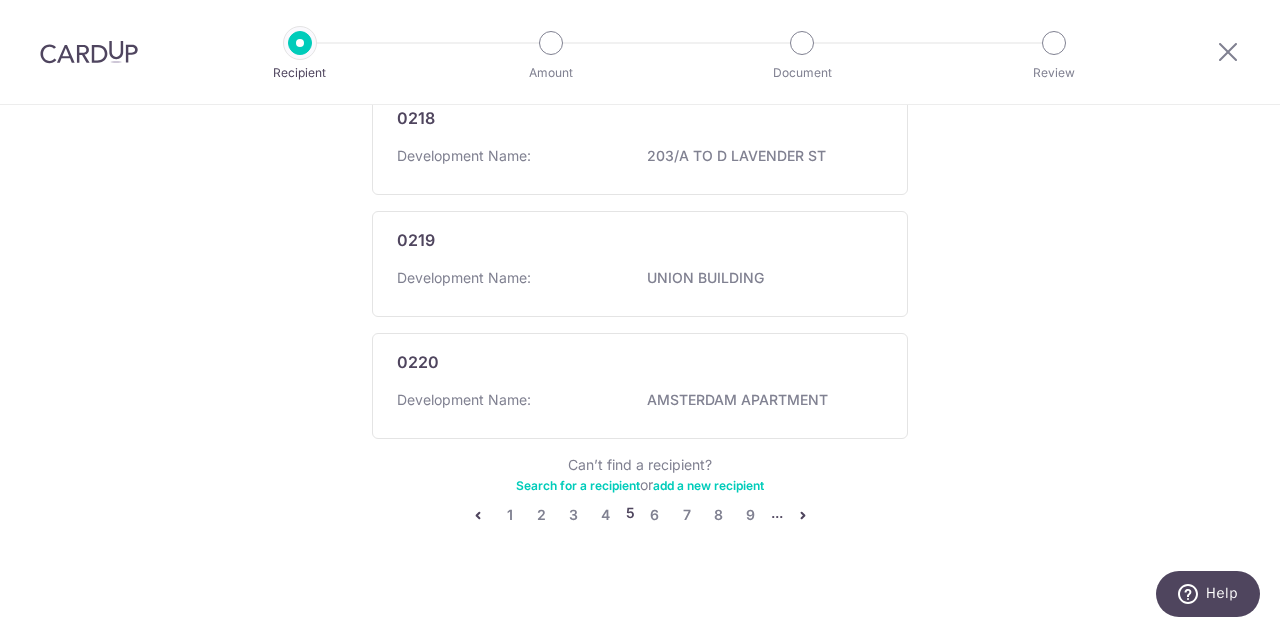 scroll, scrollTop: 1302, scrollLeft: 0, axis: vertical 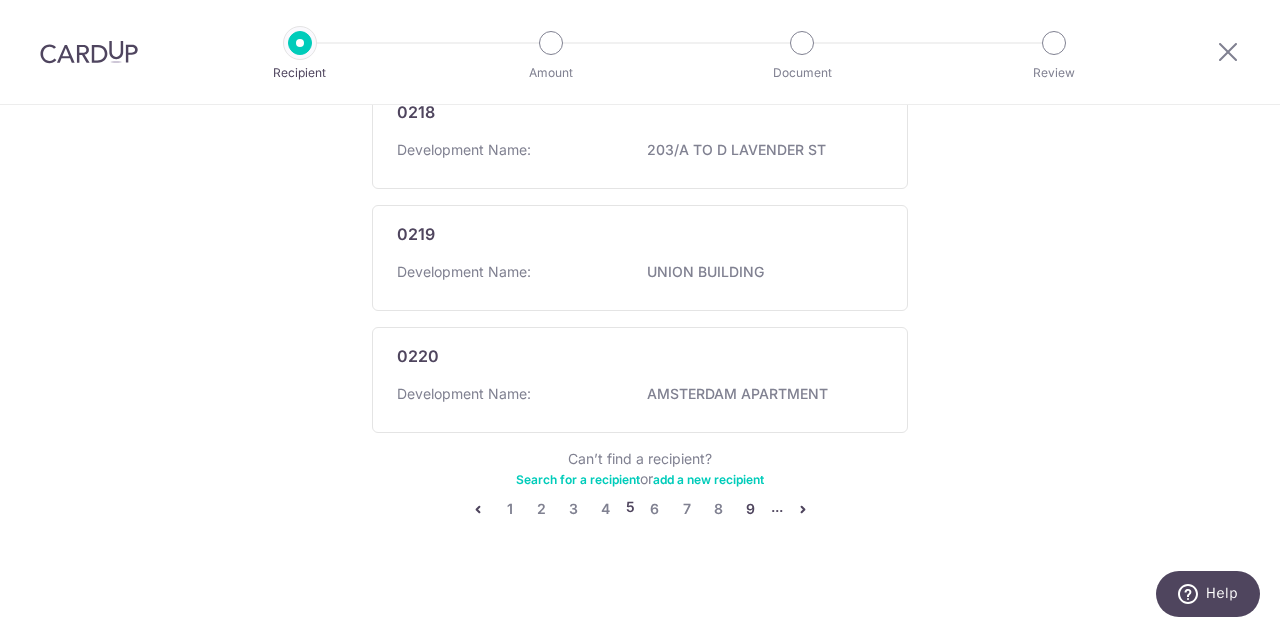 click on "9" at bounding box center [751, 509] 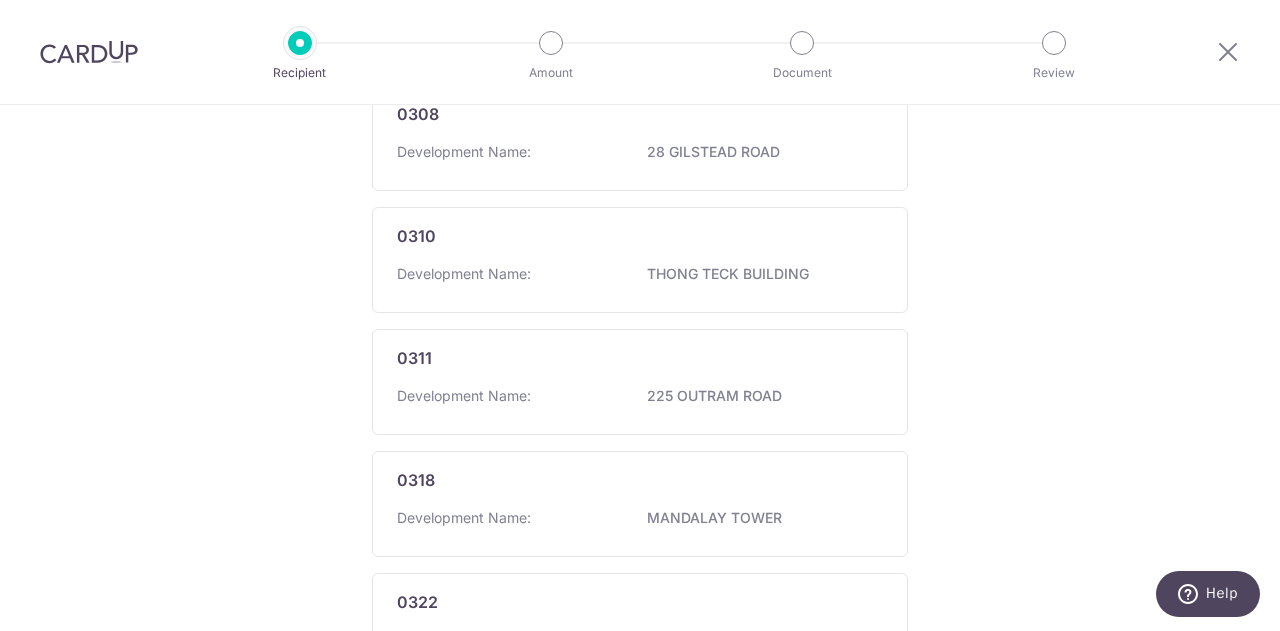 scroll, scrollTop: 1292, scrollLeft: 0, axis: vertical 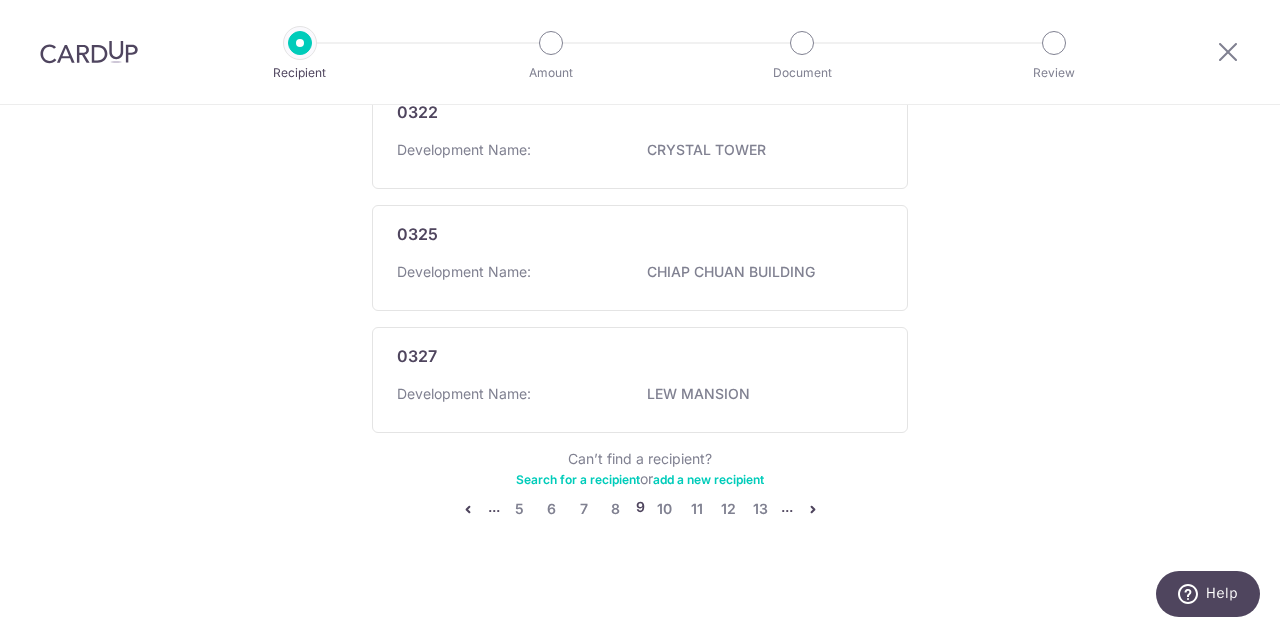 click on "...
5
6
7
8
9
10
11
12
13
..." at bounding box center [640, 509] 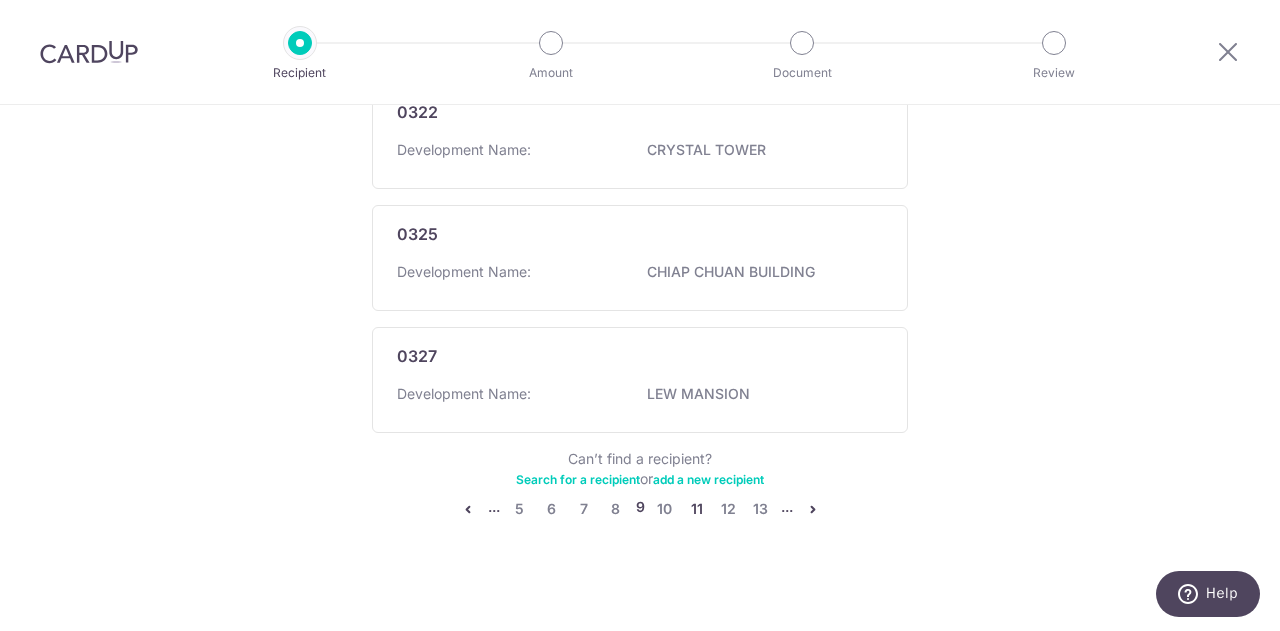 click on "11" at bounding box center (697, 509) 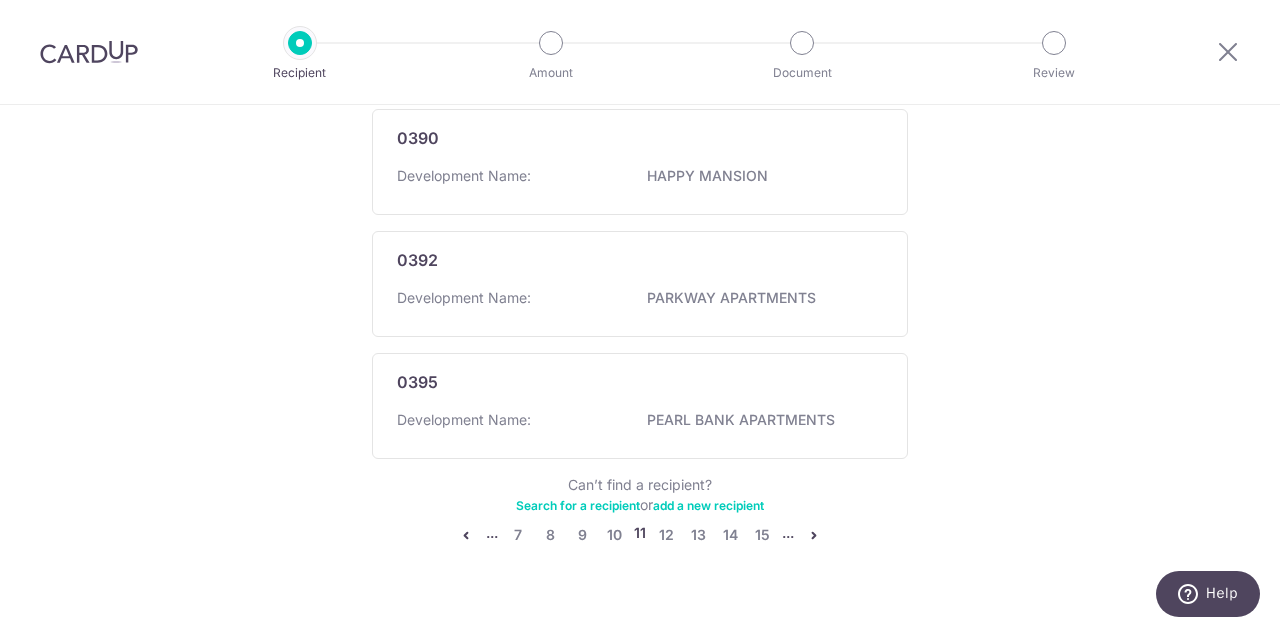 scroll, scrollTop: 1338, scrollLeft: 0, axis: vertical 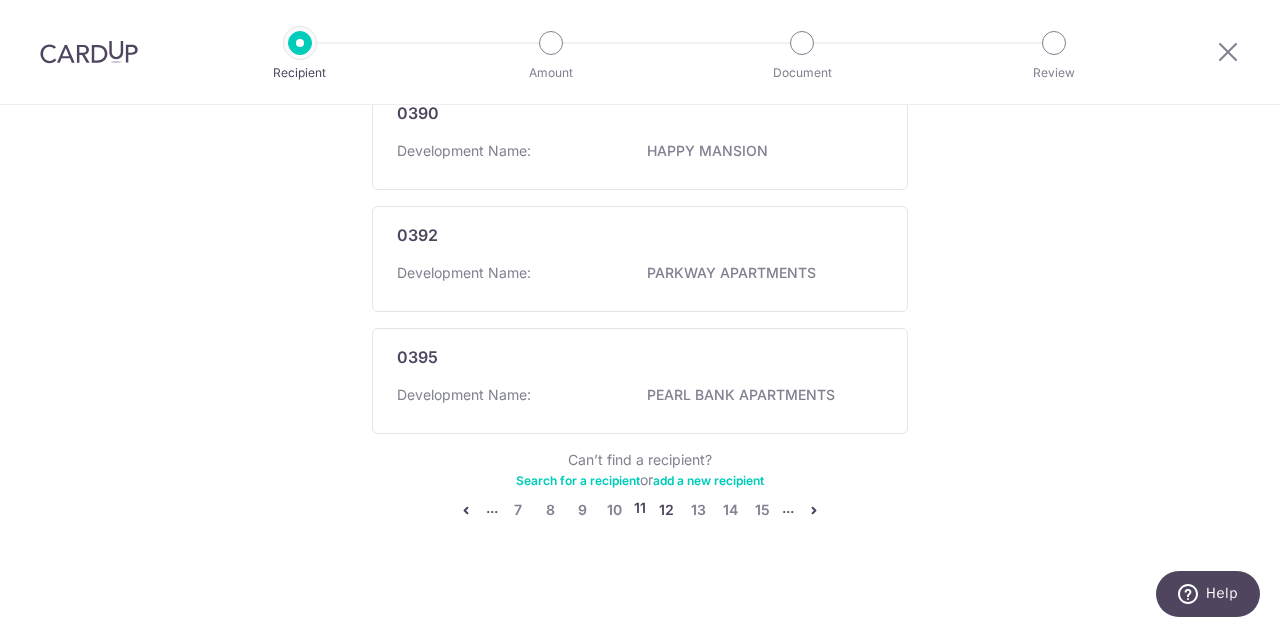 click on "12" at bounding box center [666, 510] 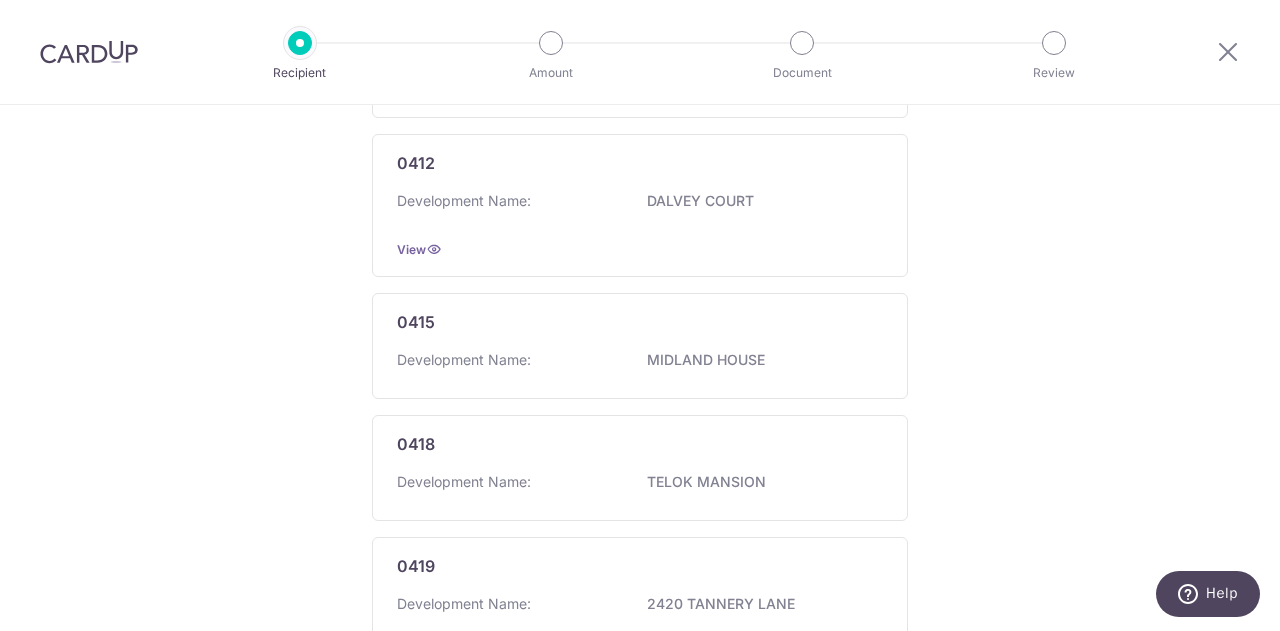 scroll, scrollTop: 1328, scrollLeft: 0, axis: vertical 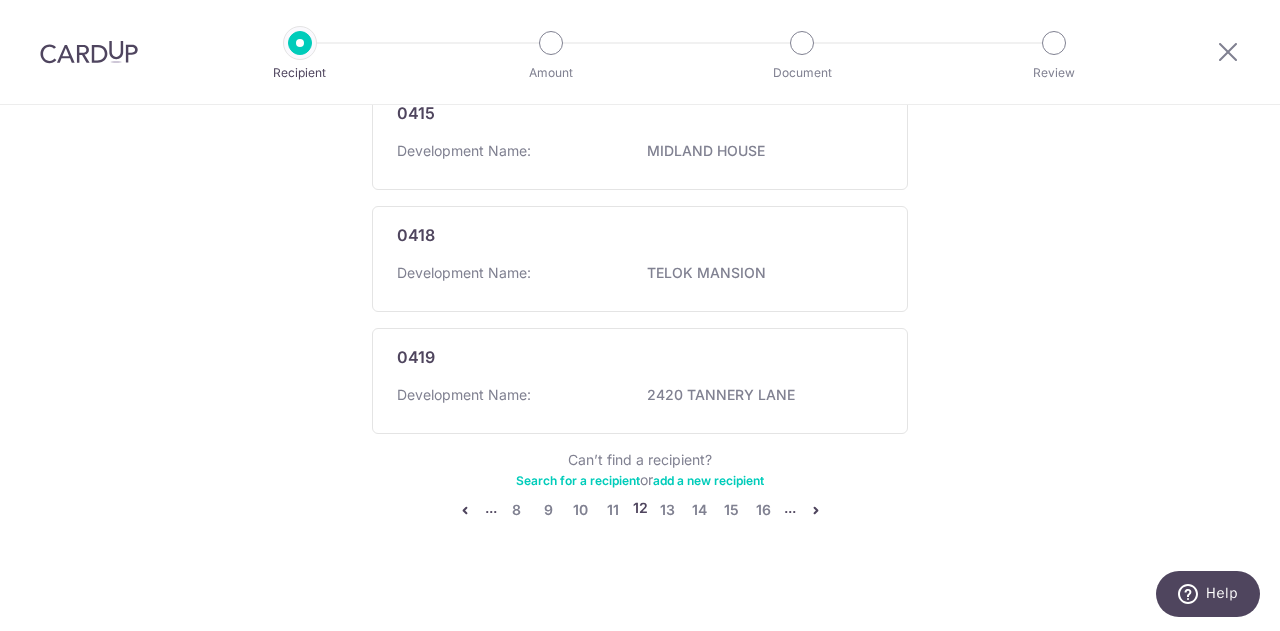 click at bounding box center [816, 510] 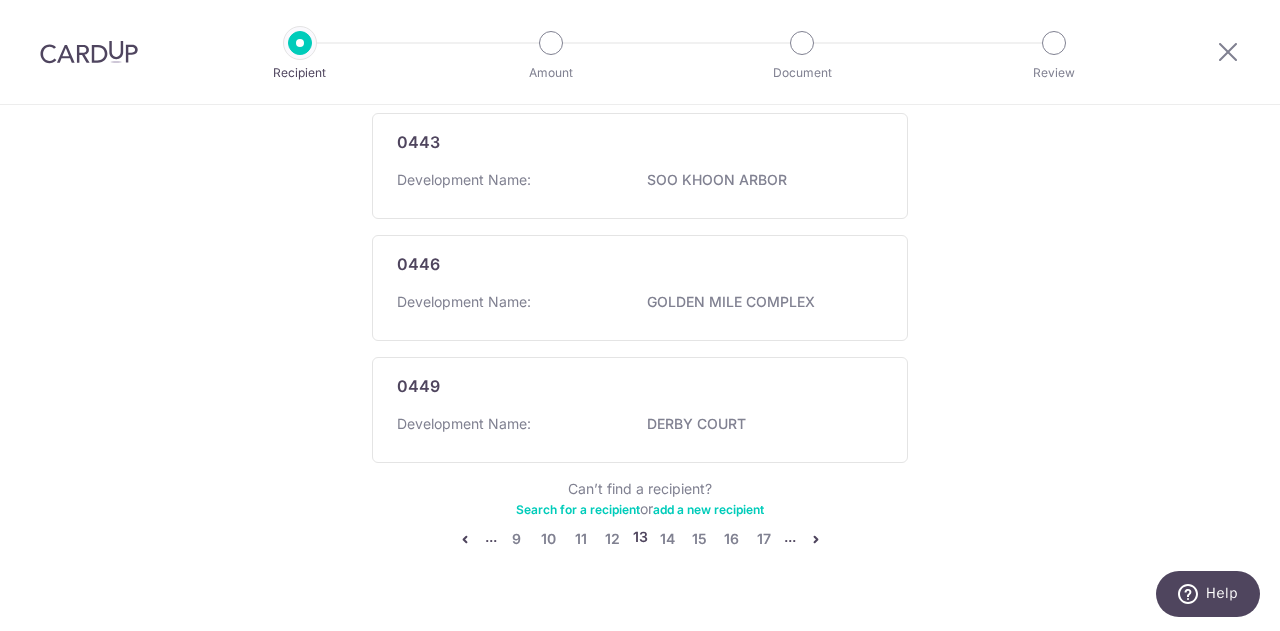 scroll, scrollTop: 1292, scrollLeft: 0, axis: vertical 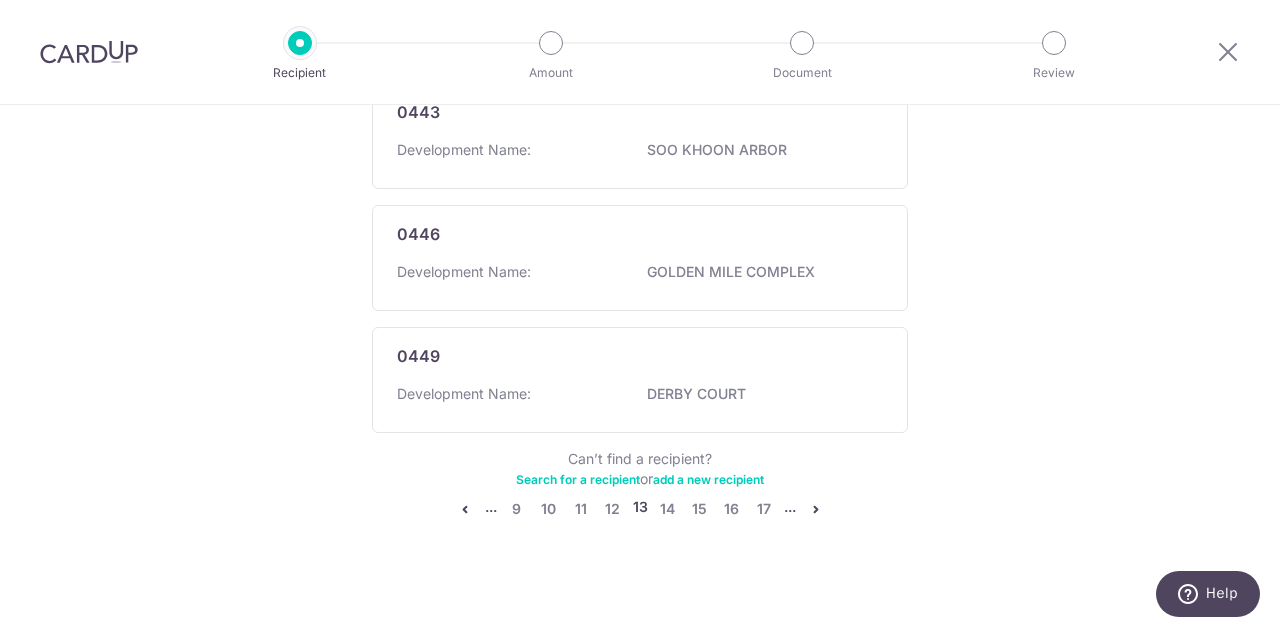click at bounding box center (816, 509) 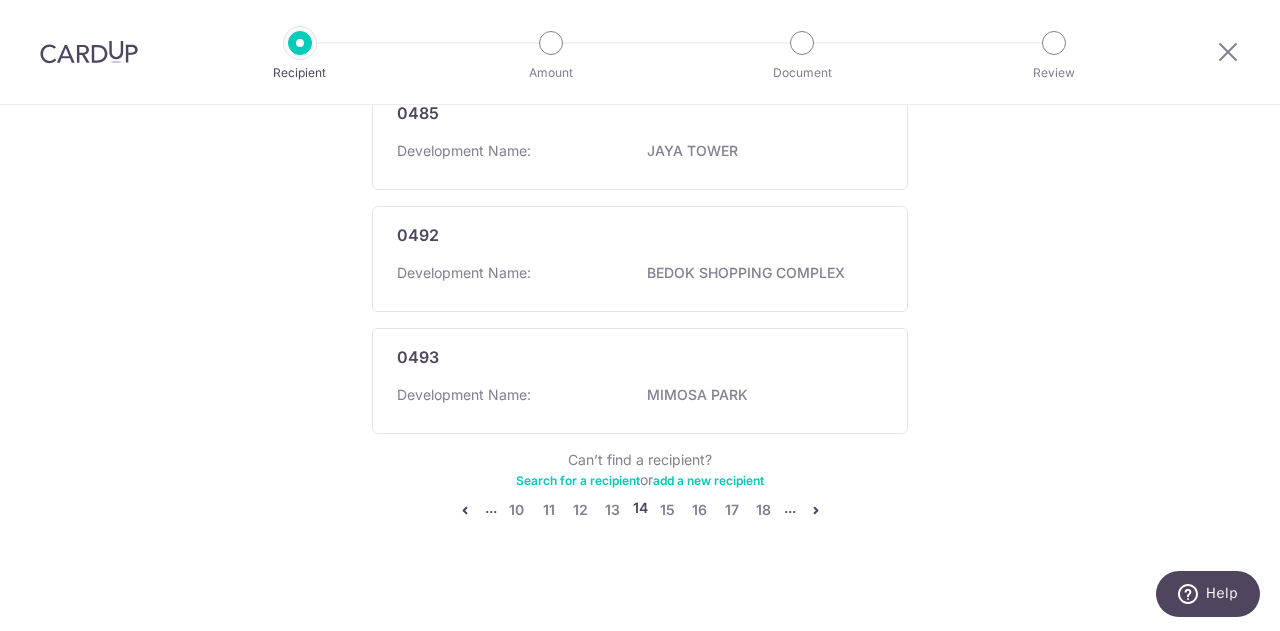 scroll, scrollTop: 1328, scrollLeft: 0, axis: vertical 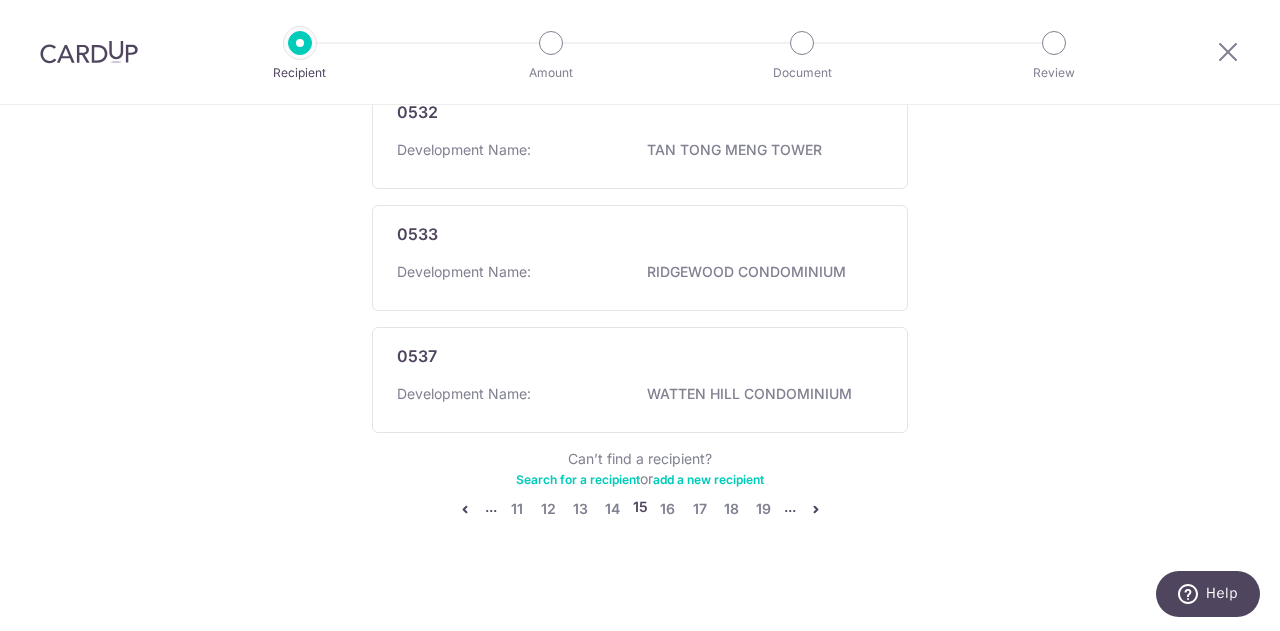 click at bounding box center (816, 509) 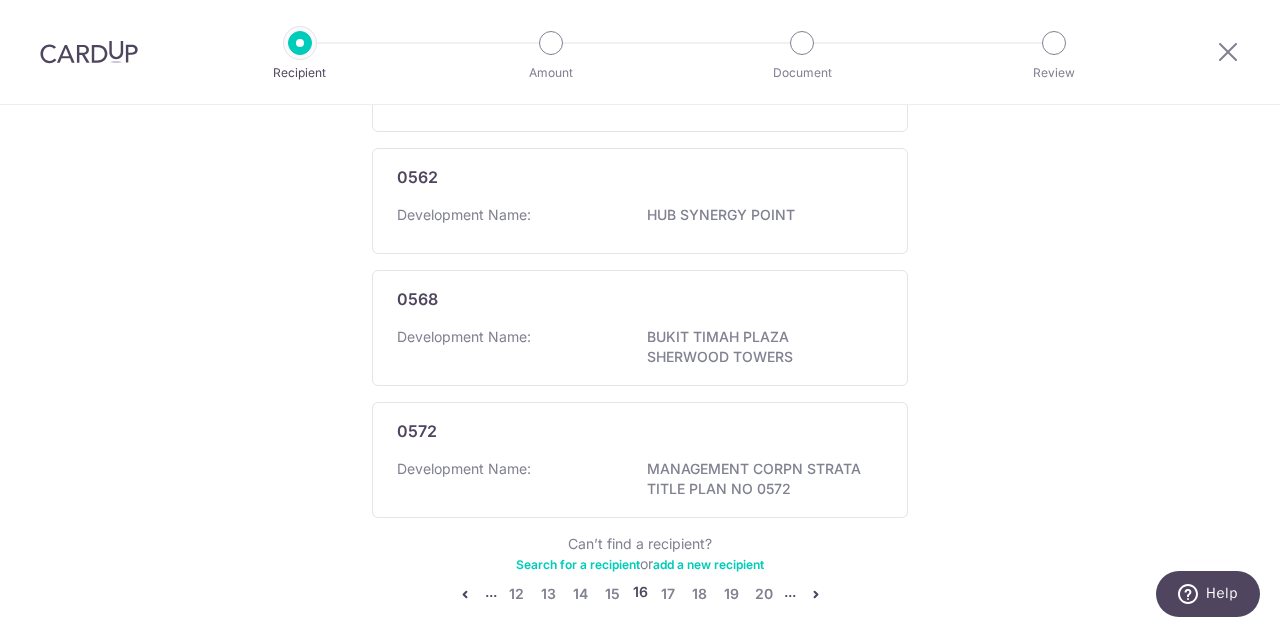 scroll, scrollTop: 1312, scrollLeft: 0, axis: vertical 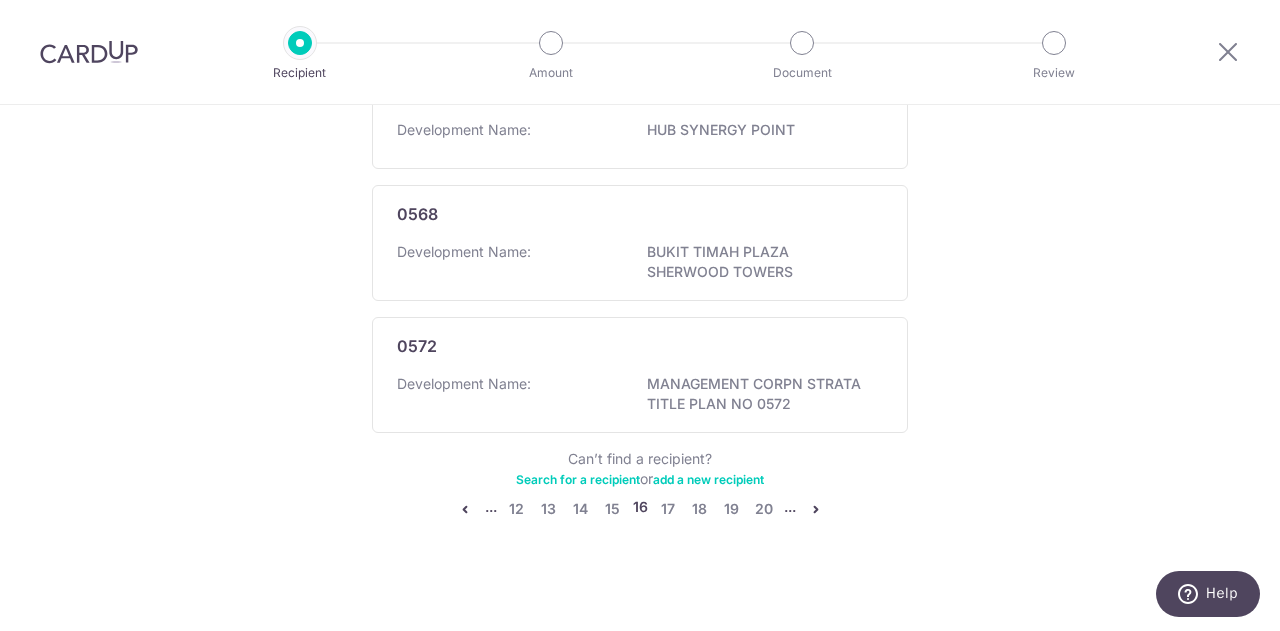 click at bounding box center (816, 509) 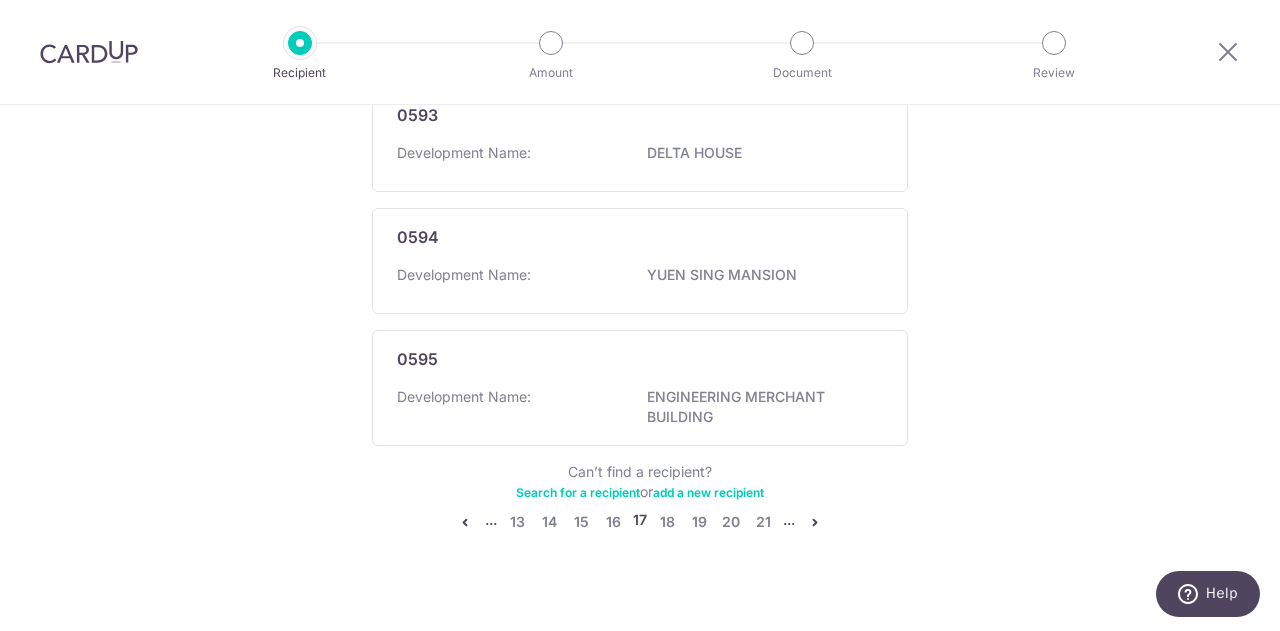 scroll, scrollTop: 1348, scrollLeft: 0, axis: vertical 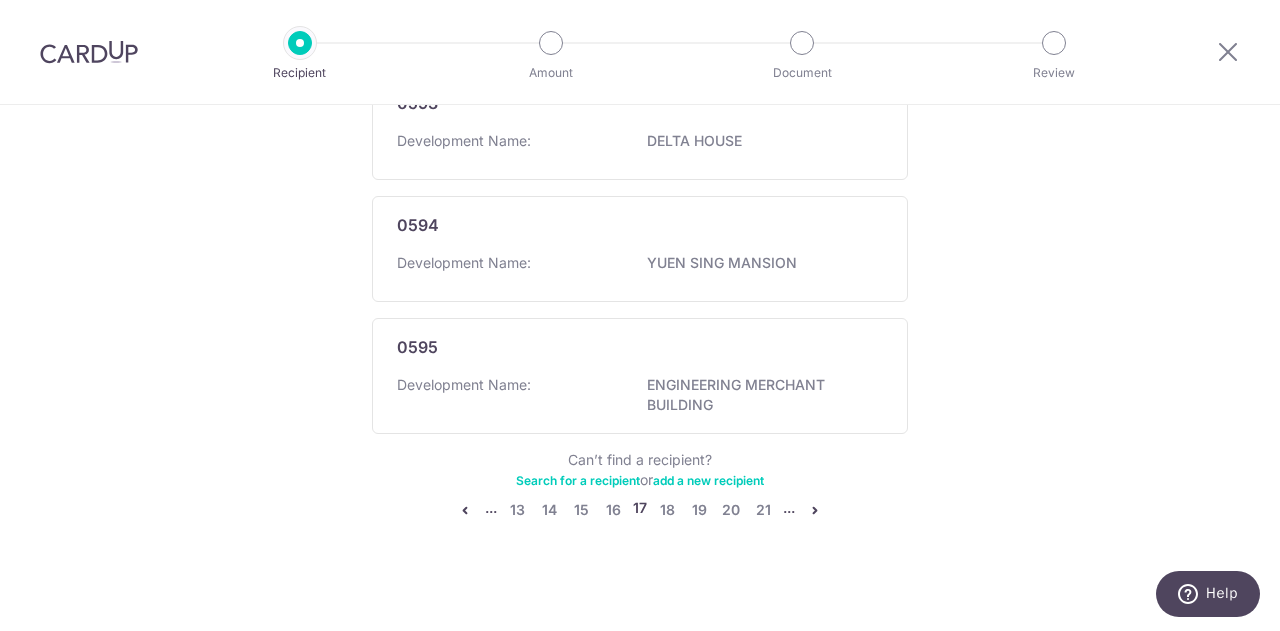 click at bounding box center (815, 510) 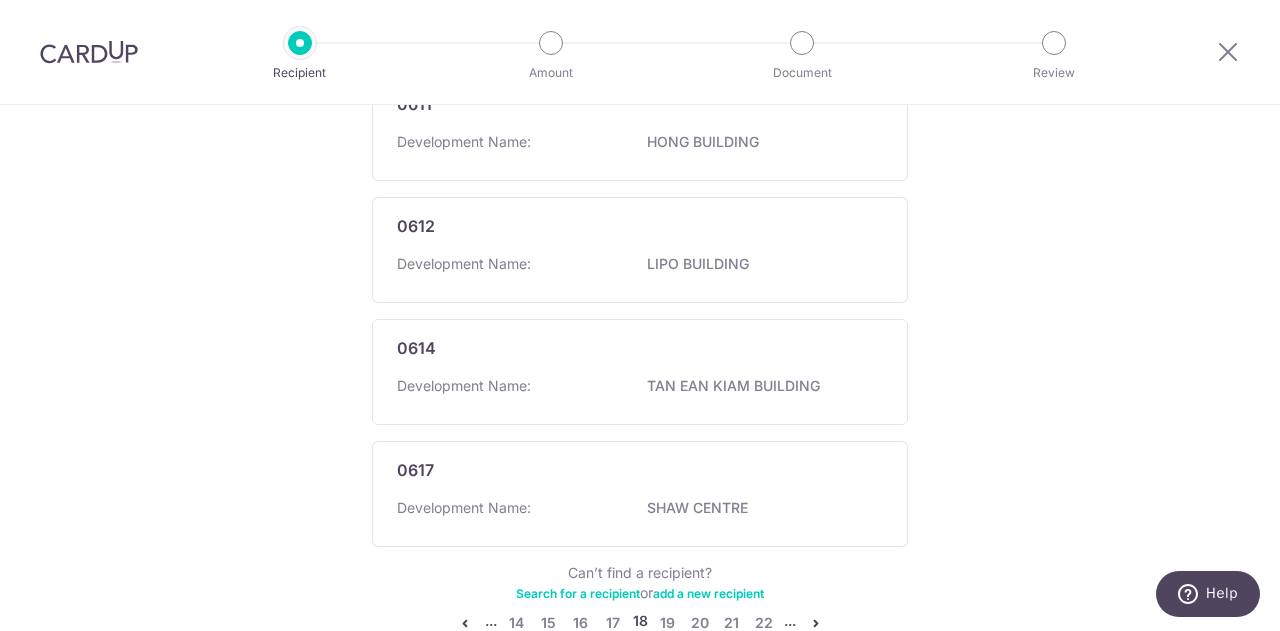 scroll, scrollTop: 1292, scrollLeft: 0, axis: vertical 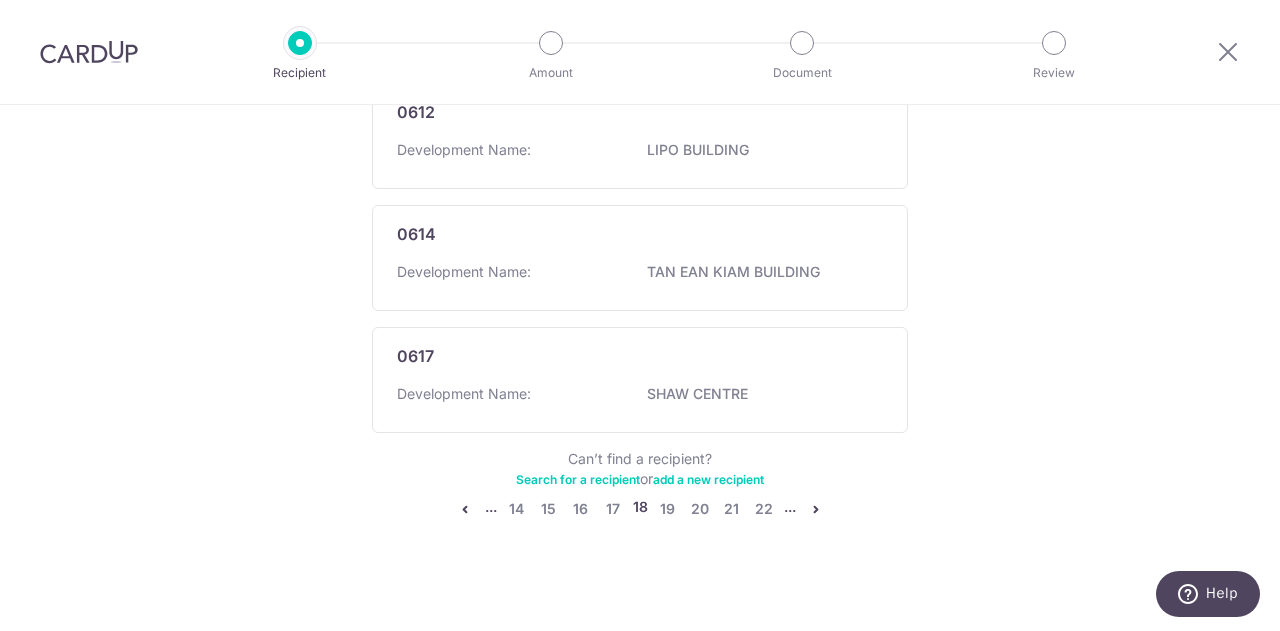 click on "Add a new recipient or select from our recipient directory.
My recipients (0)
Add new recipient
Recipient directory (2581)
CardUp has added commonly-paid recipients below for your convenience.
0599
Development Name:
HIGH STREET PLAZA
0601
Development Name:
WING ON LIFE GARDEN
0603
Development Name:
TAI WAH BUILDING
0604
Development Name:" at bounding box center [640, -275] 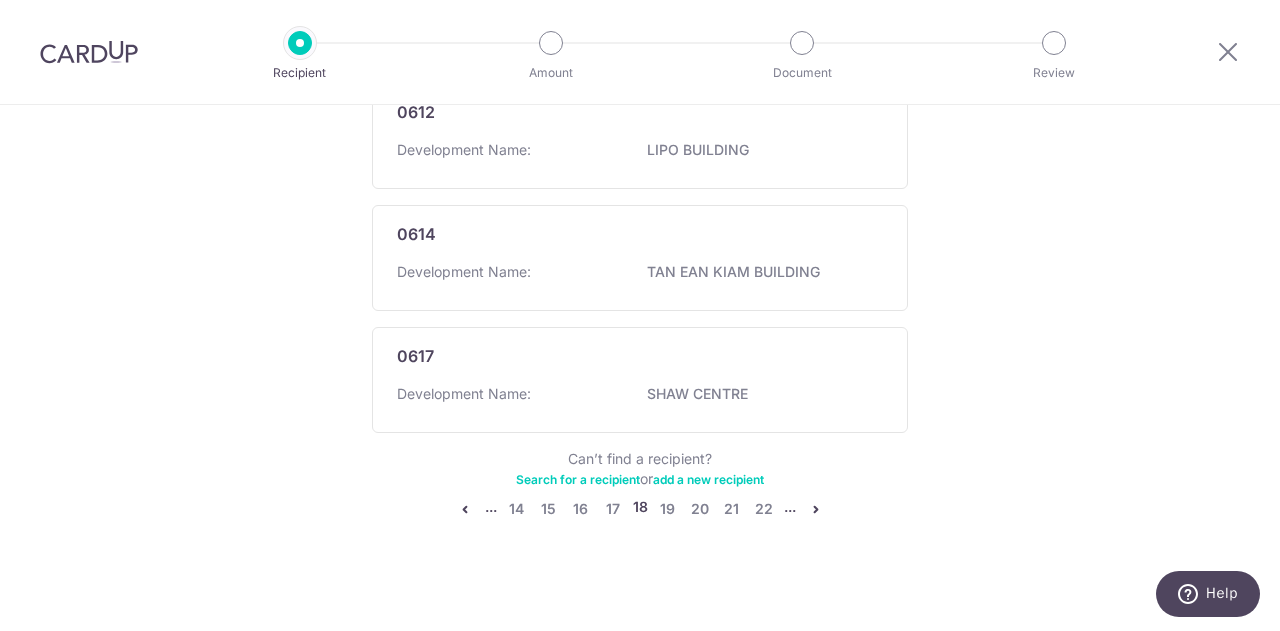 click at bounding box center (816, 509) 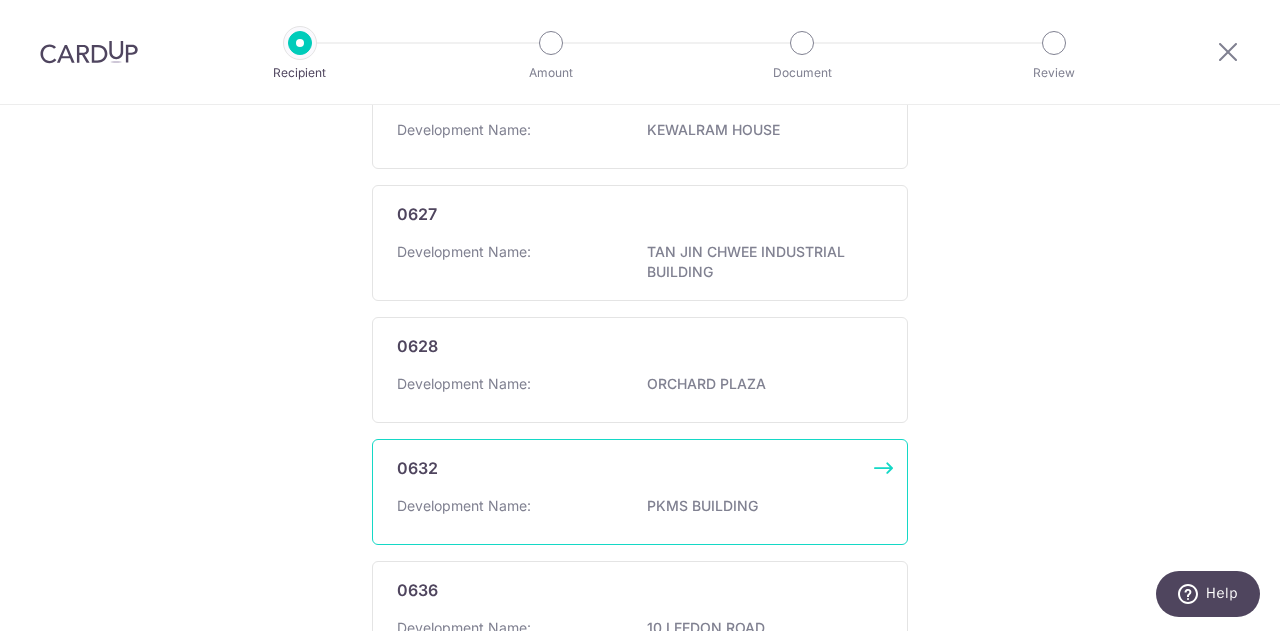 scroll, scrollTop: 600, scrollLeft: 0, axis: vertical 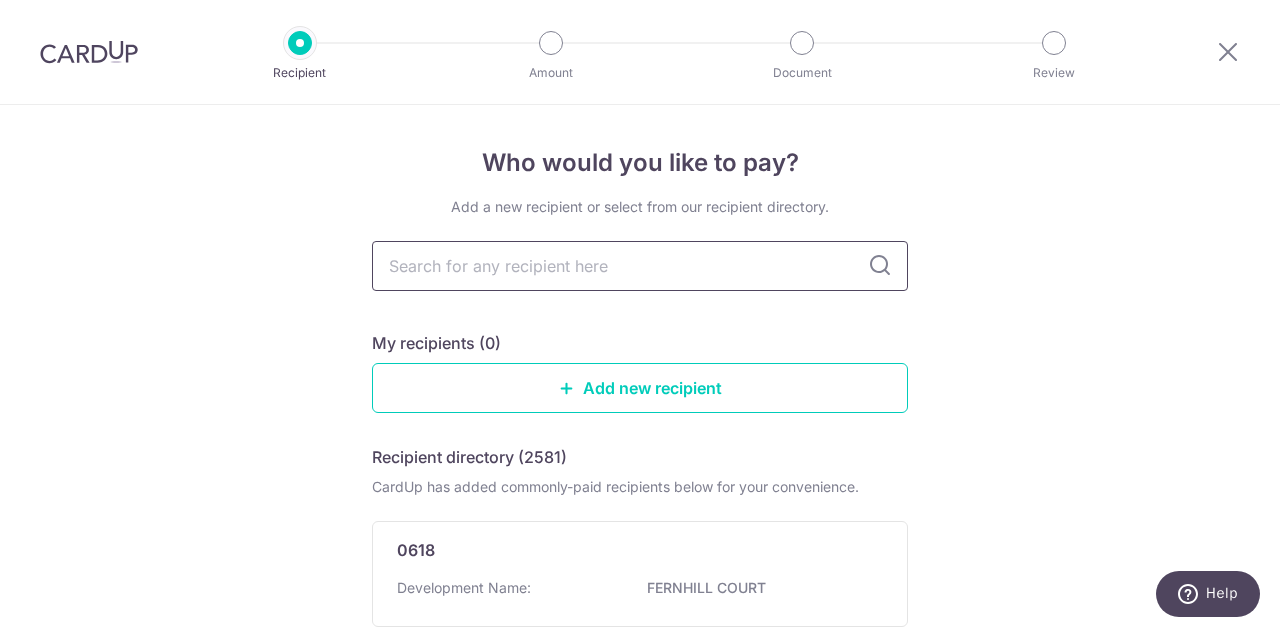 click at bounding box center [640, 266] 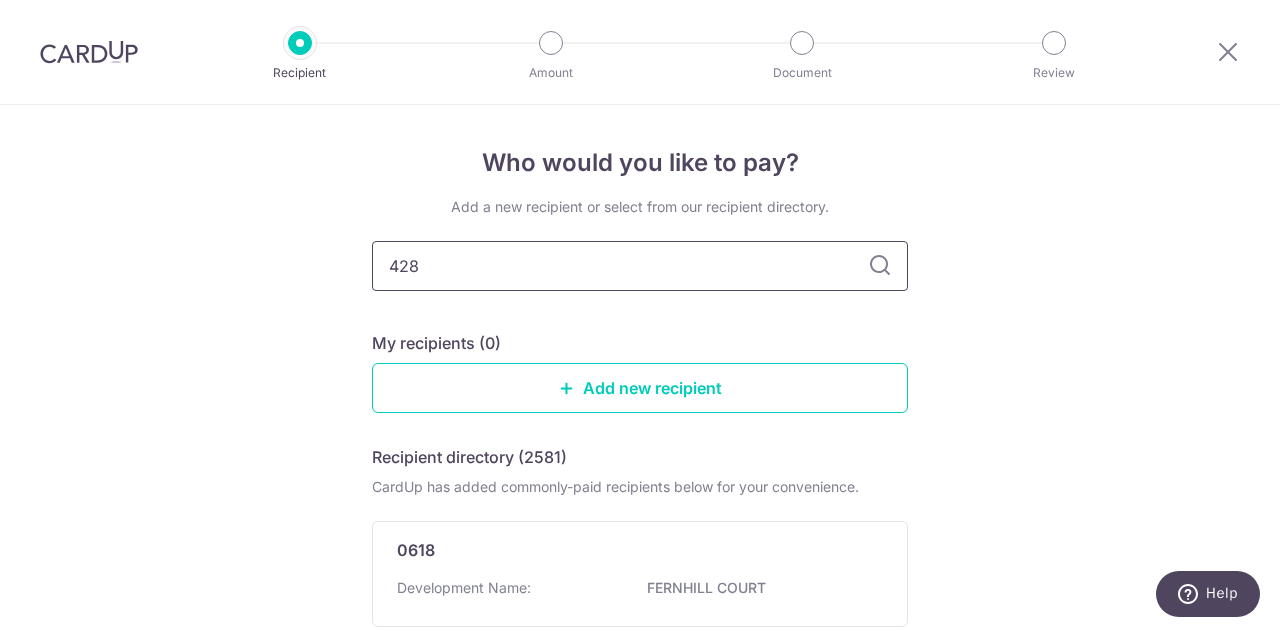 type on "4286" 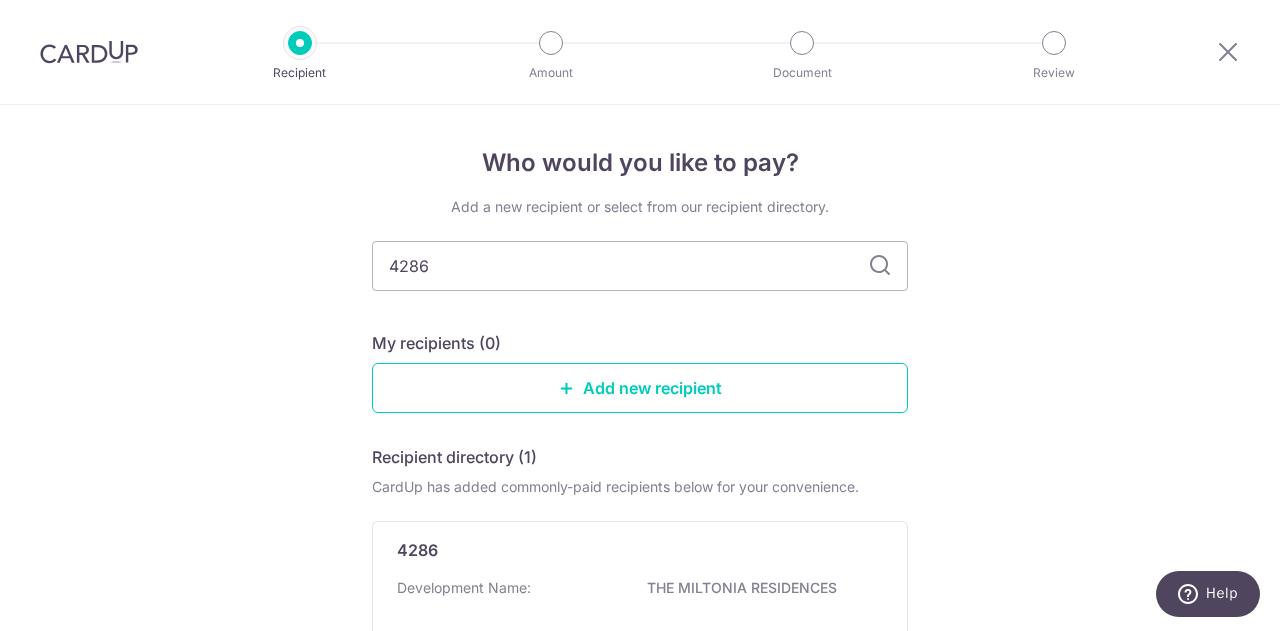 click at bounding box center (880, 266) 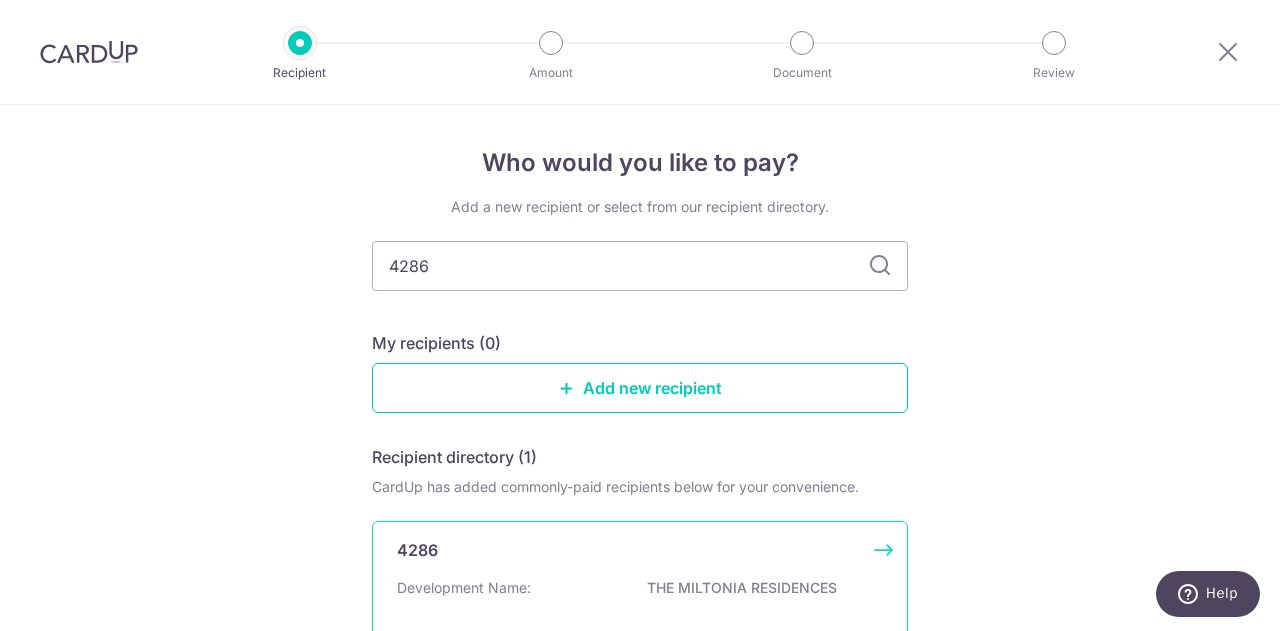 click on "4286
Development Name:
THE MILTONIA RESIDENCES
View" at bounding box center [640, 592] 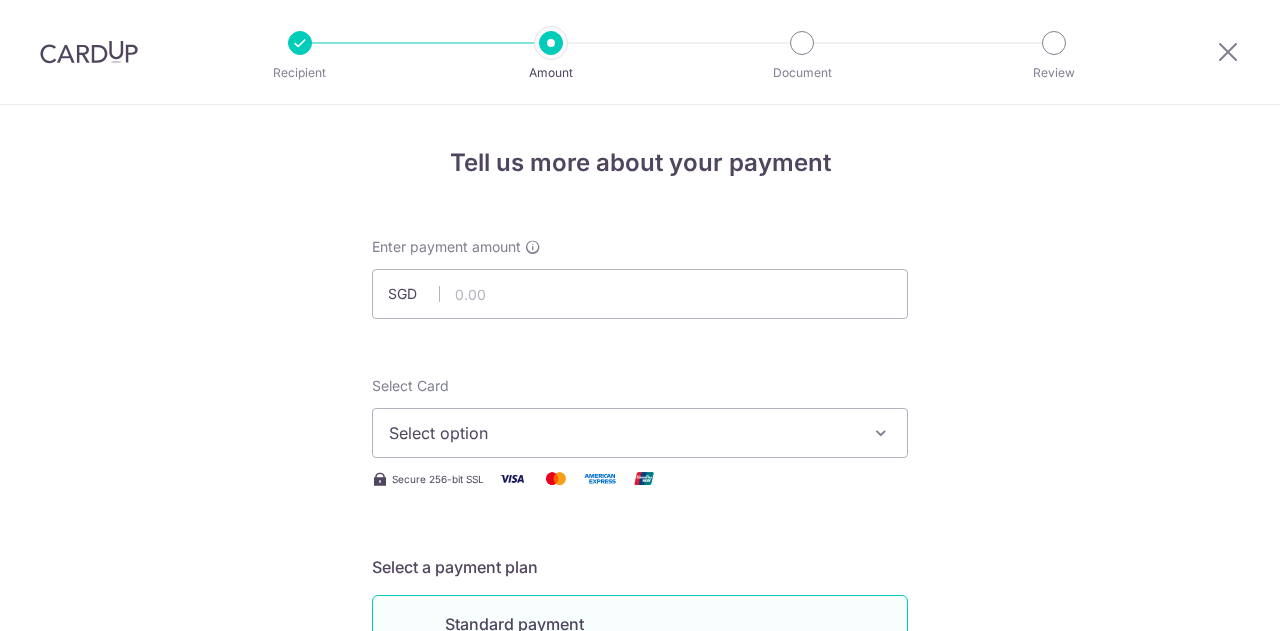 scroll, scrollTop: 0, scrollLeft: 0, axis: both 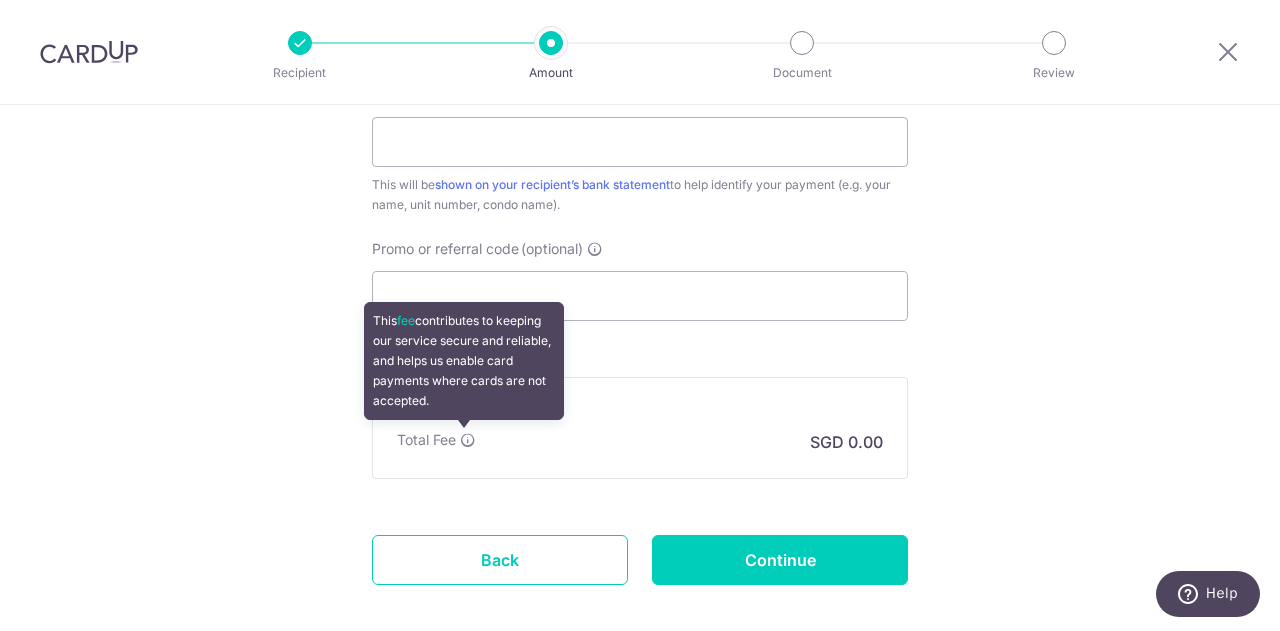 click at bounding box center [468, 440] 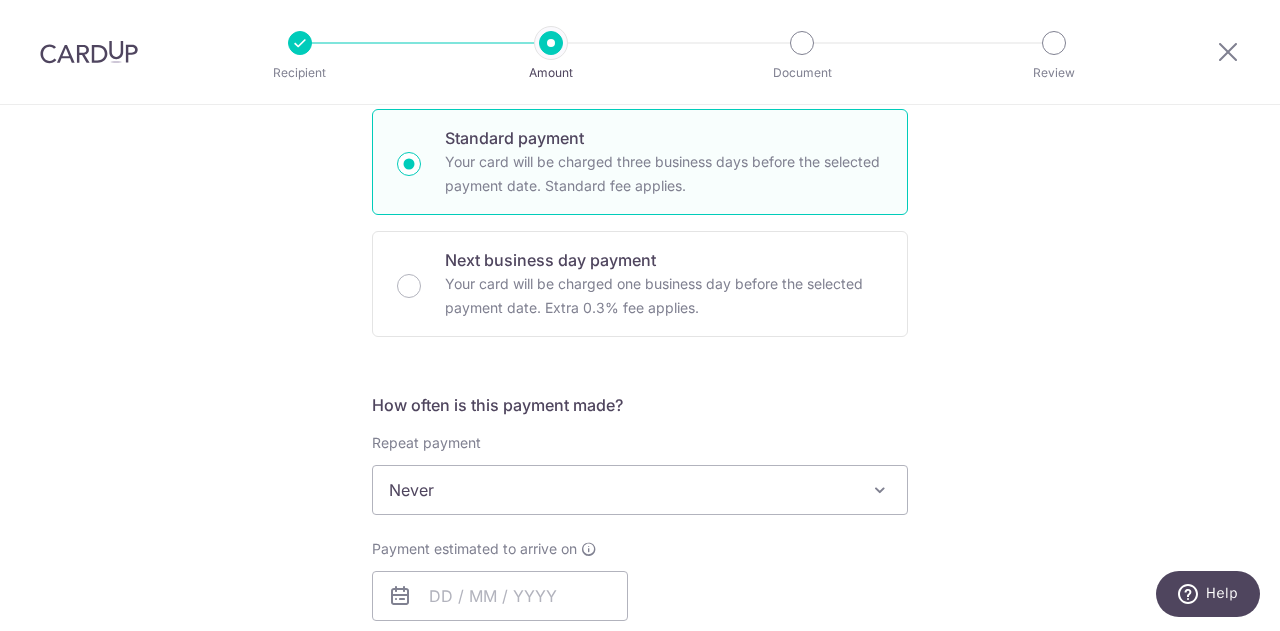 scroll, scrollTop: 1200, scrollLeft: 0, axis: vertical 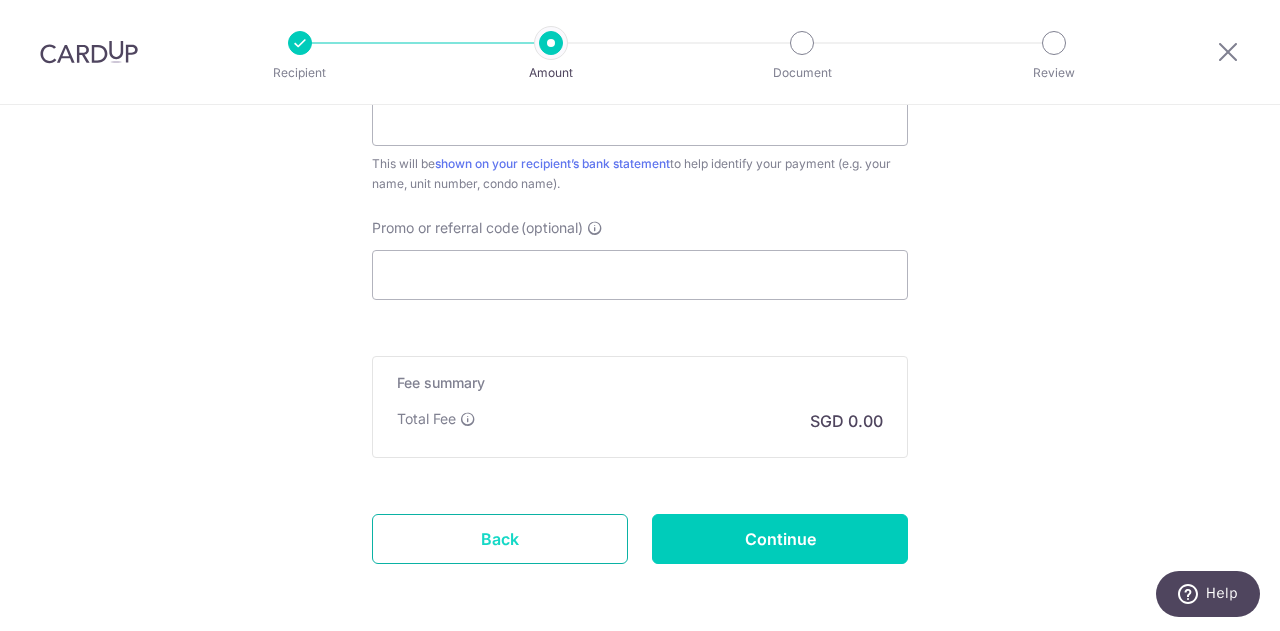 click on "Back" at bounding box center [500, 539] 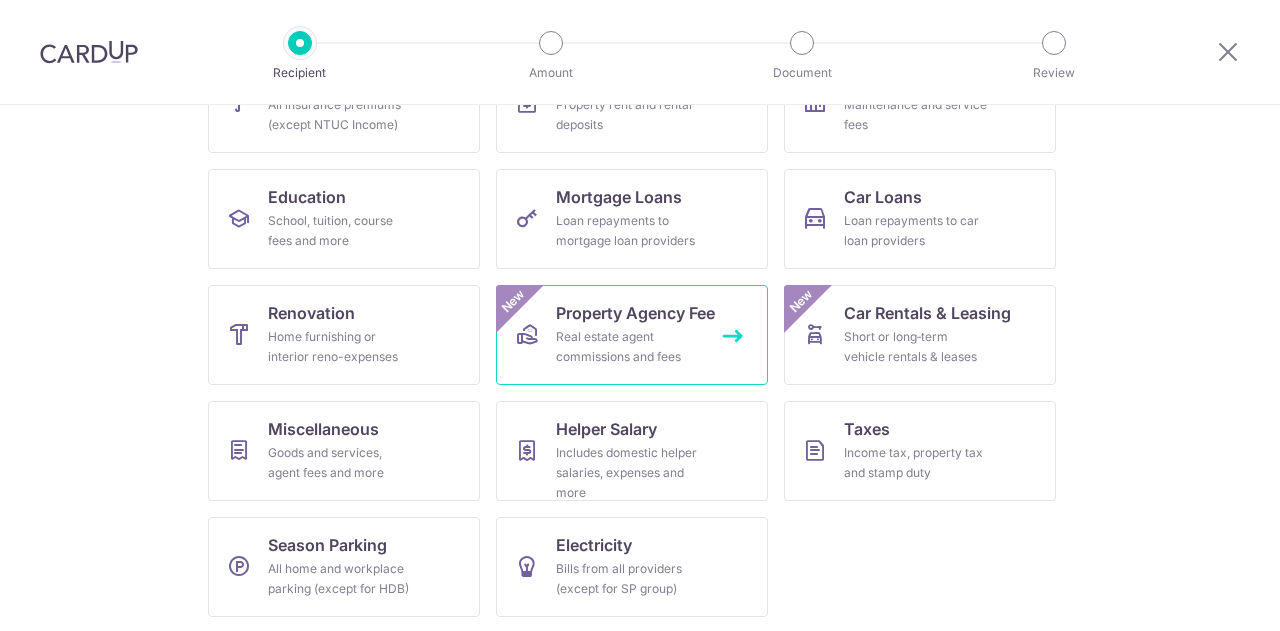 scroll, scrollTop: 0, scrollLeft: 0, axis: both 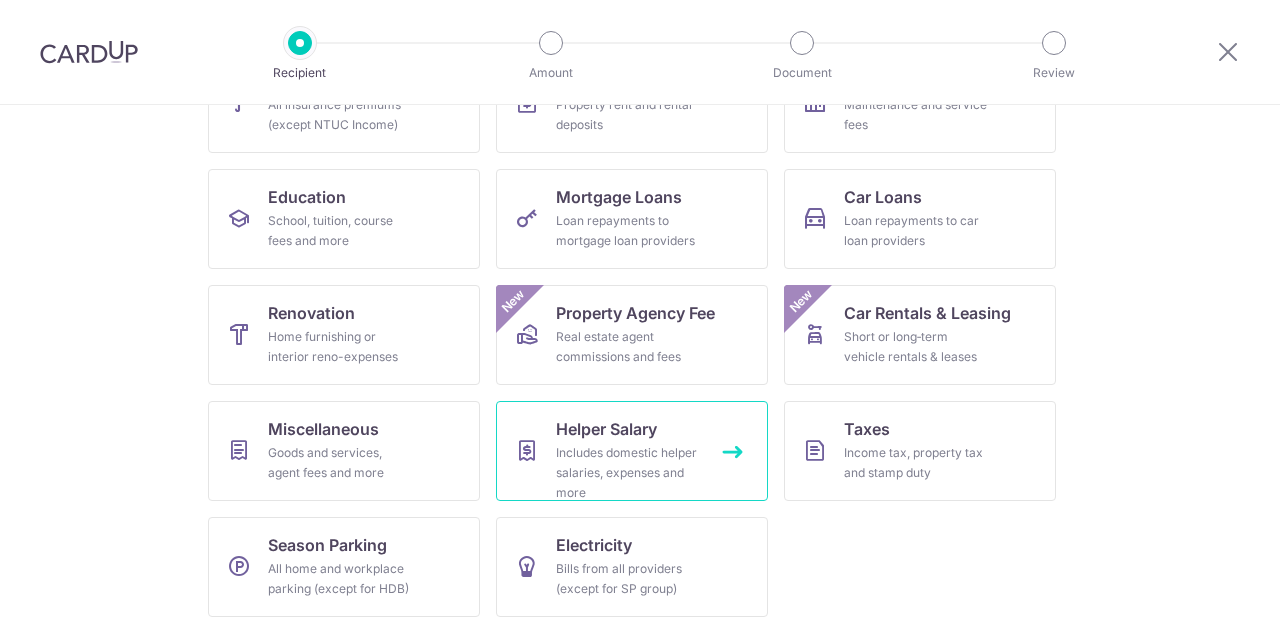 click on "Includes domestic helper salaries, expenses and more" at bounding box center (628, 473) 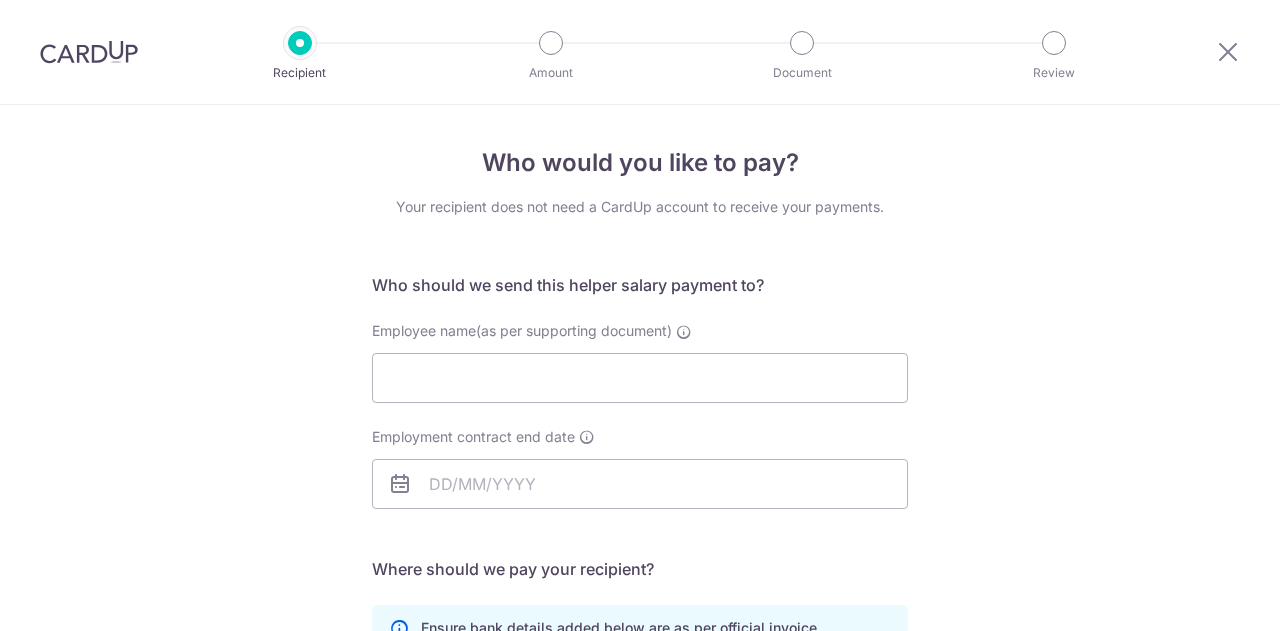 scroll, scrollTop: 0, scrollLeft: 0, axis: both 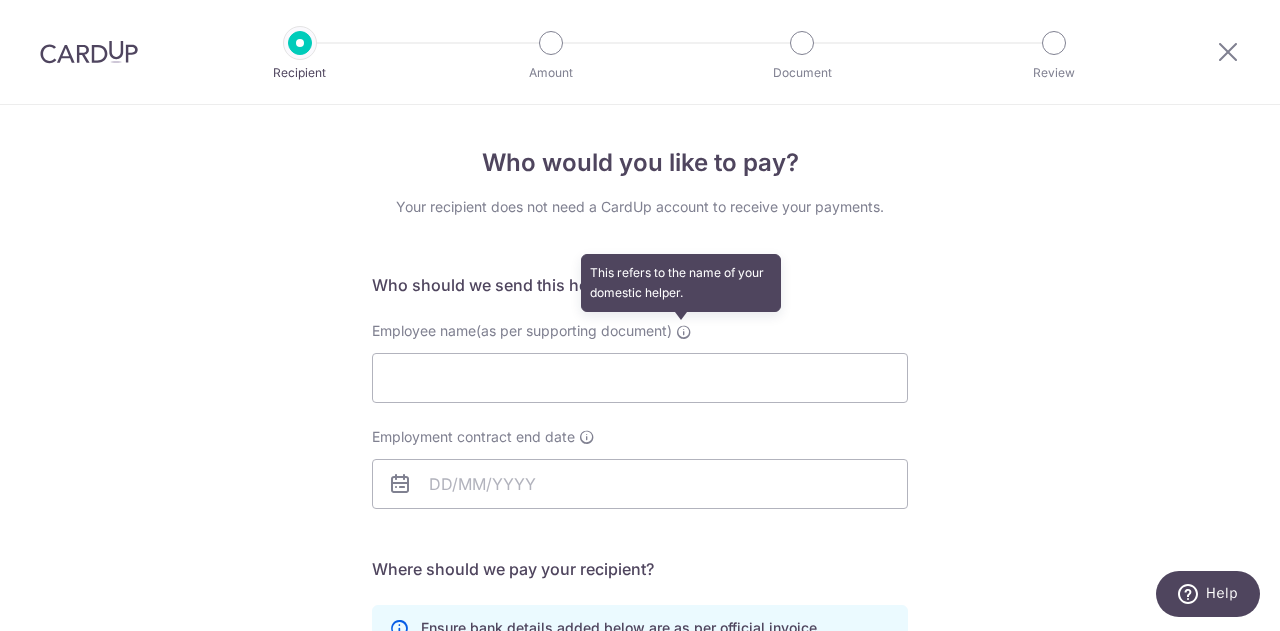 click at bounding box center [684, 332] 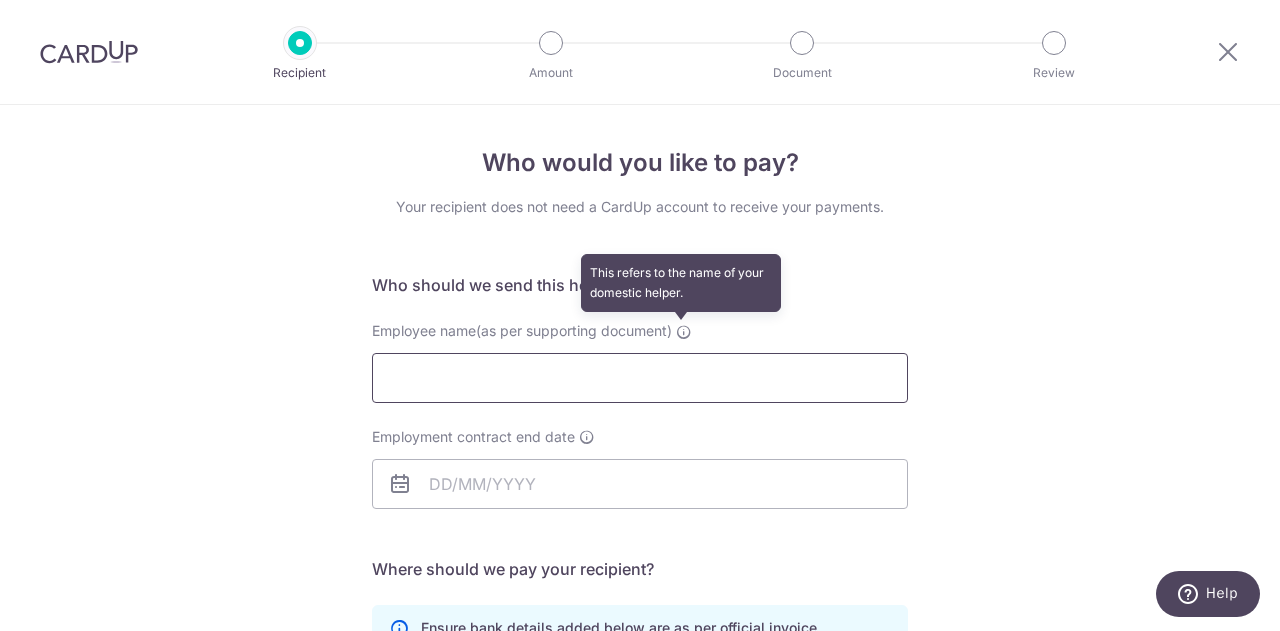 click on "Employee name(as per supporting document)
This refers to the name of your domestic helper." at bounding box center [640, 378] 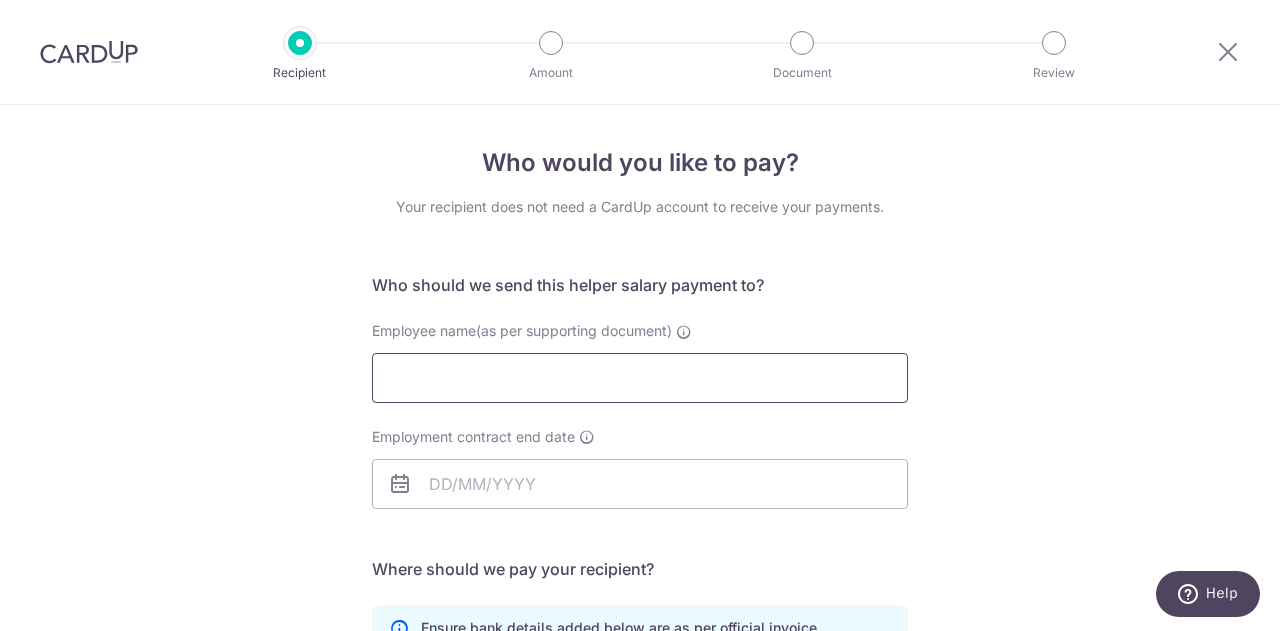 scroll, scrollTop: 400, scrollLeft: 0, axis: vertical 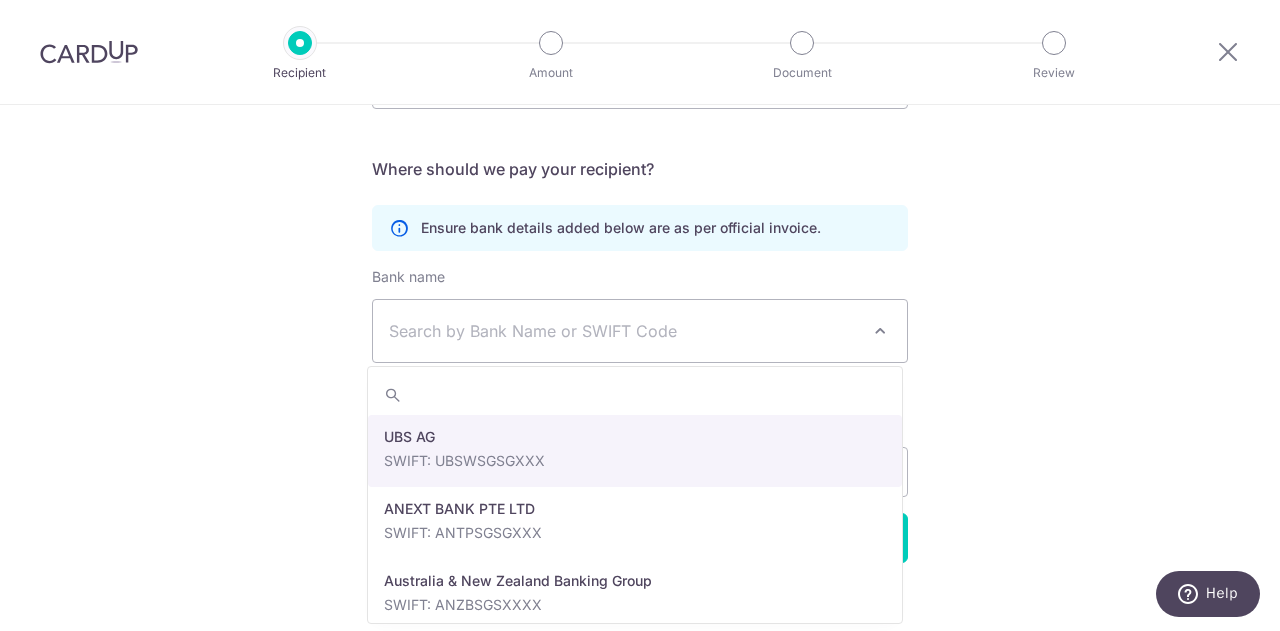click on "Search by Bank Name or SWIFT Code" at bounding box center [624, 331] 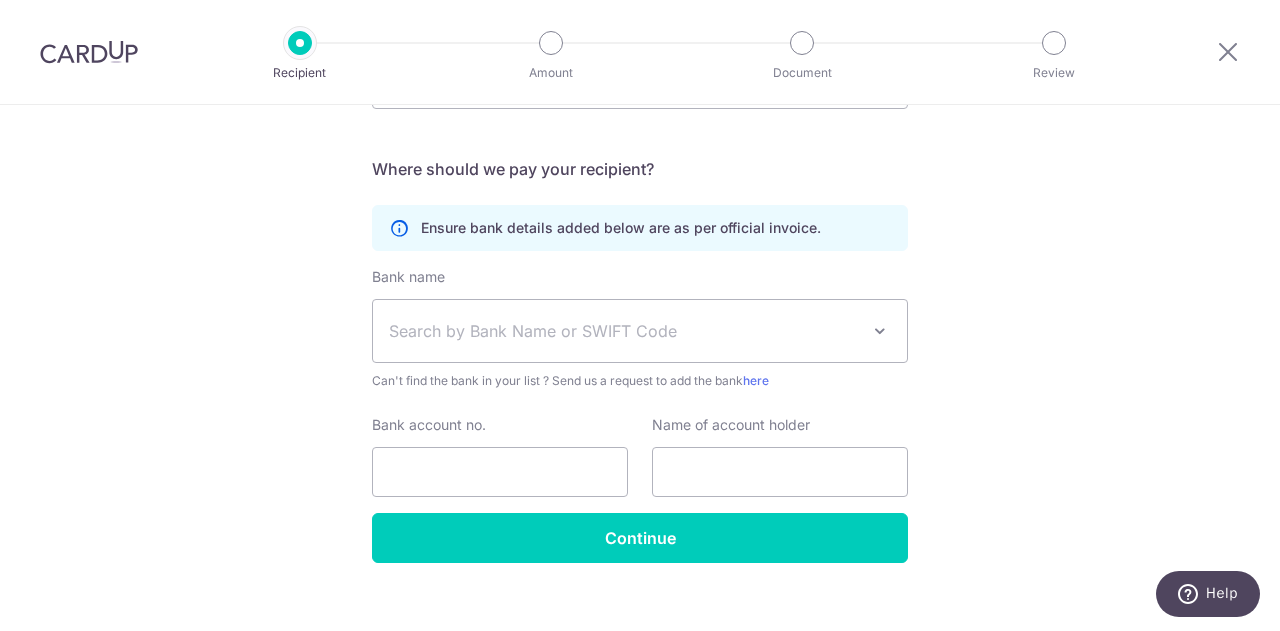 click on "Search by Bank Name or SWIFT Code" at bounding box center [624, 331] 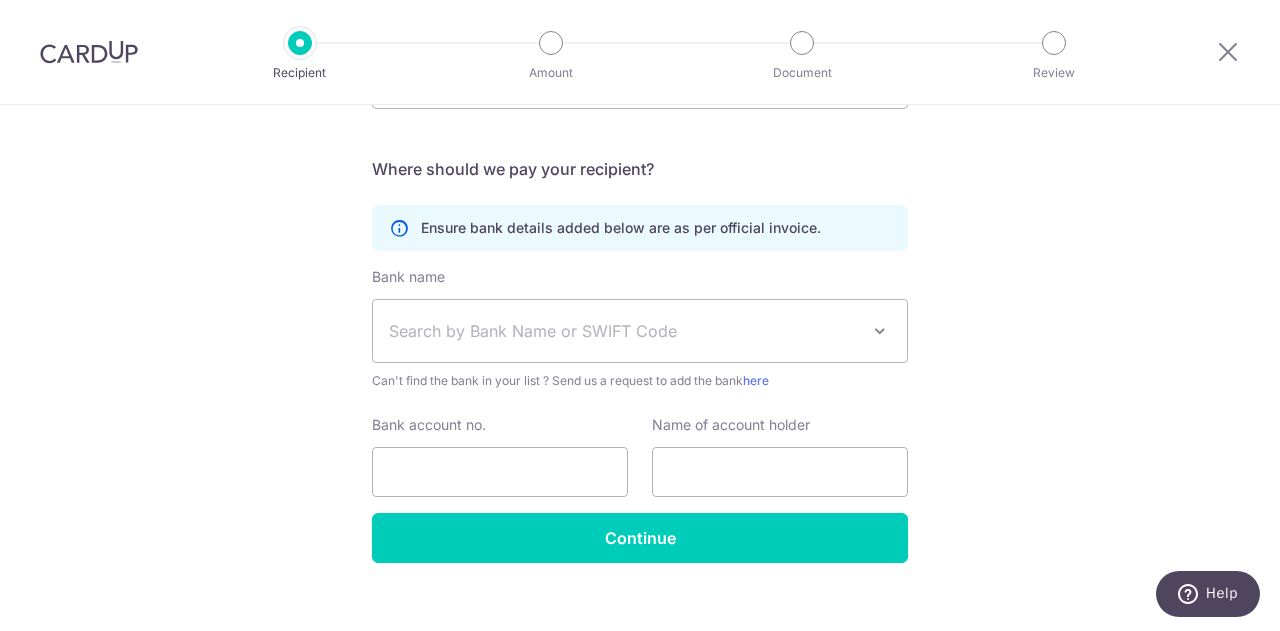 drag, startPoint x: 670, startPoint y: 221, endPoint x: 329, endPoint y: 179, distance: 343.57678 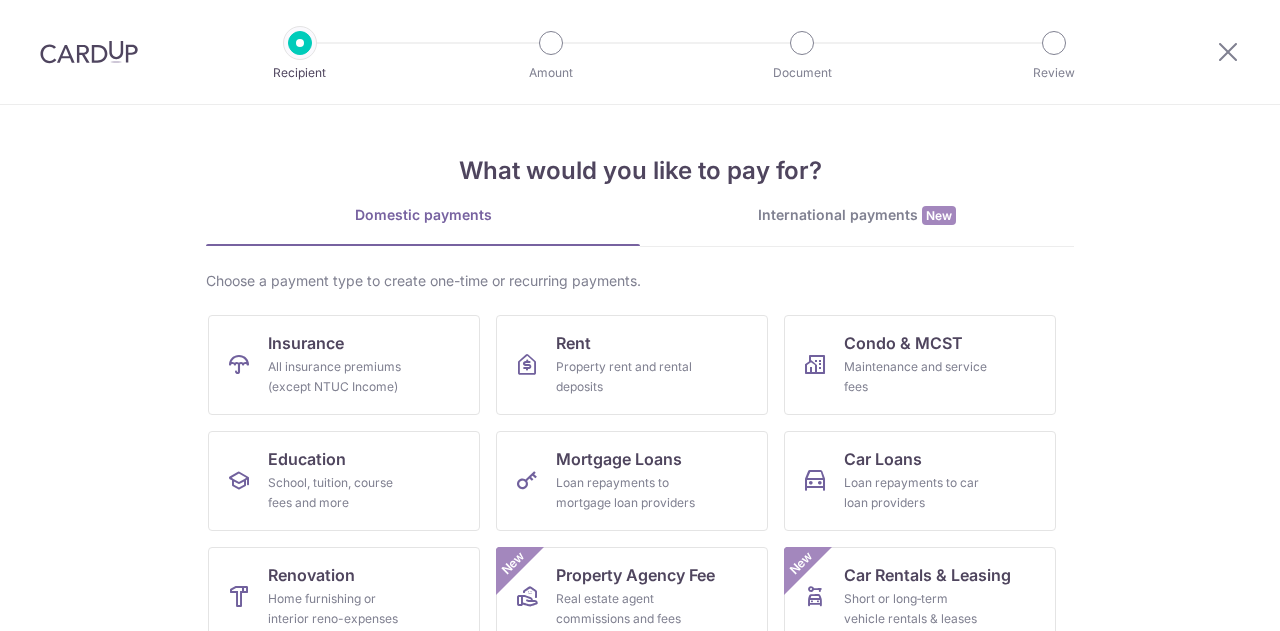 scroll, scrollTop: 0, scrollLeft: 0, axis: both 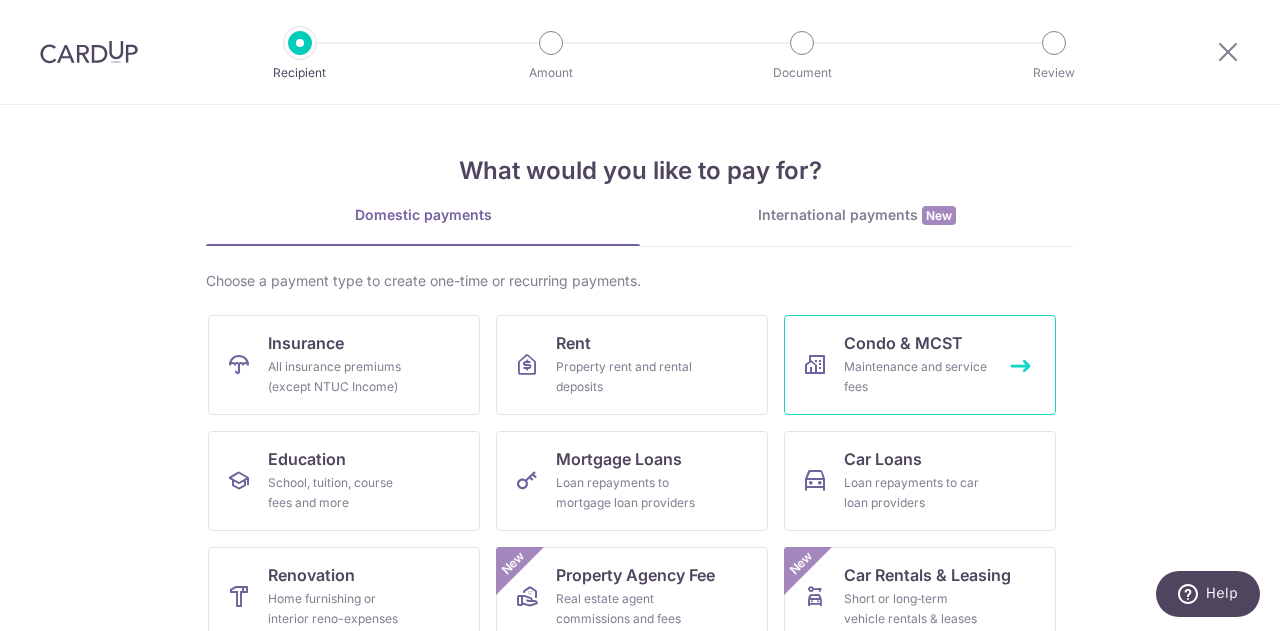 click on "Maintenance and service fees" at bounding box center (916, 377) 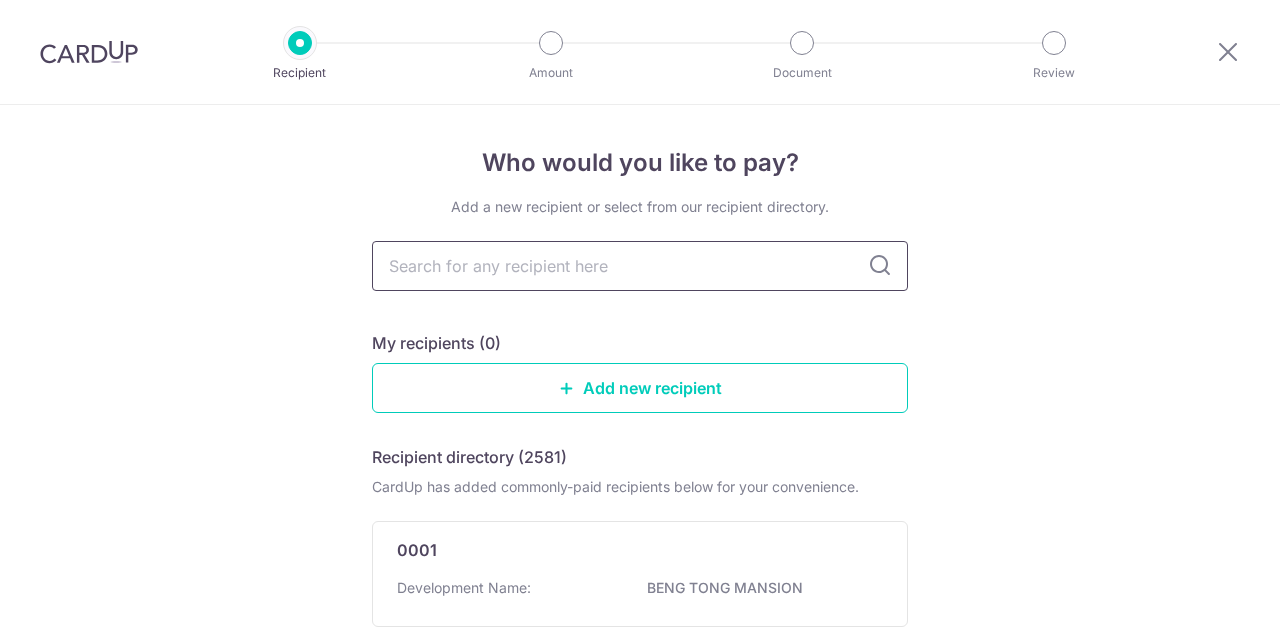 scroll, scrollTop: 0, scrollLeft: 0, axis: both 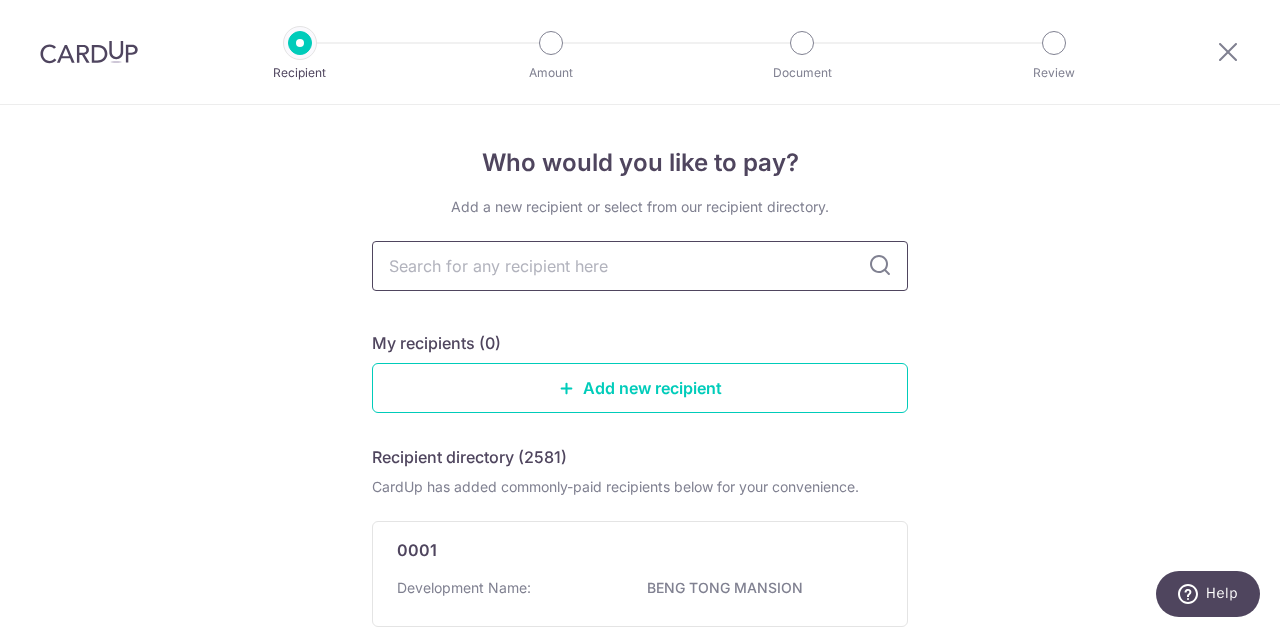 click at bounding box center [640, 266] 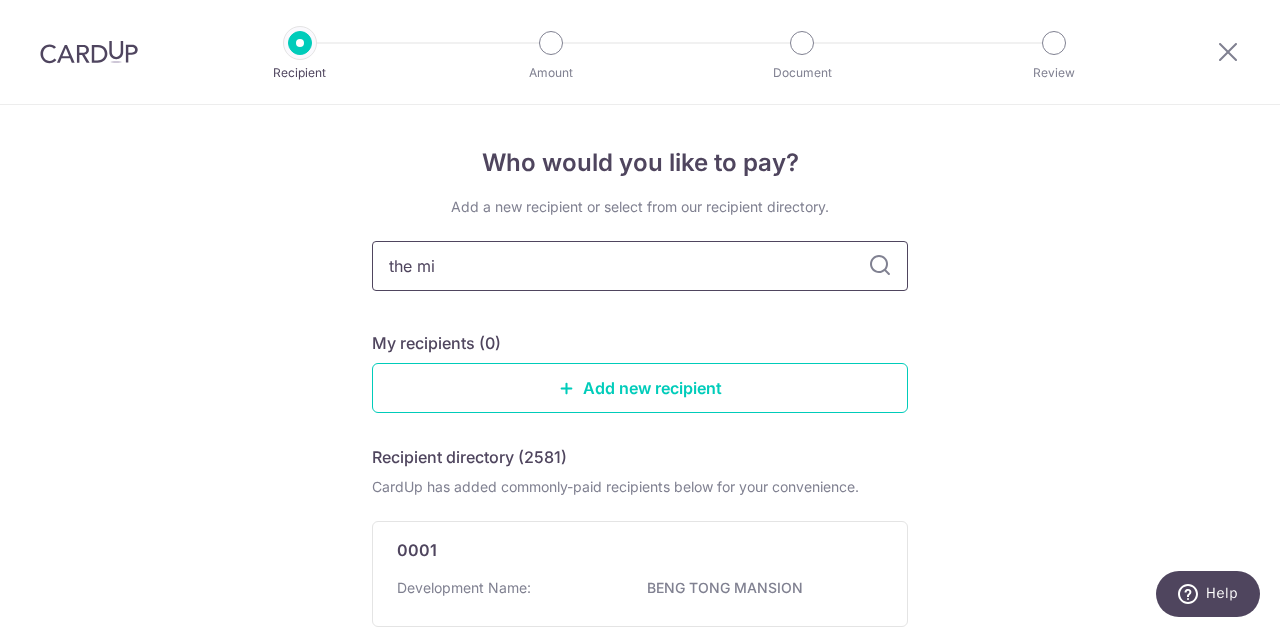 type on "the mil" 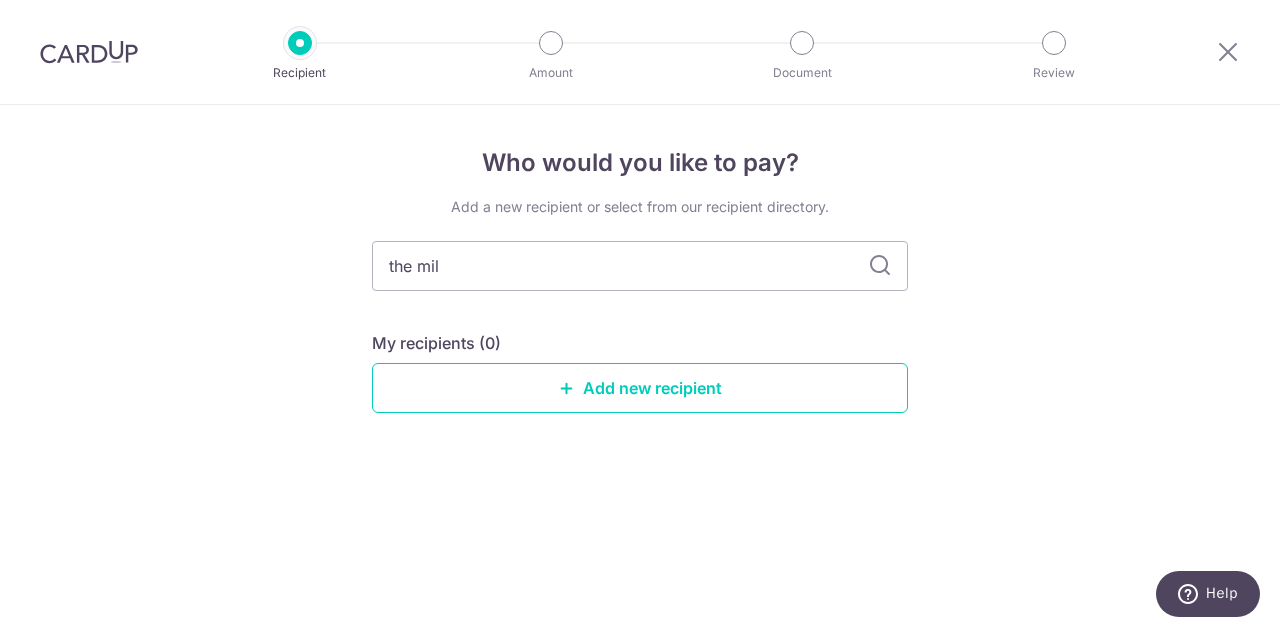 drag, startPoint x: 494, startPoint y: 257, endPoint x: 270, endPoint y: 245, distance: 224.3212 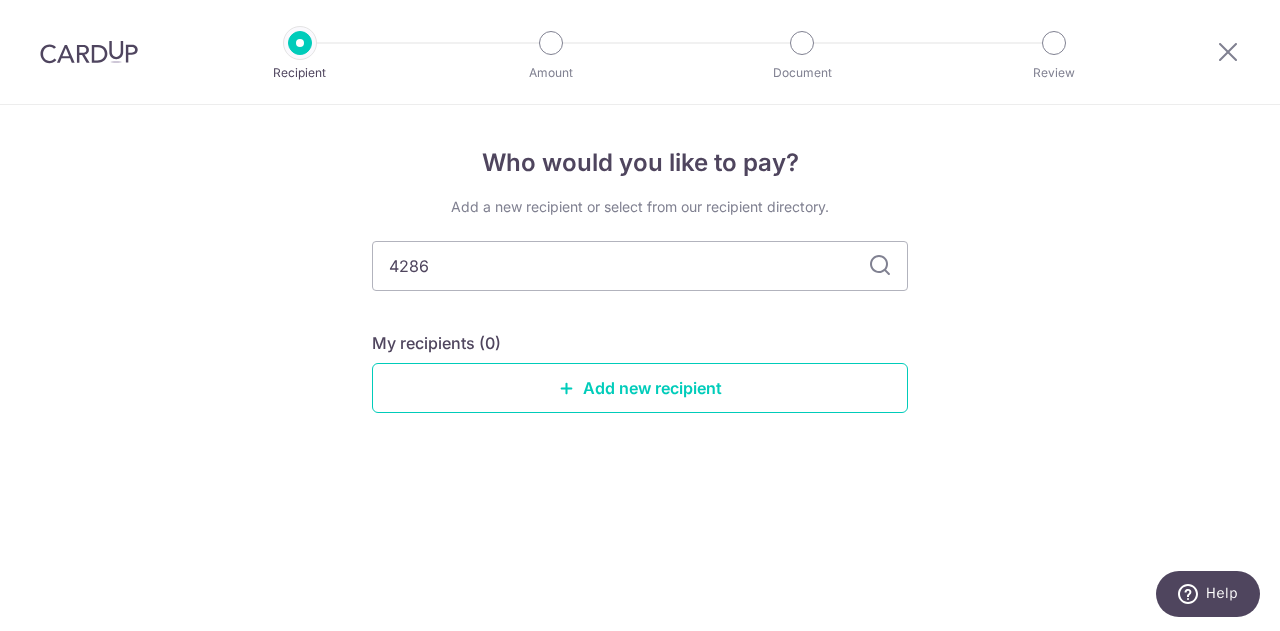 type on "4286" 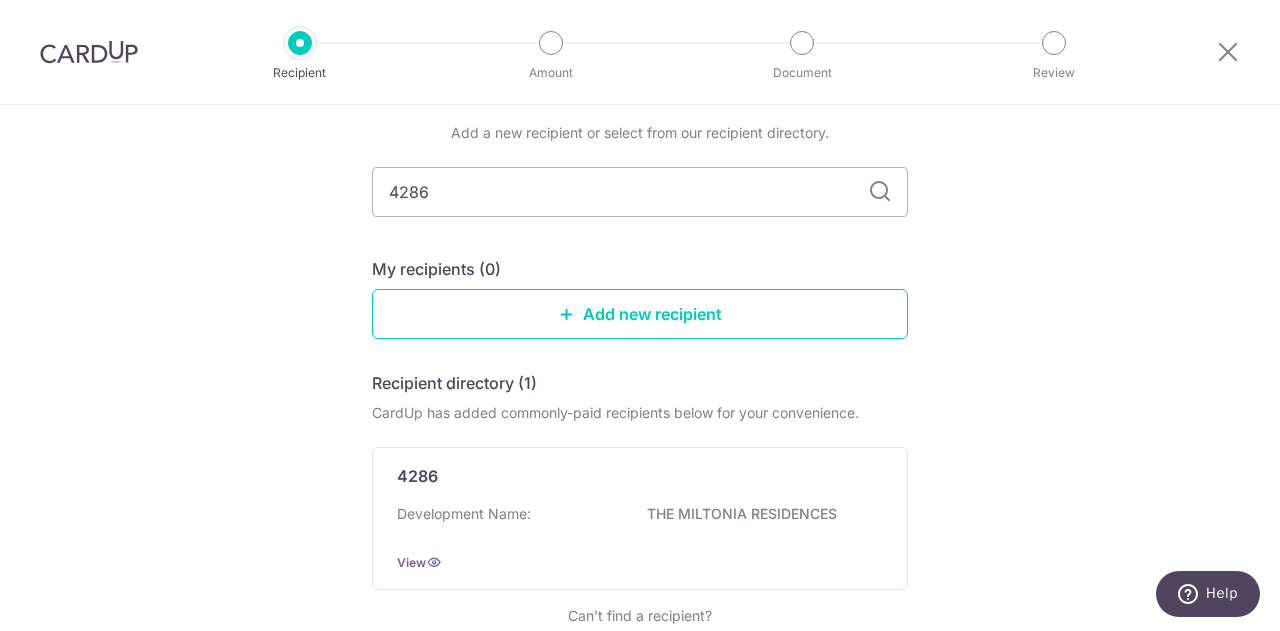 scroll, scrollTop: 100, scrollLeft: 0, axis: vertical 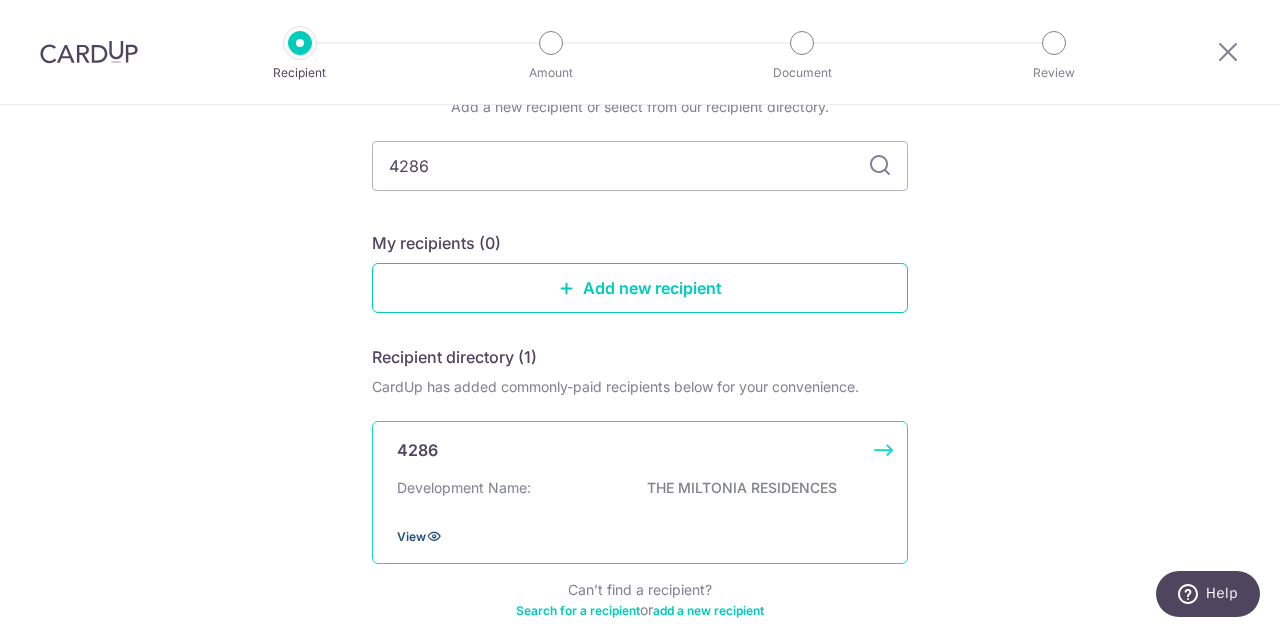 click on "View" at bounding box center [411, 536] 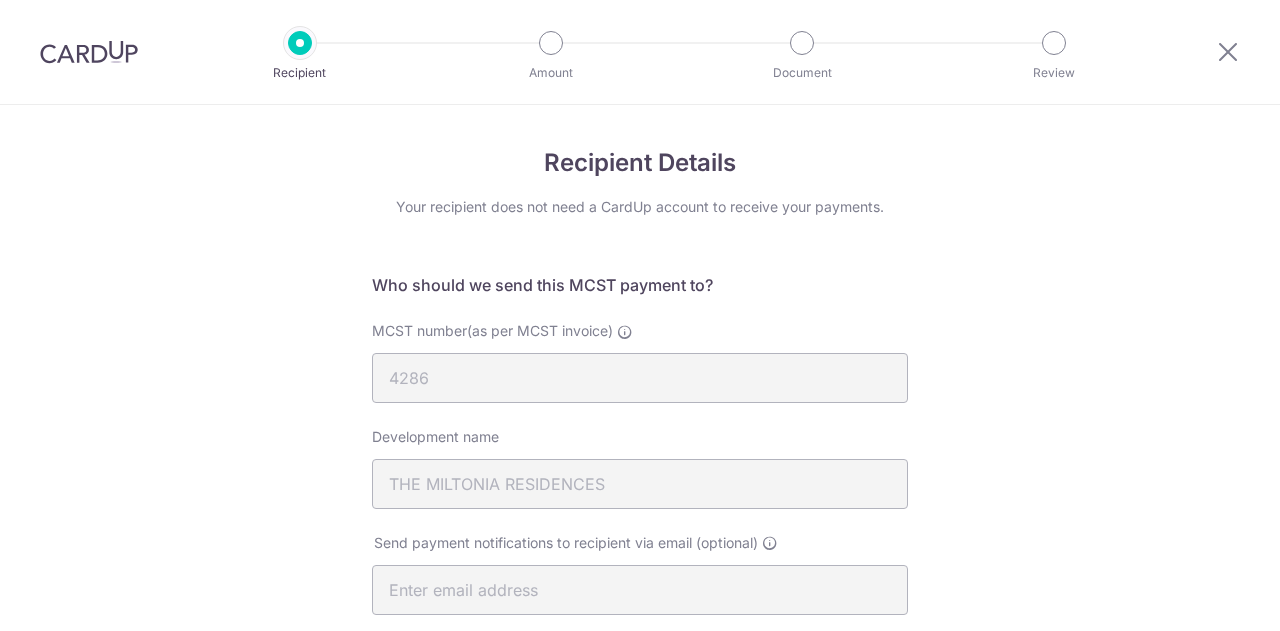 scroll, scrollTop: 0, scrollLeft: 0, axis: both 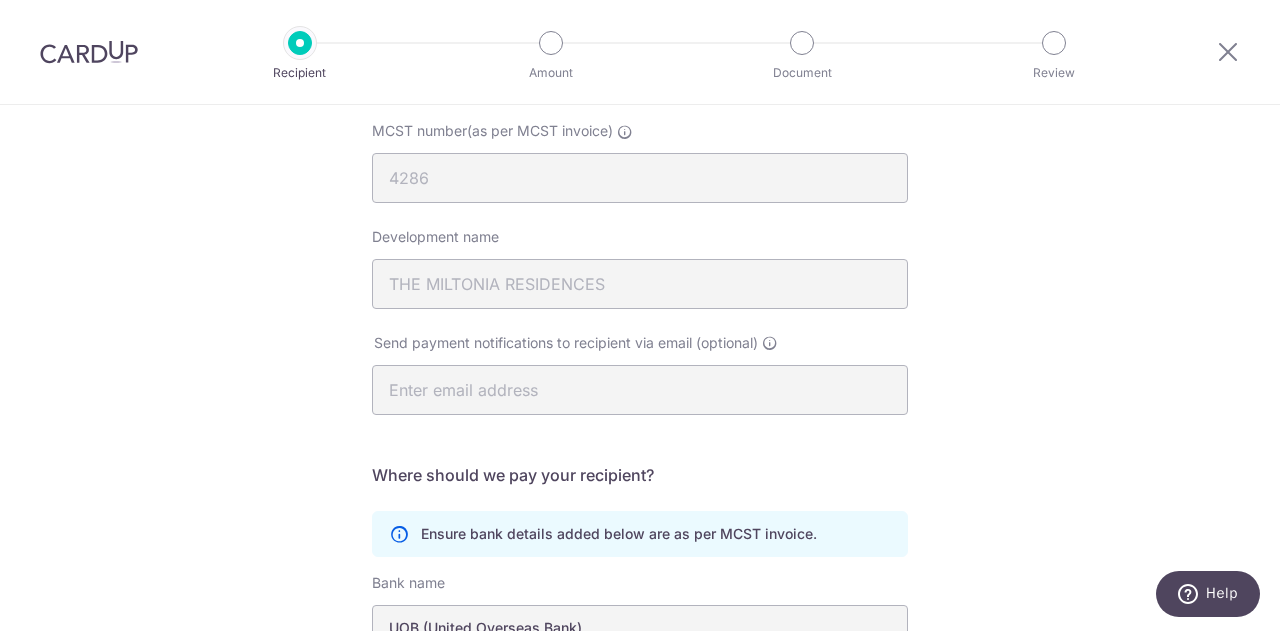 click on "Send payment notifications to recipient via email (optional)" at bounding box center (640, 386) 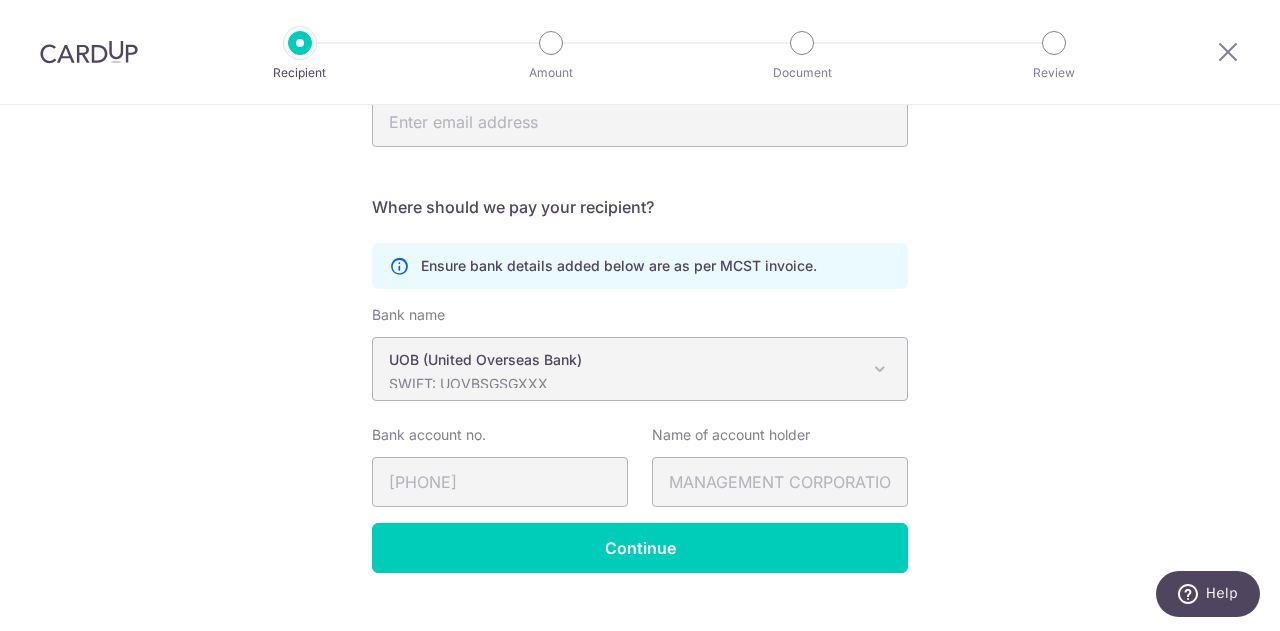 scroll, scrollTop: 500, scrollLeft: 0, axis: vertical 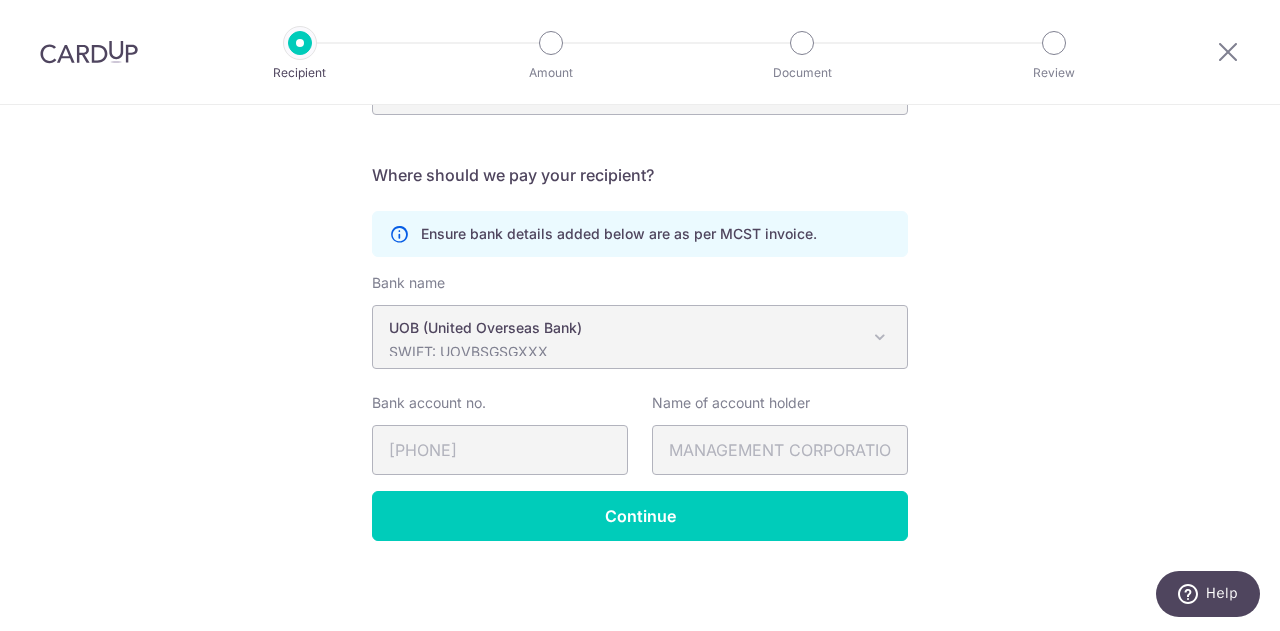 click on "SWIFT: UOVBSGSGXXX" at bounding box center [624, 352] 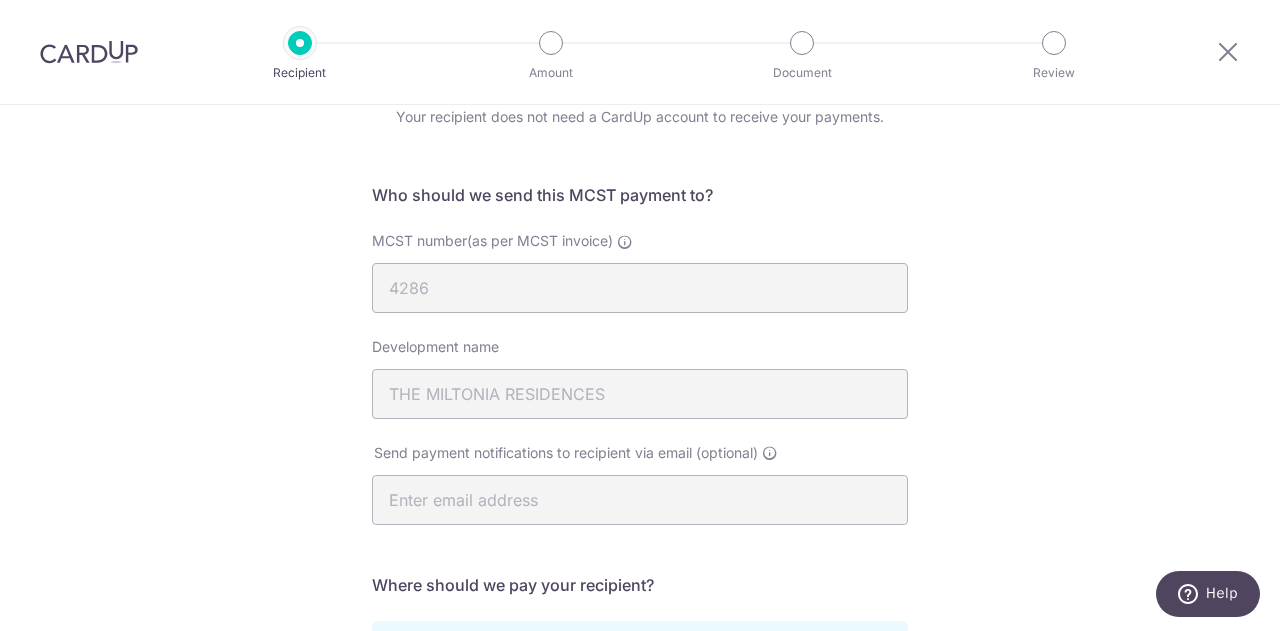 scroll, scrollTop: 0, scrollLeft: 0, axis: both 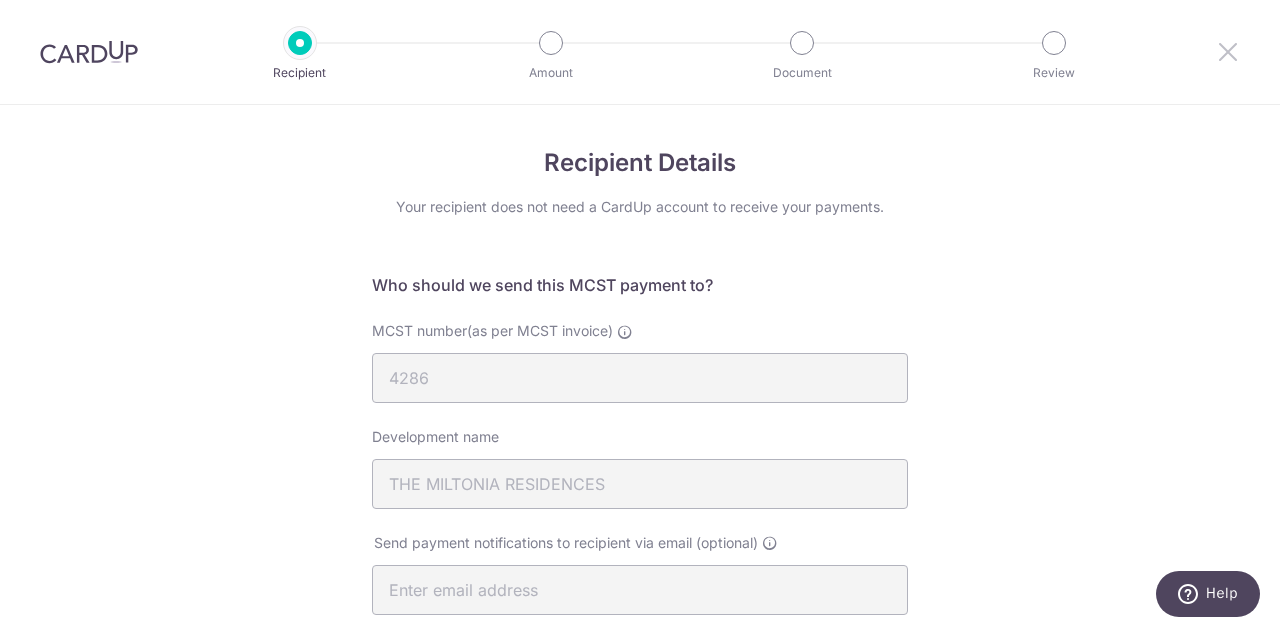 click at bounding box center [1228, 51] 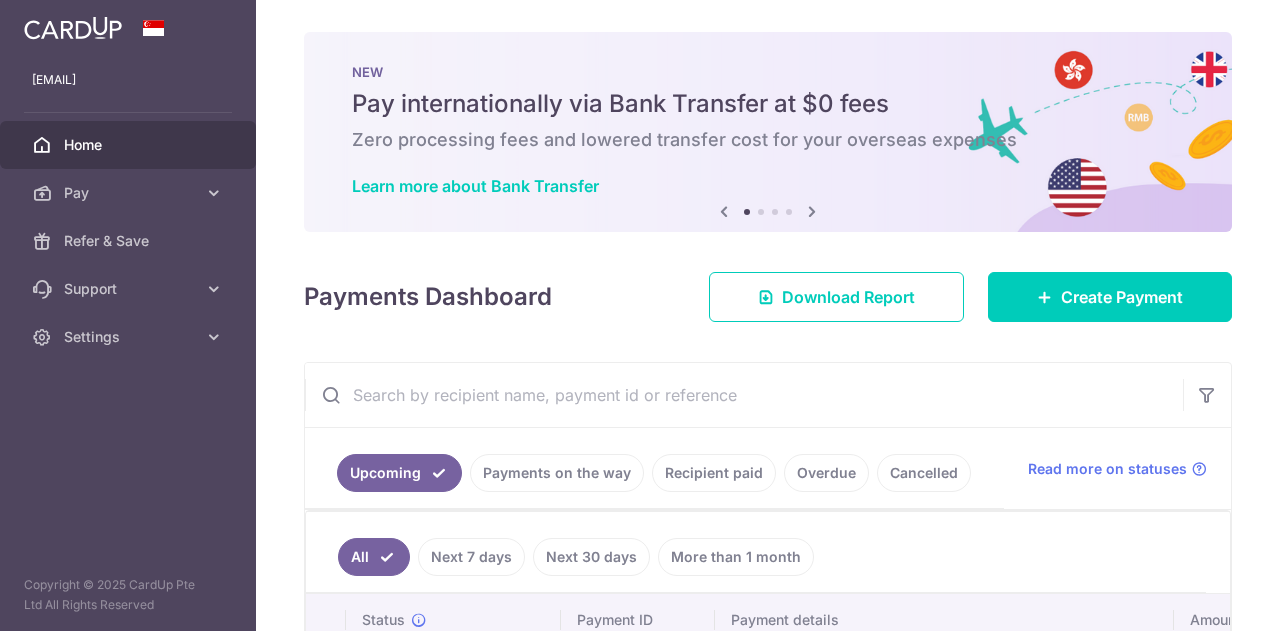 scroll, scrollTop: 0, scrollLeft: 0, axis: both 